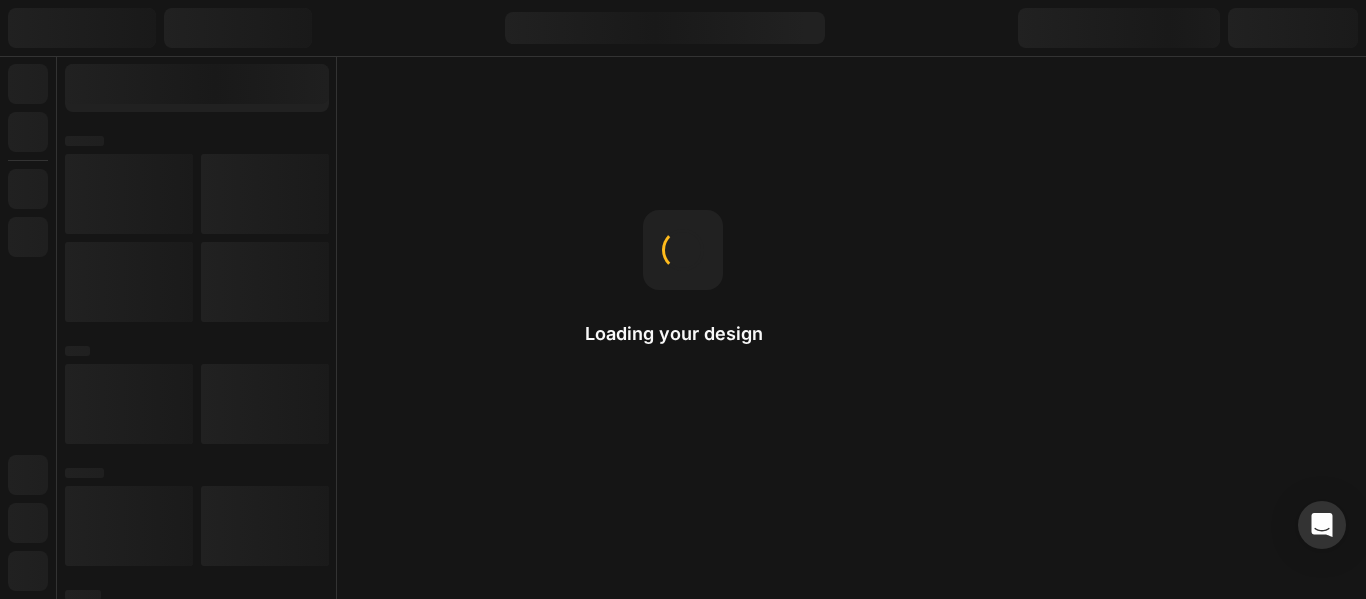 scroll, scrollTop: 0, scrollLeft: 0, axis: both 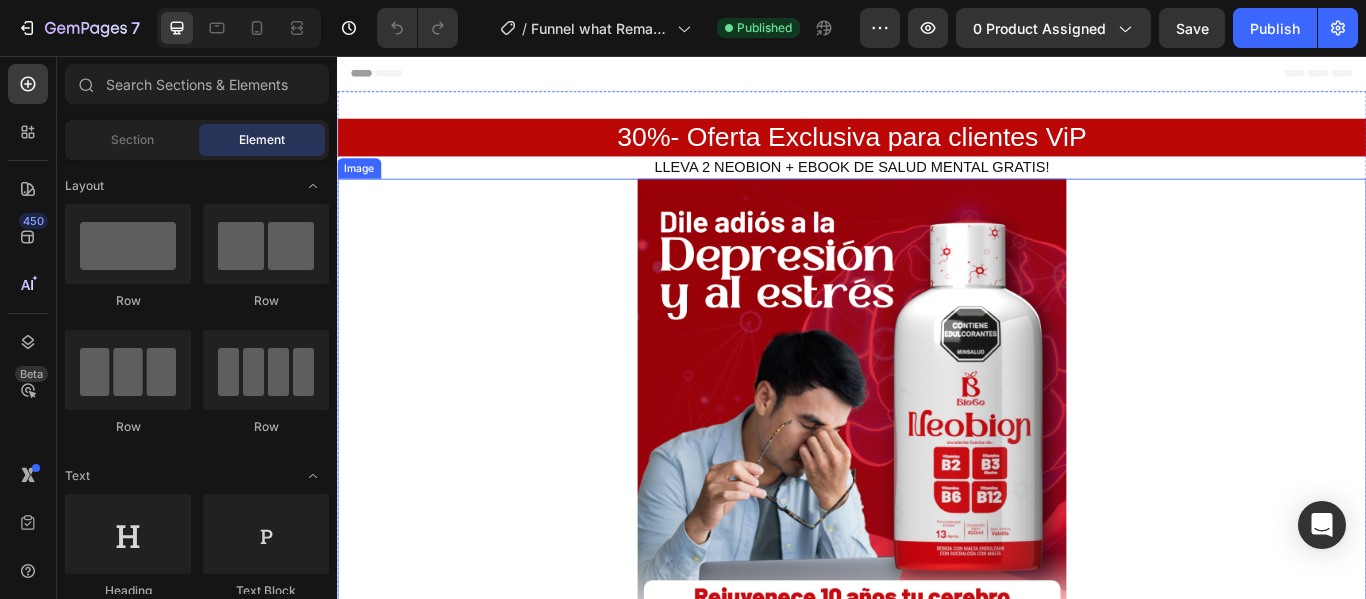 click at bounding box center [937, 463] 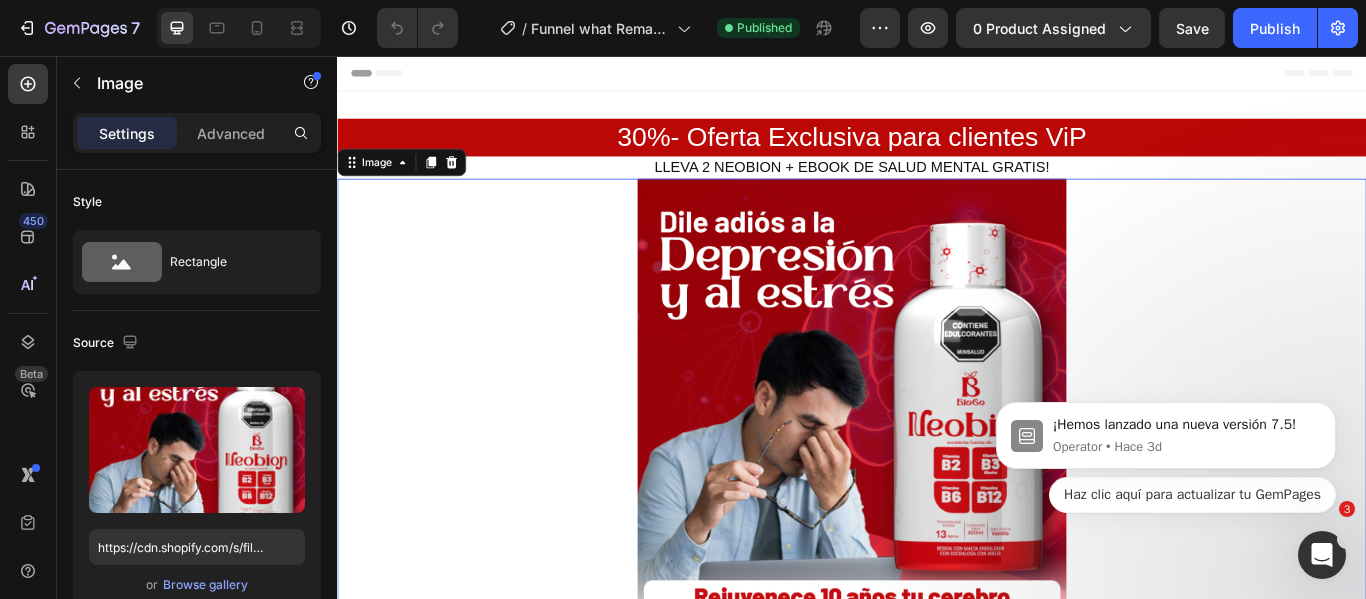 scroll, scrollTop: 0, scrollLeft: 0, axis: both 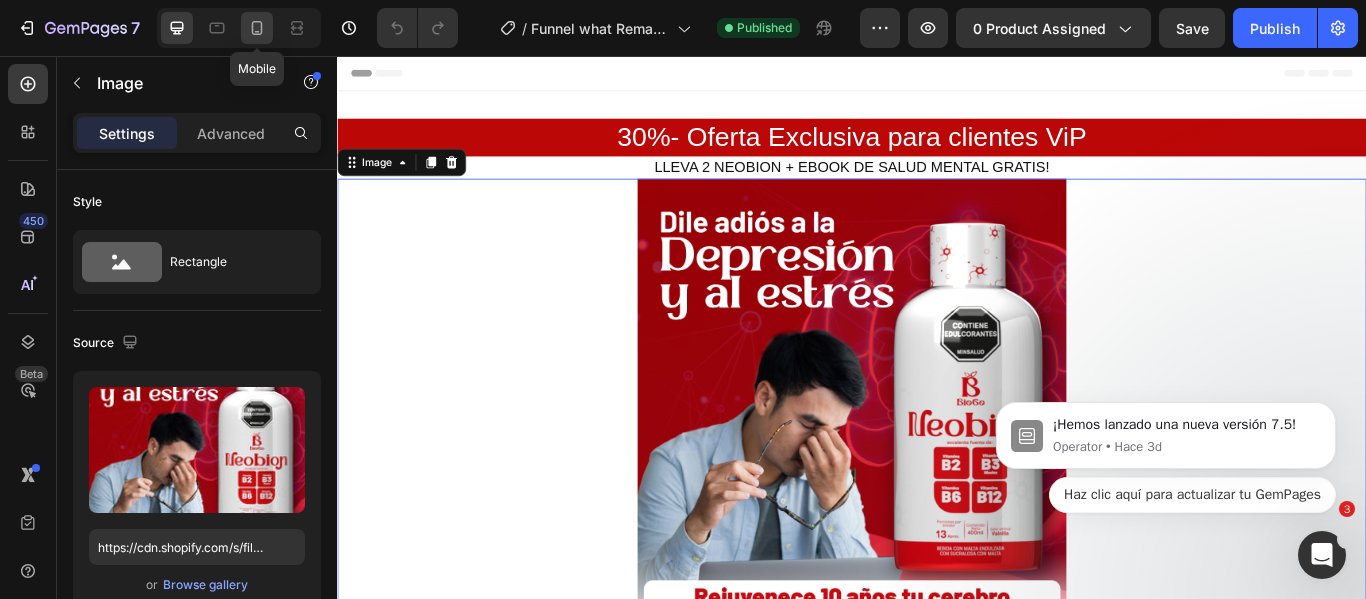 click 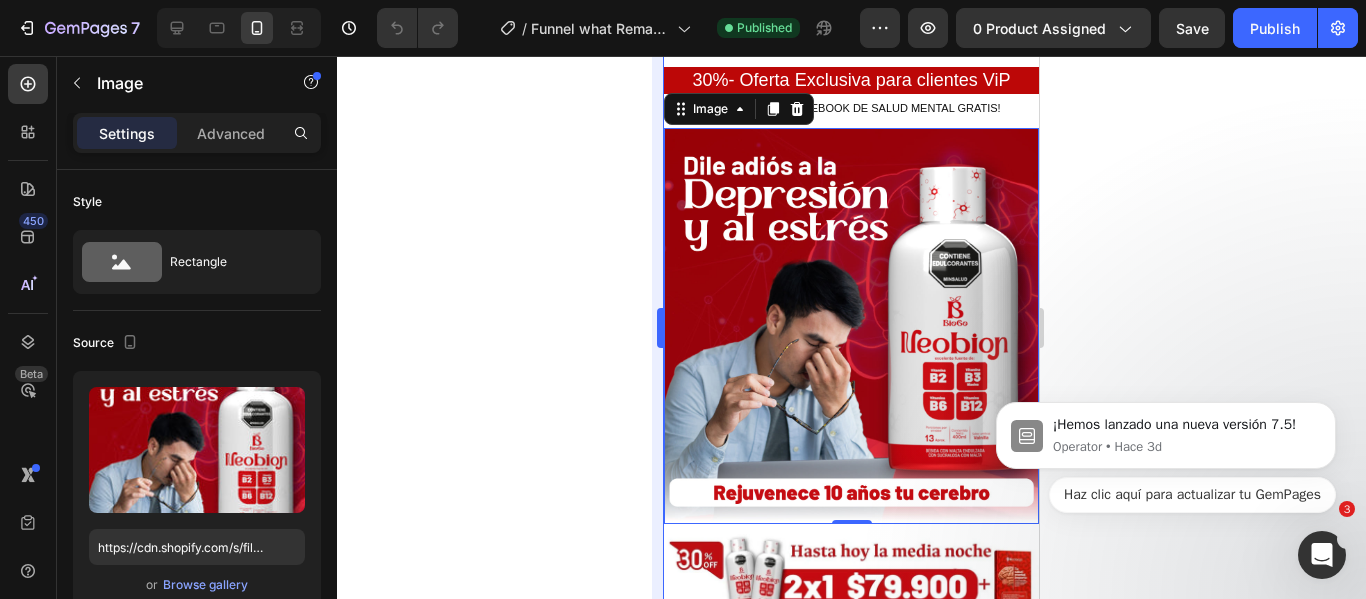 scroll, scrollTop: 64, scrollLeft: 0, axis: vertical 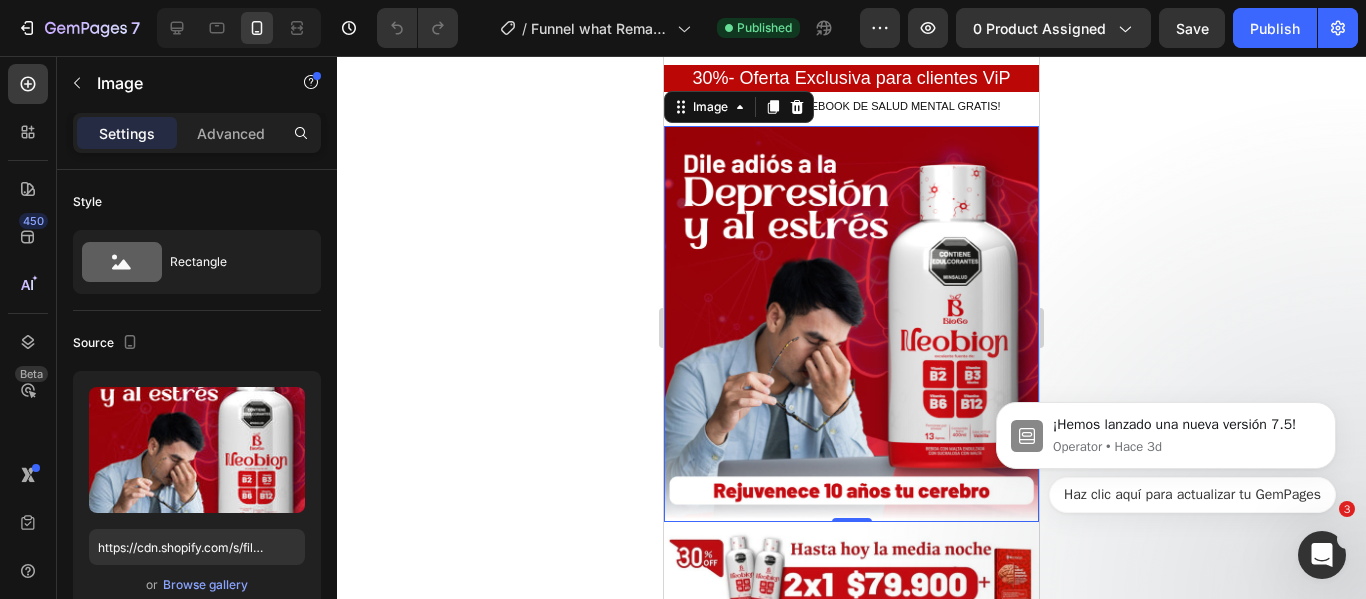 click at bounding box center [851, 324] 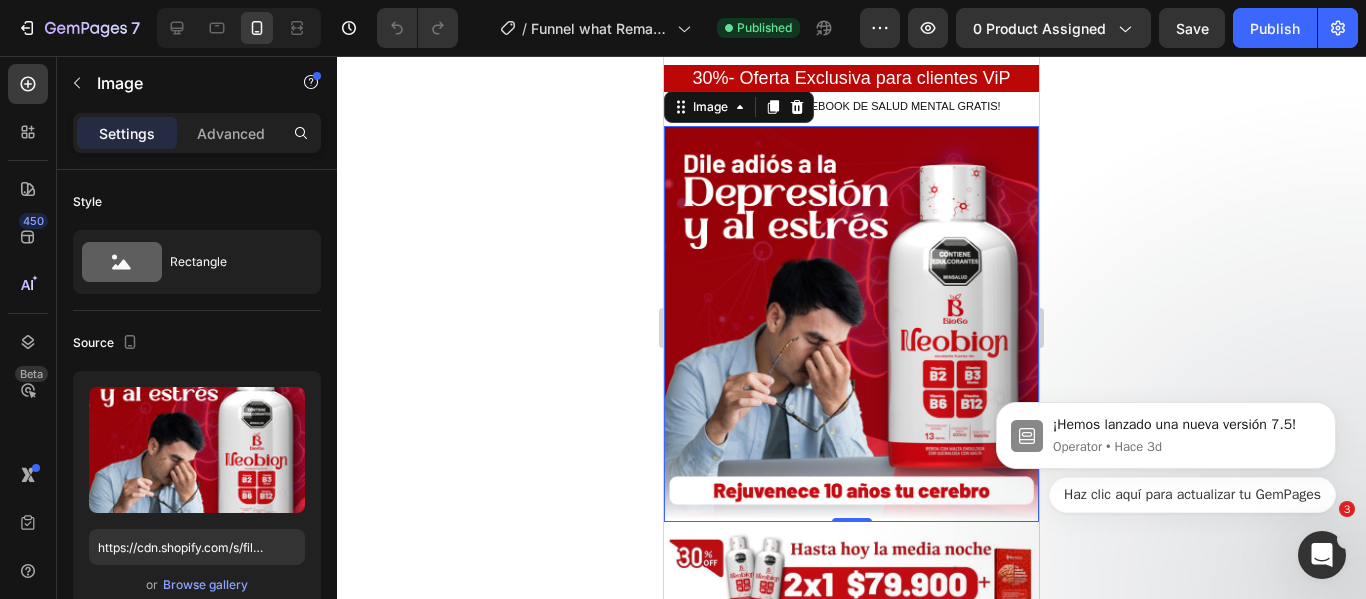 scroll, scrollTop: 364, scrollLeft: 0, axis: vertical 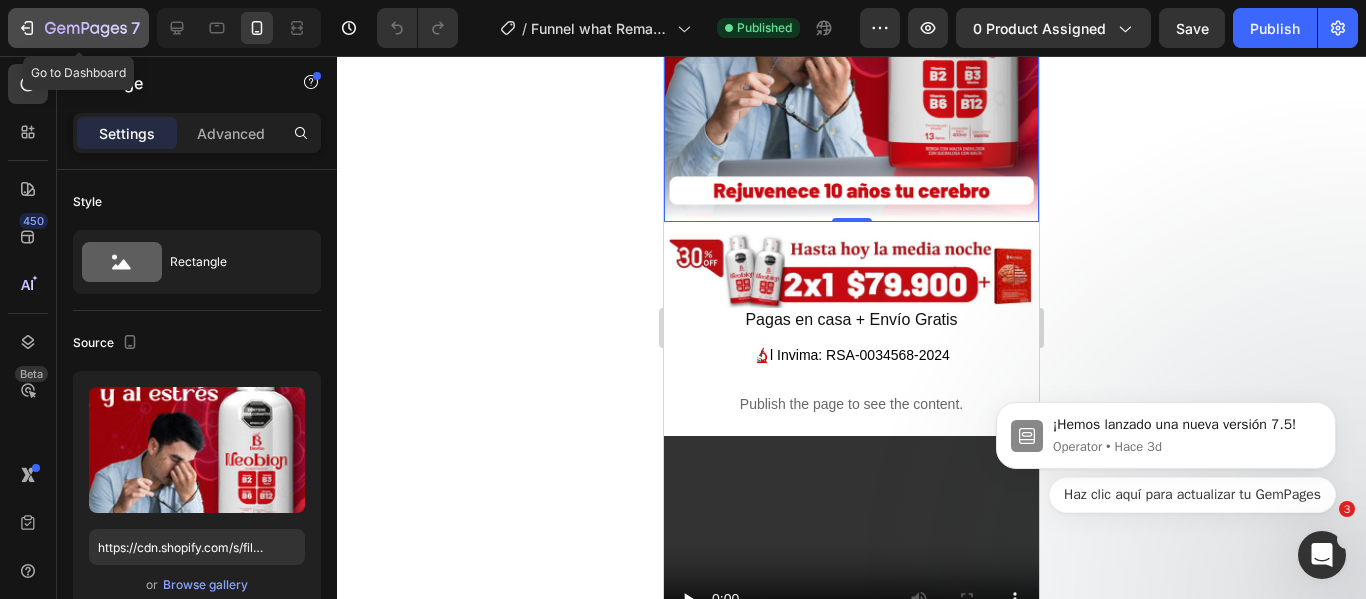 click 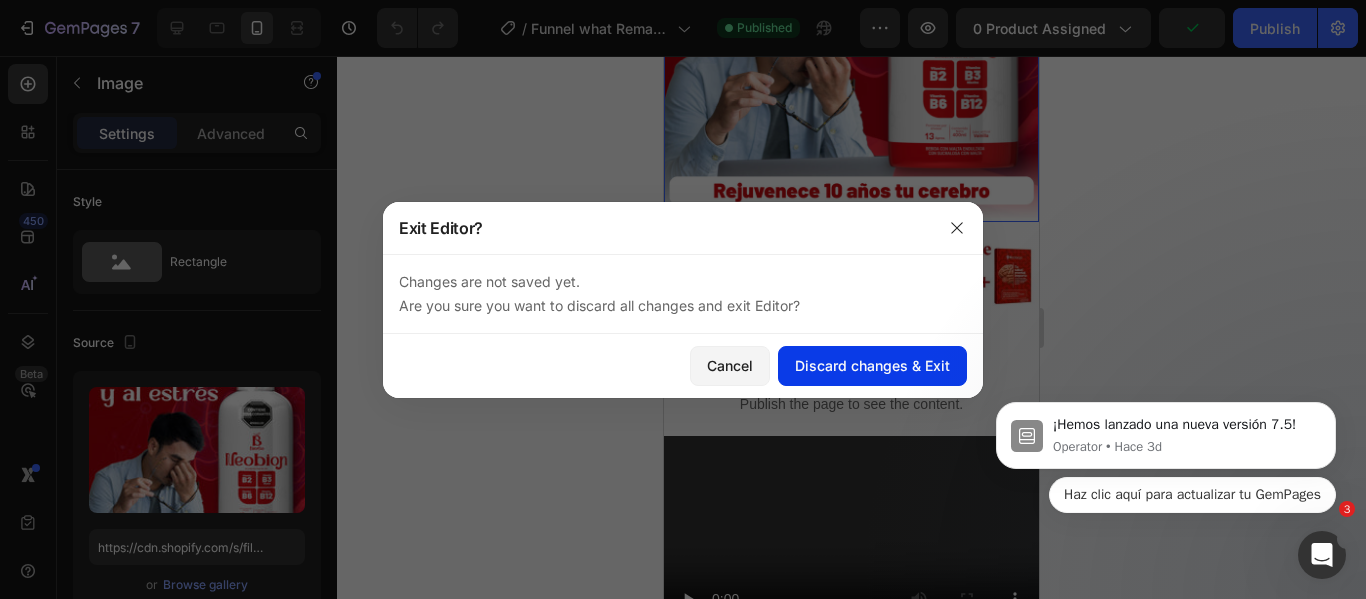 click on "Discard changes & Exit" at bounding box center [872, 365] 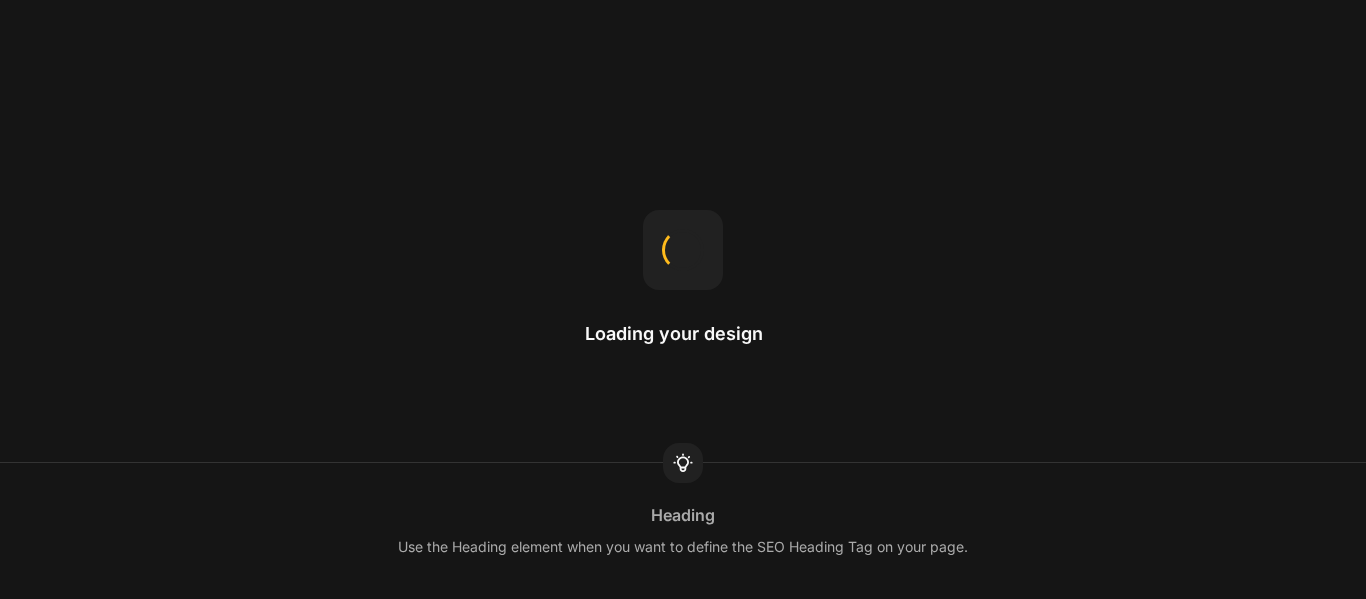 scroll, scrollTop: 0, scrollLeft: 0, axis: both 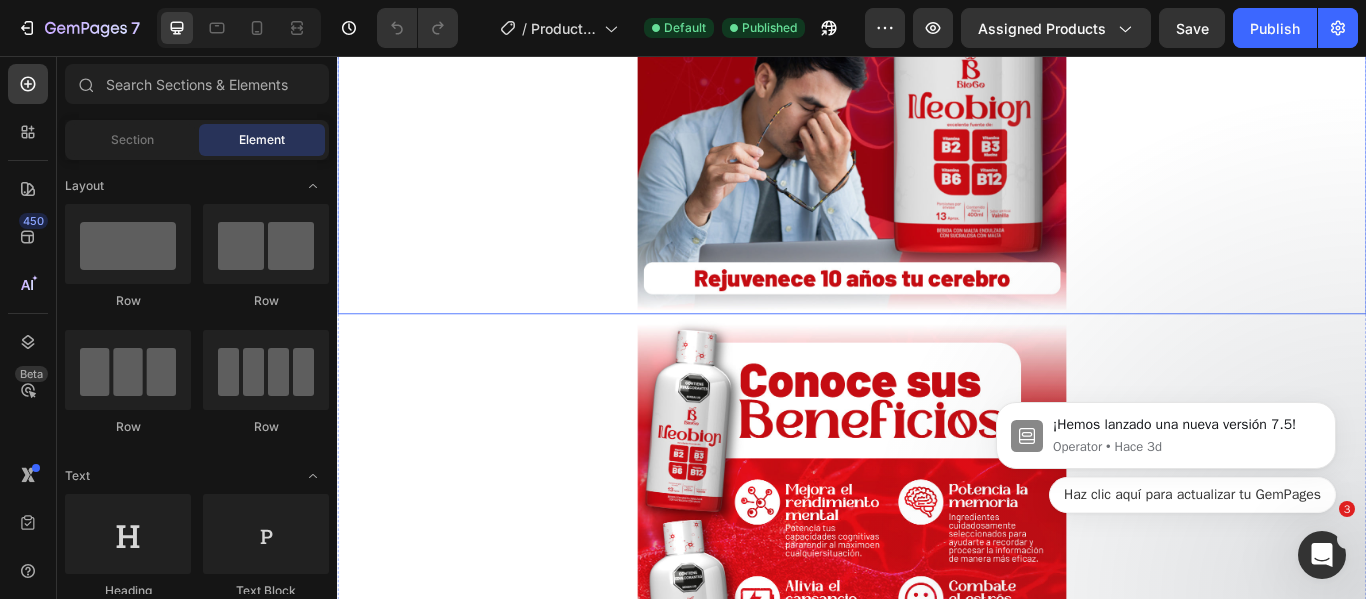 click at bounding box center [937, 93] 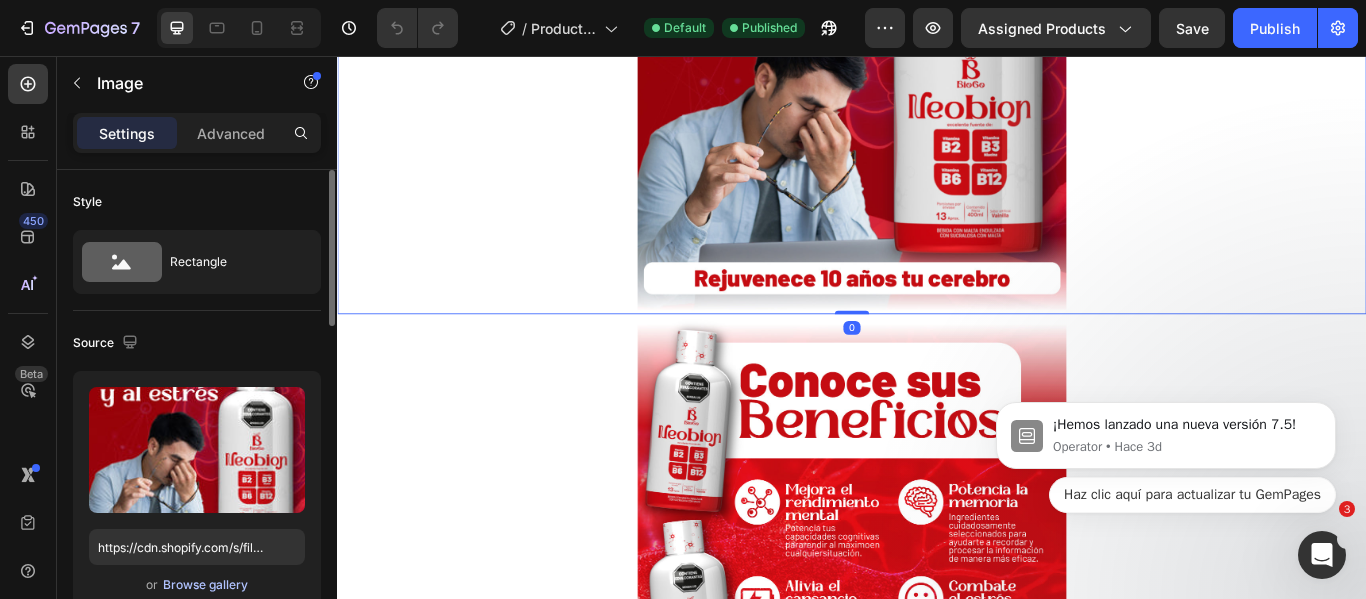click on "Browse gallery" at bounding box center [205, 585] 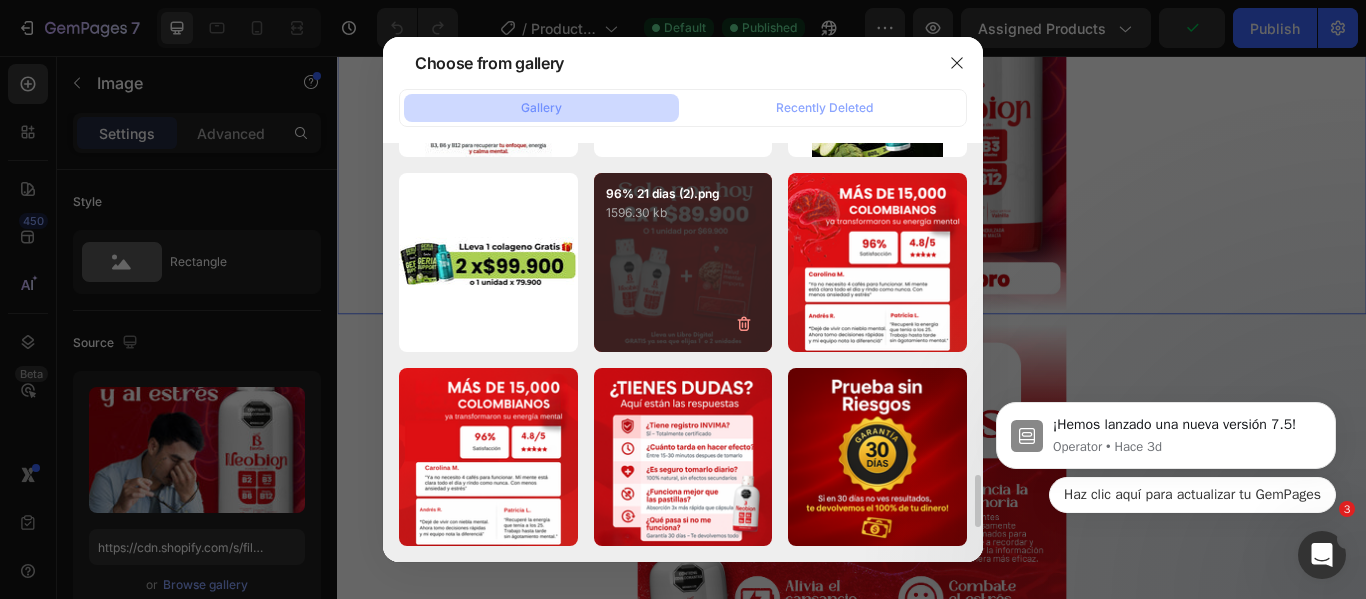 scroll, scrollTop: 2138, scrollLeft: 0, axis: vertical 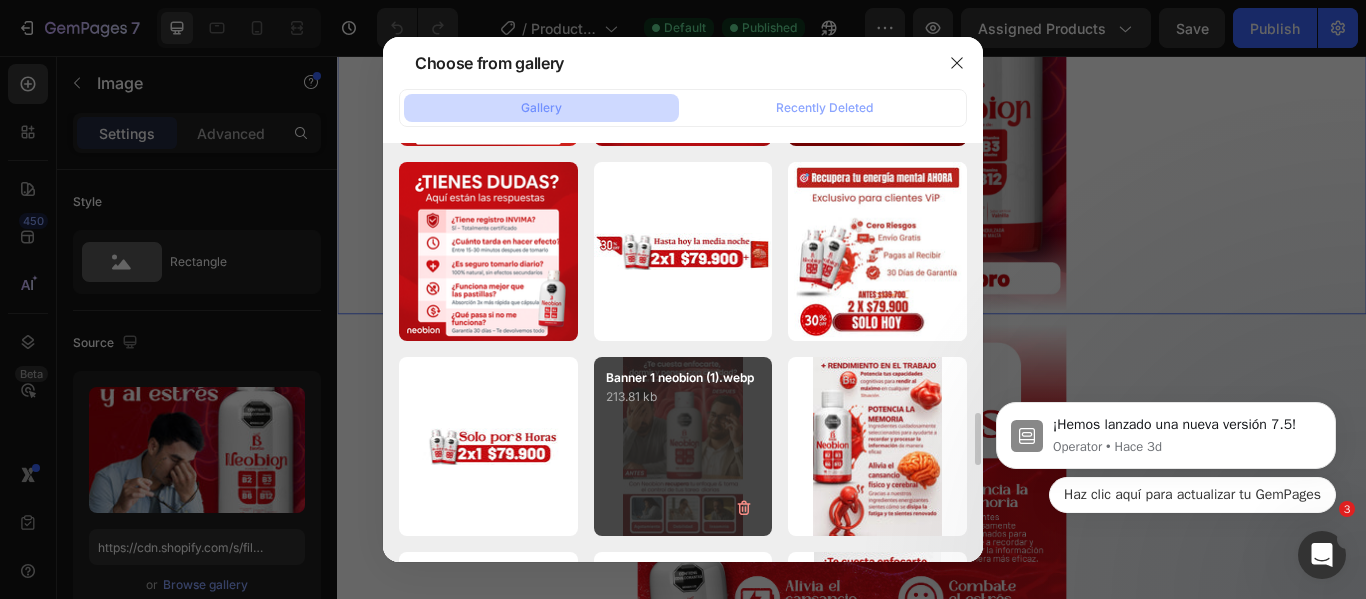 click on "Banner 1 neobion (1).webp 213.81 kb" at bounding box center (683, 446) 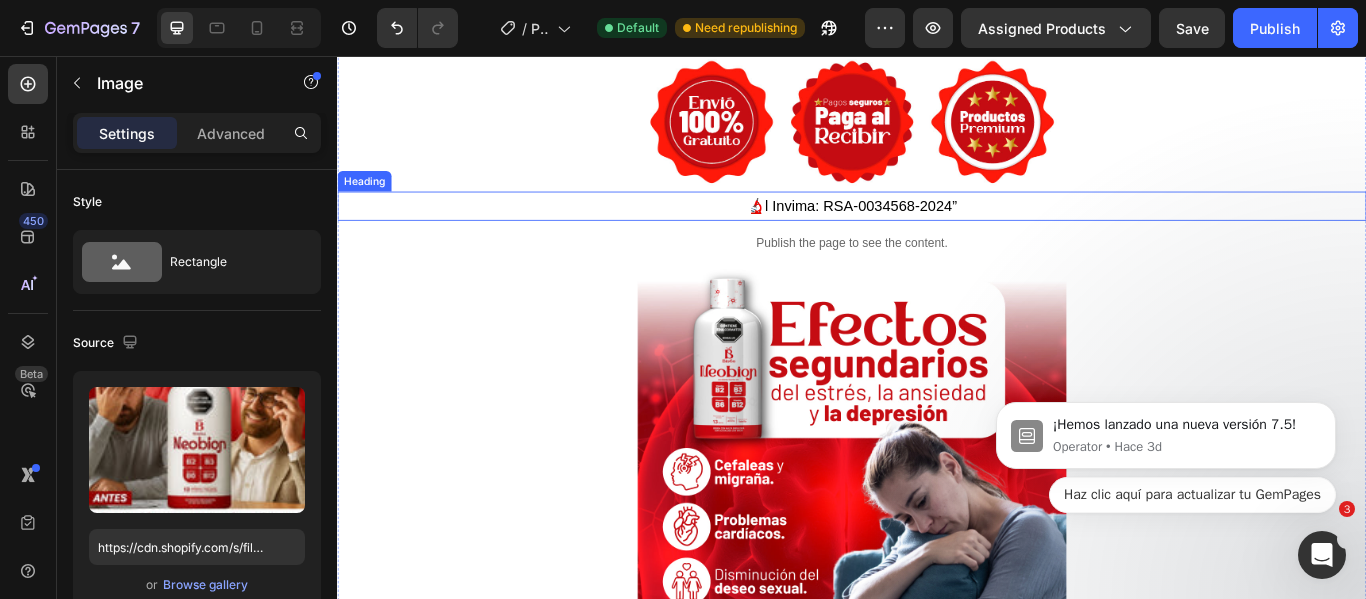scroll, scrollTop: 1900, scrollLeft: 0, axis: vertical 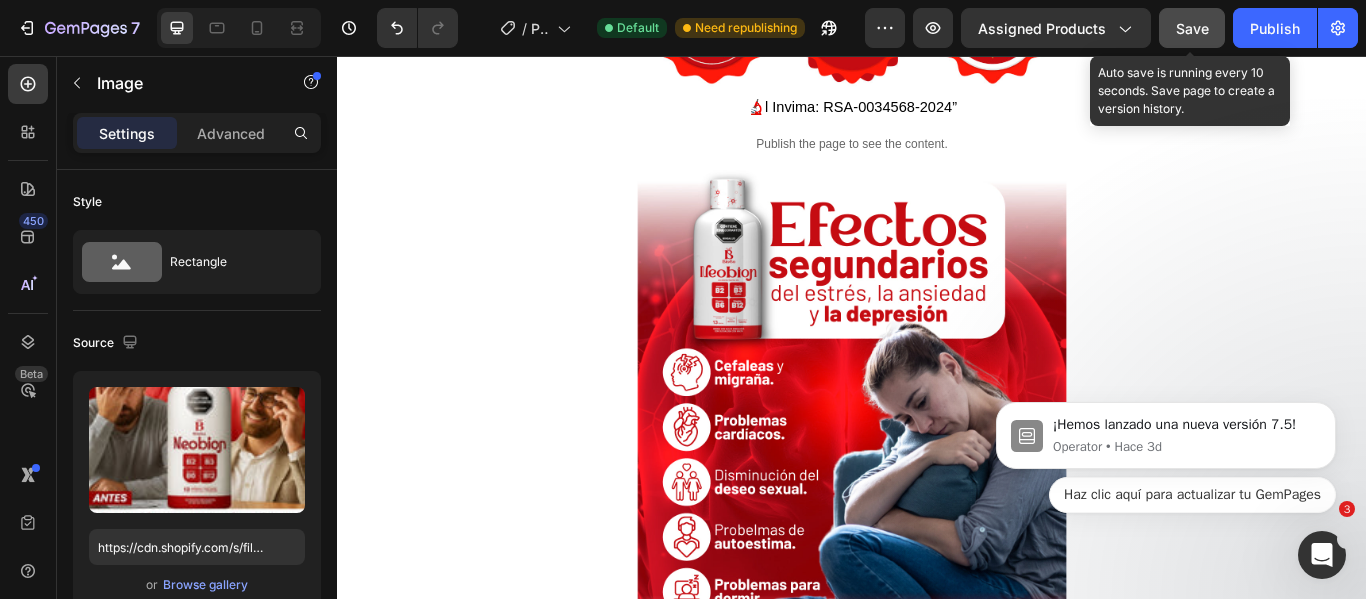click on "Save" at bounding box center [1192, 28] 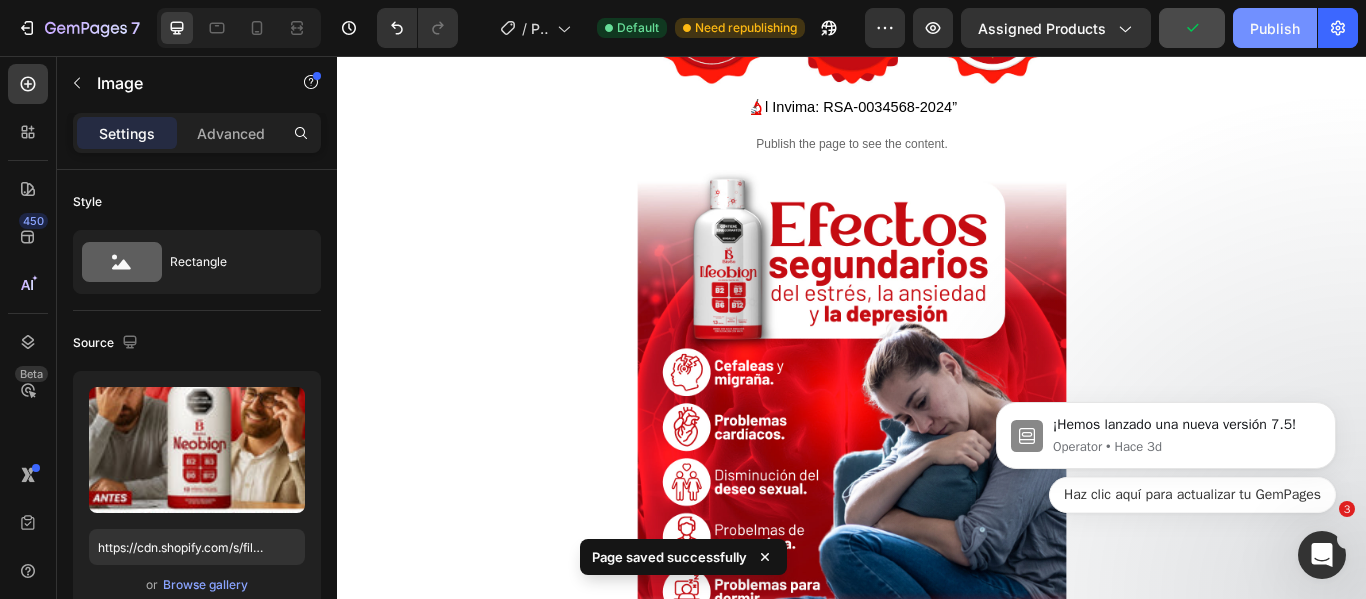 click on "Publish" at bounding box center (1275, 28) 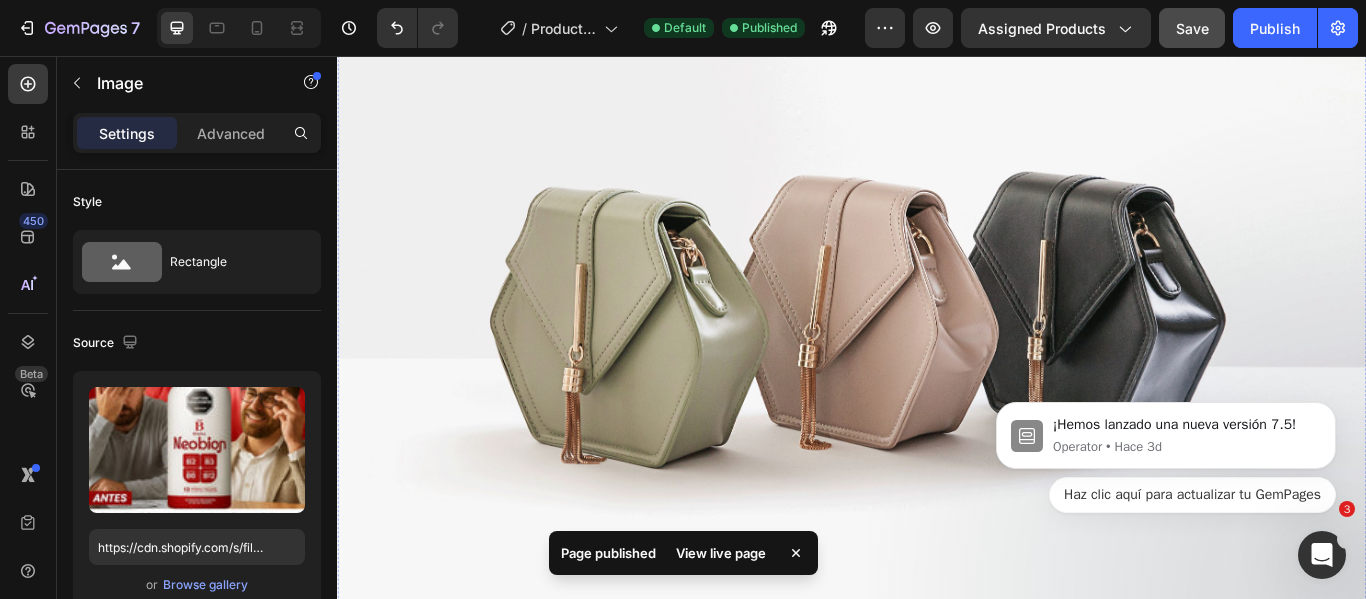 scroll, scrollTop: 3300, scrollLeft: 0, axis: vertical 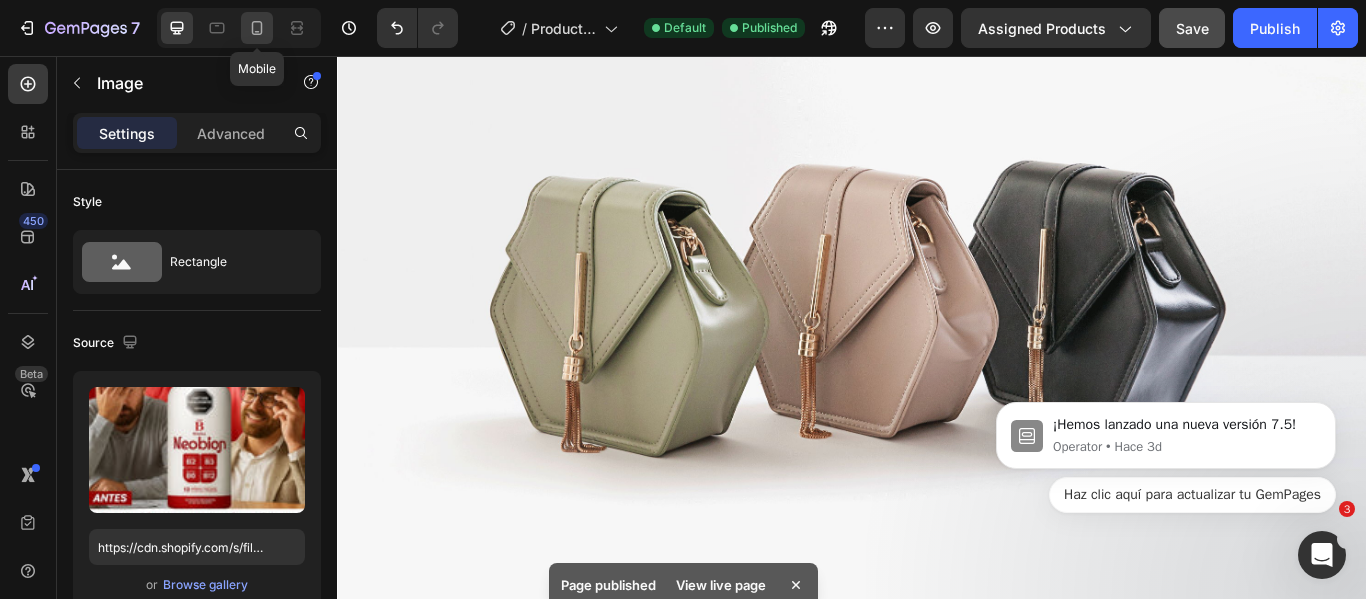 click 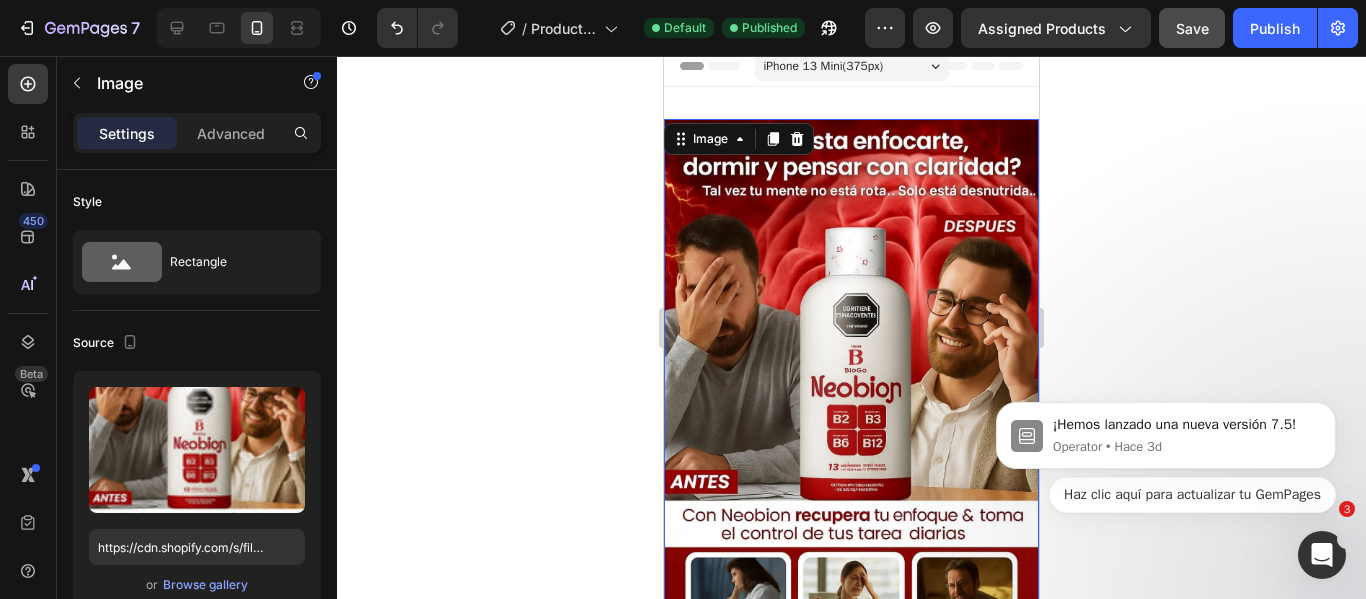 scroll, scrollTop: 0, scrollLeft: 0, axis: both 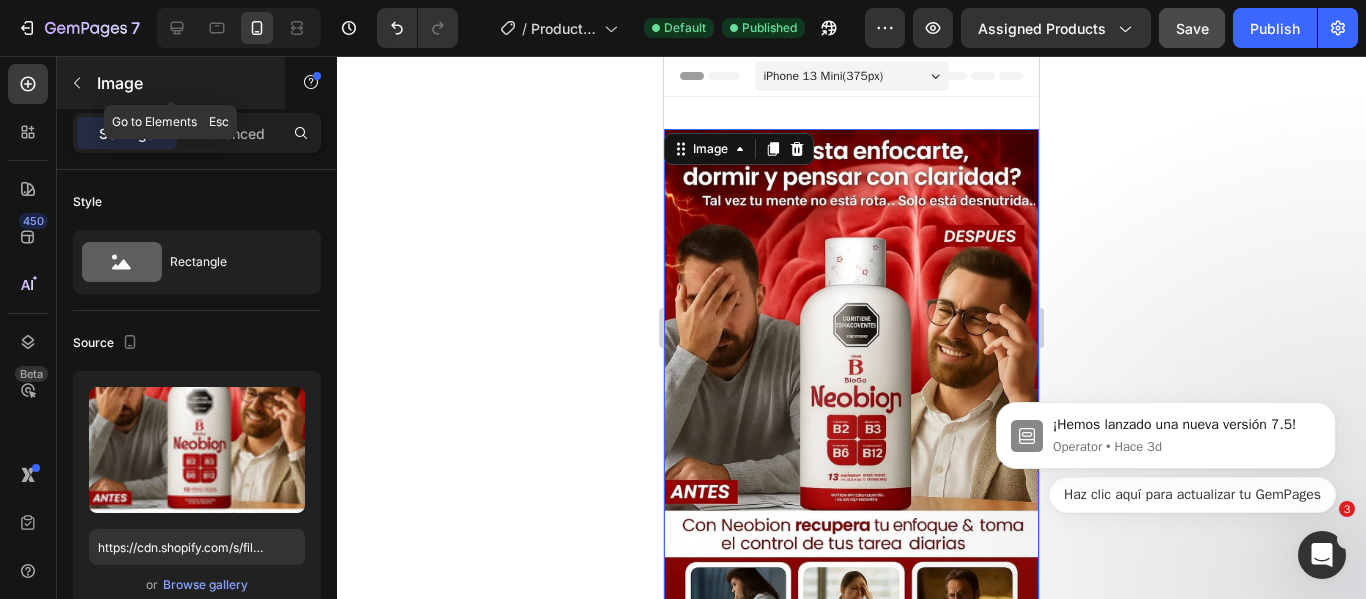 click 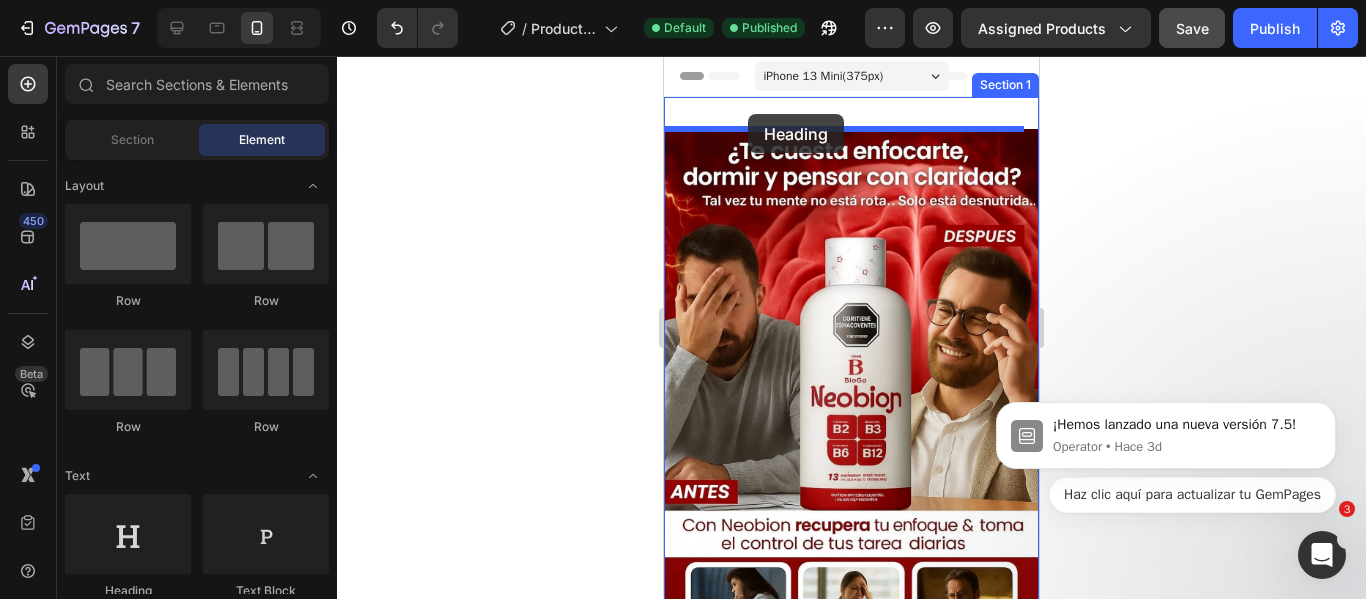 drag, startPoint x: 785, startPoint y: 610, endPoint x: 748, endPoint y: 114, distance: 497.3781 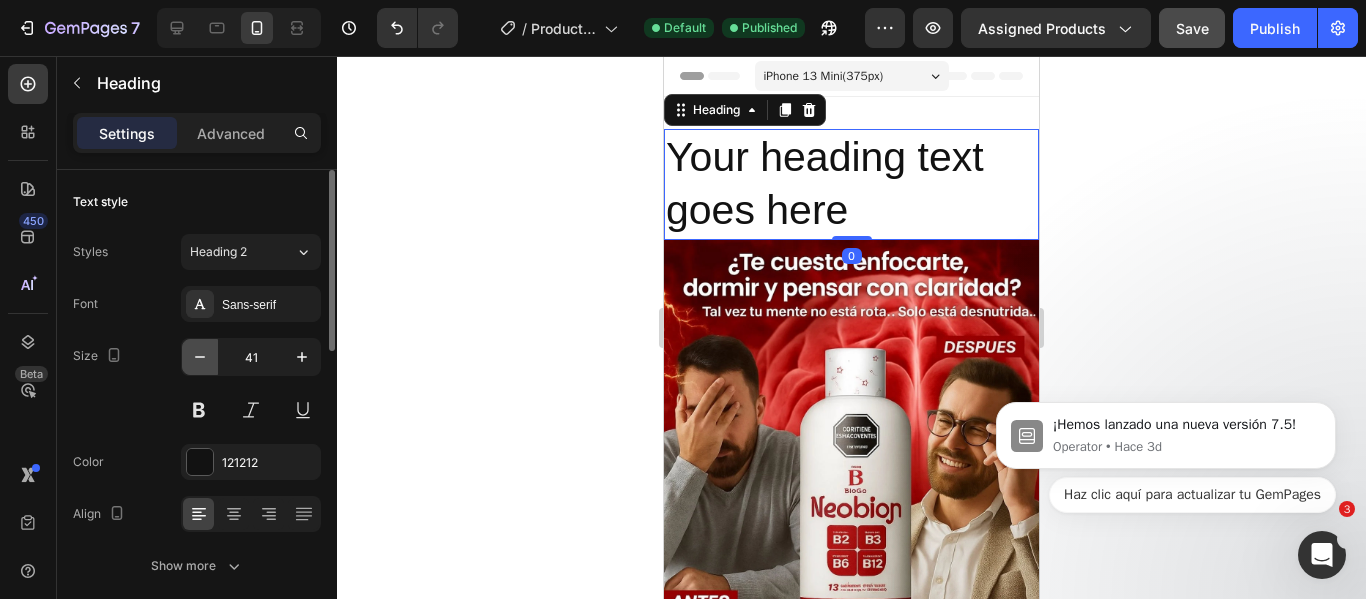 click 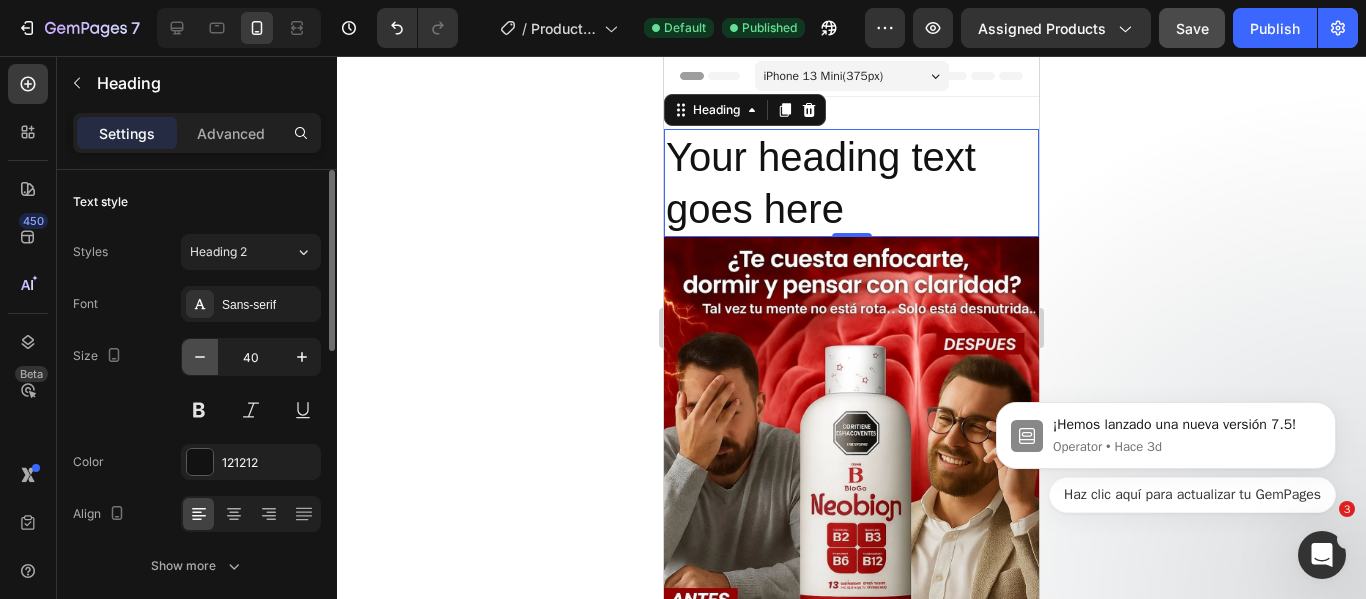 click 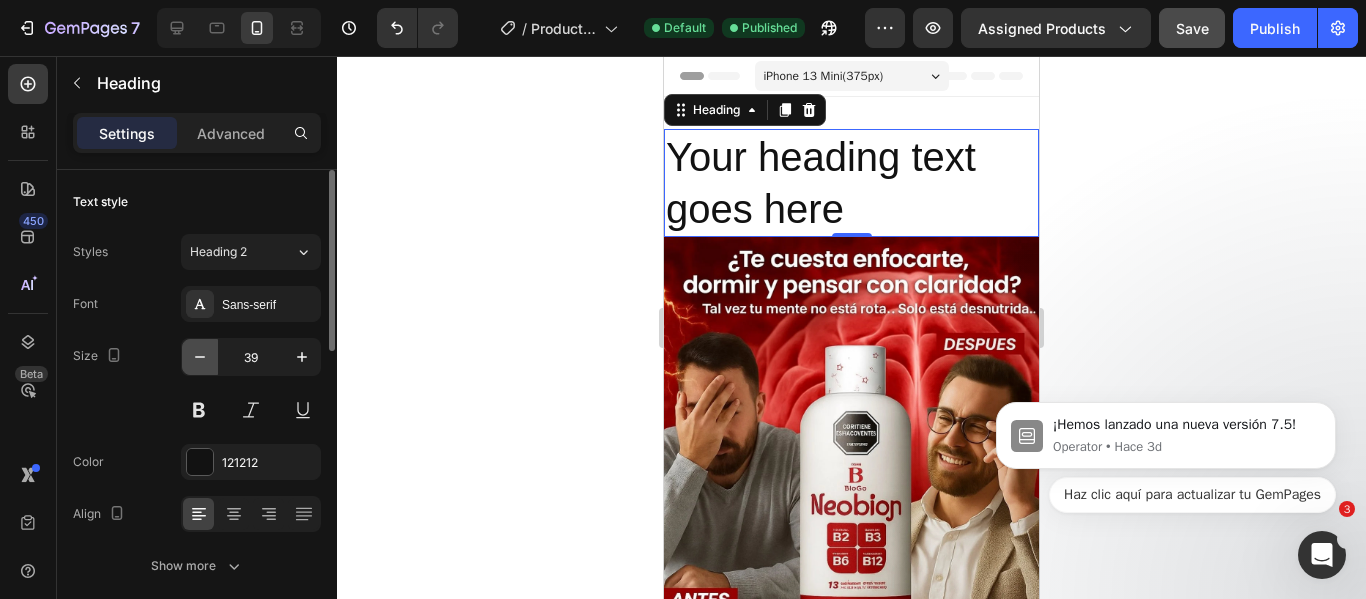 click 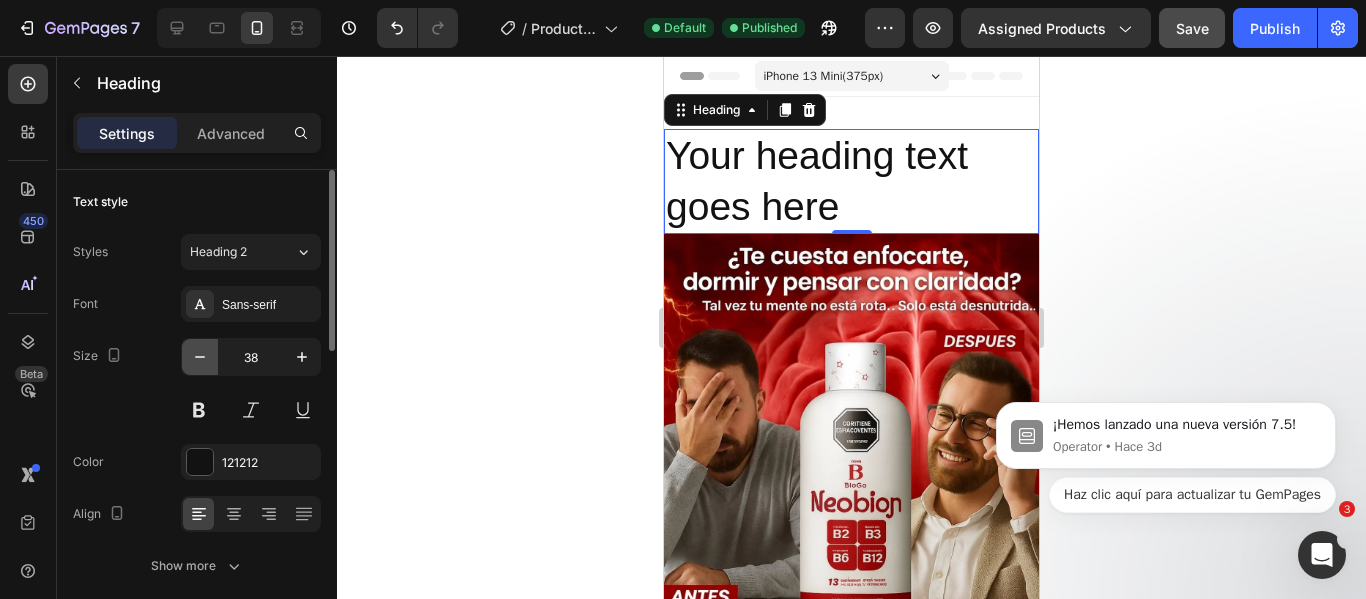 click 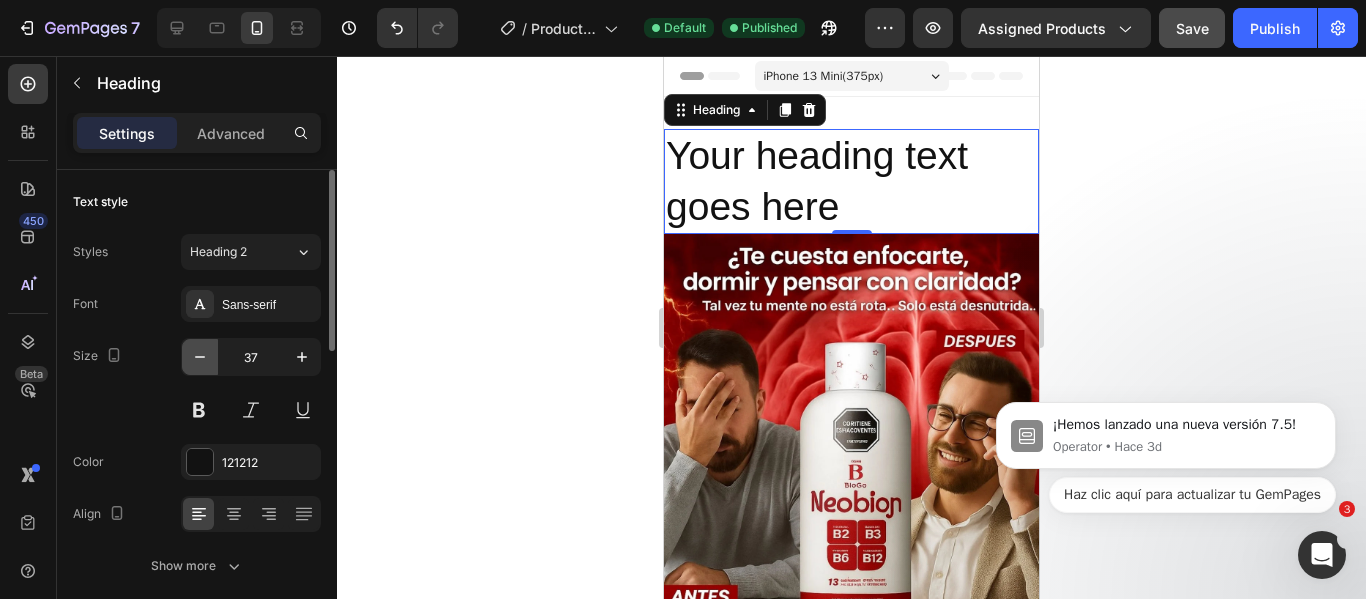 click 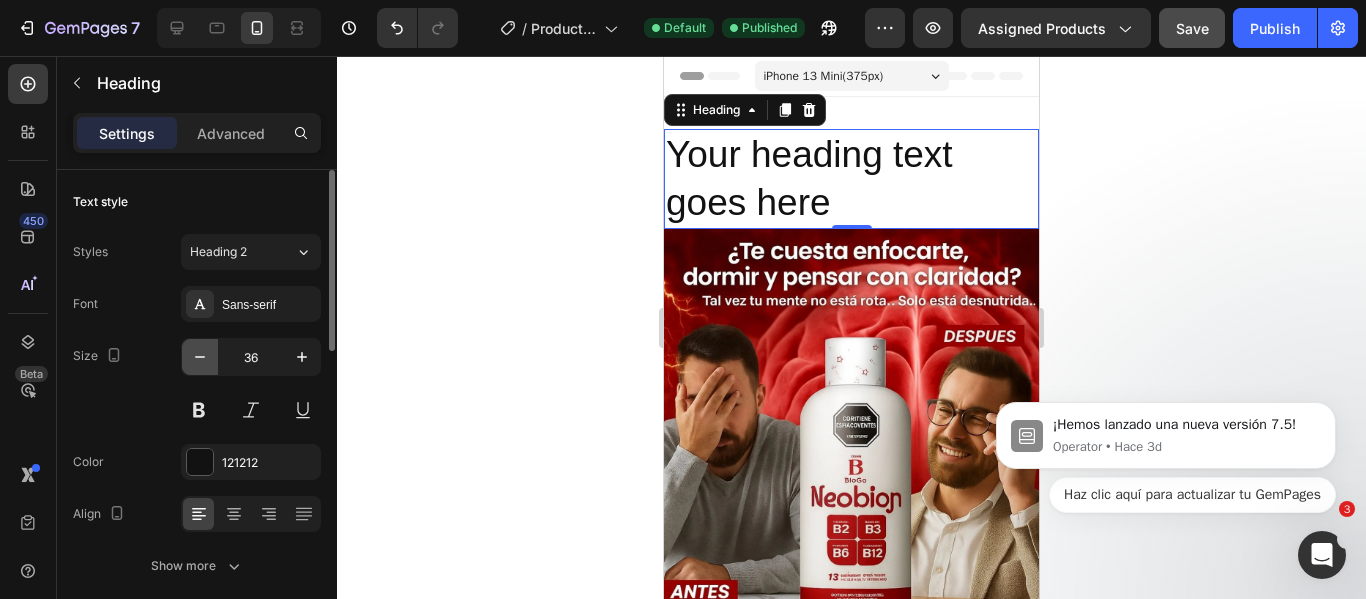 click 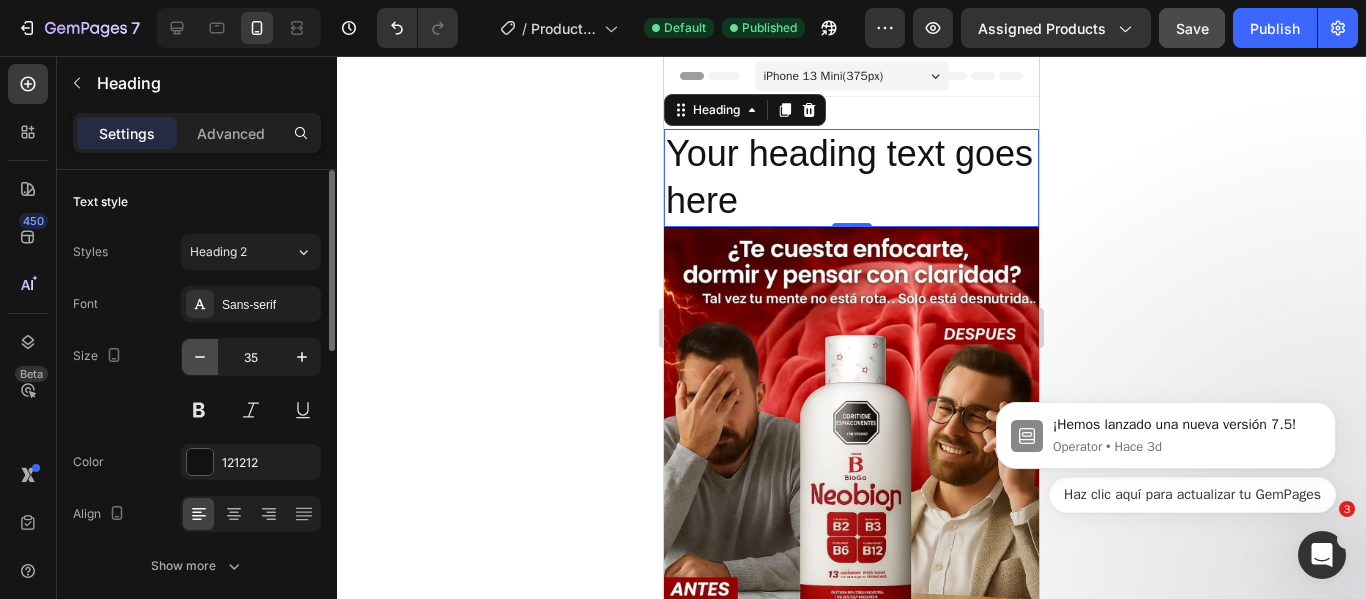 click 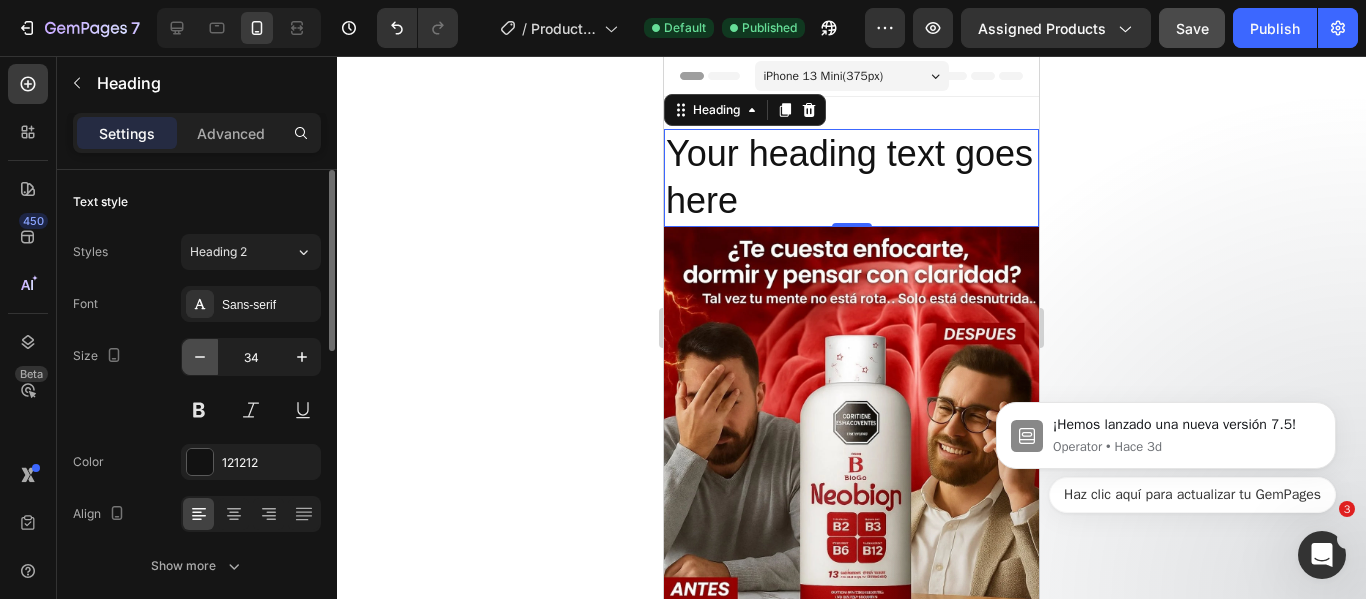 click 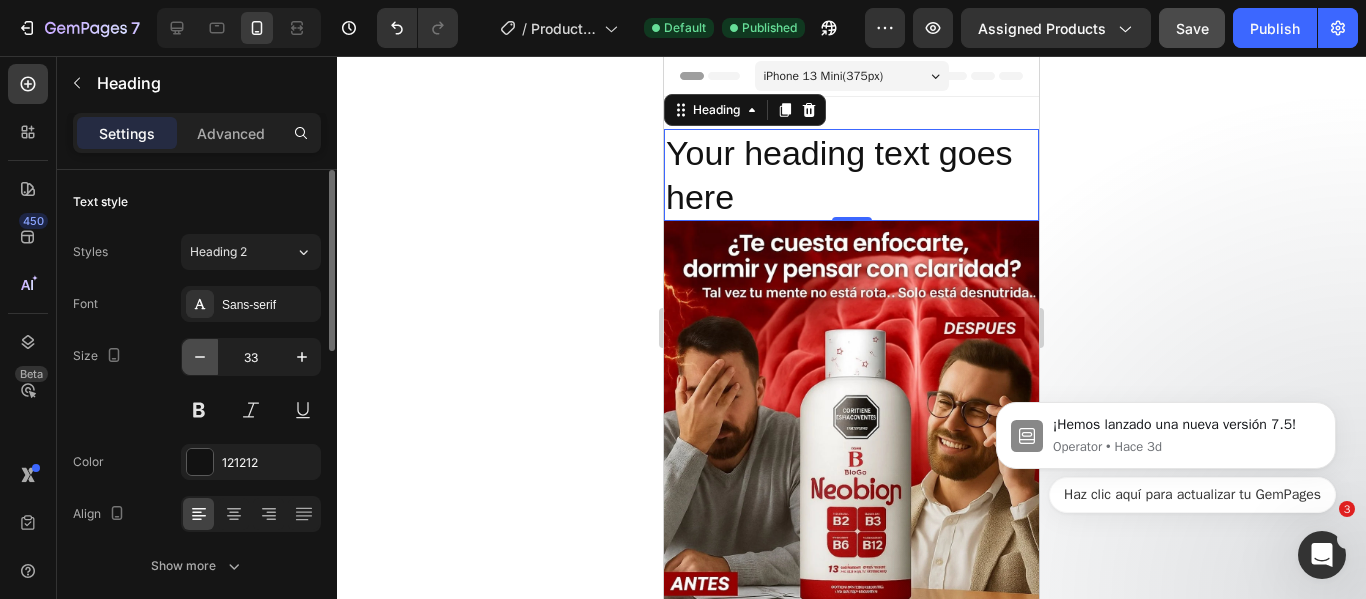 click 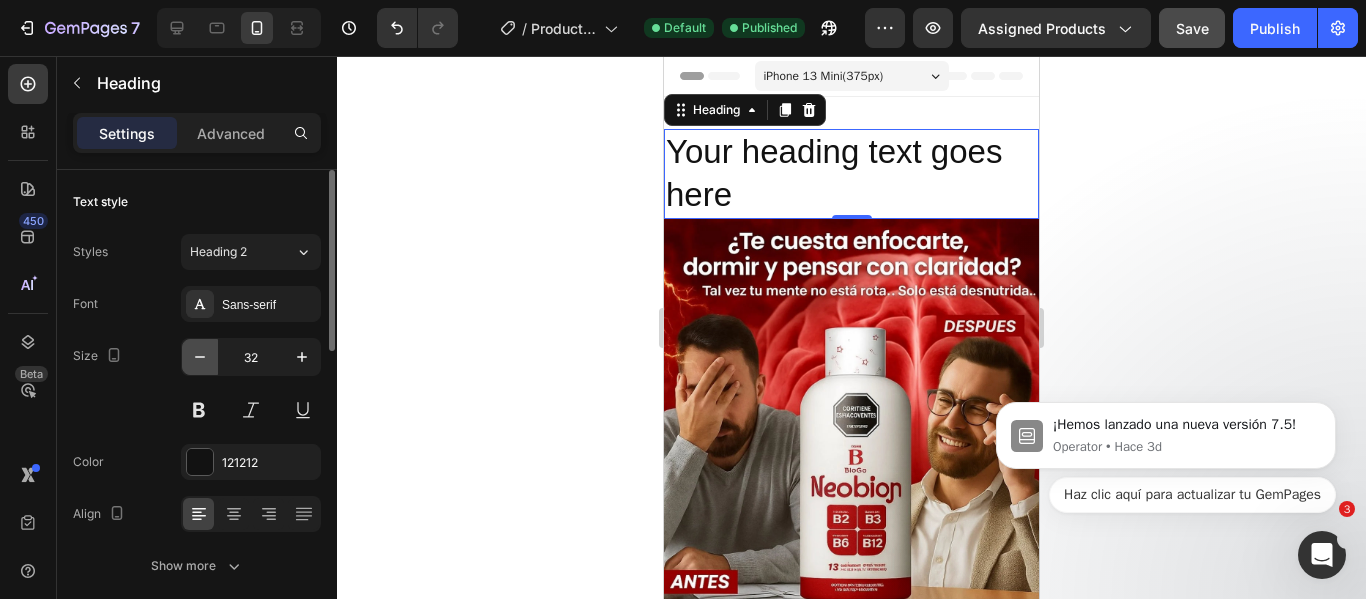 click 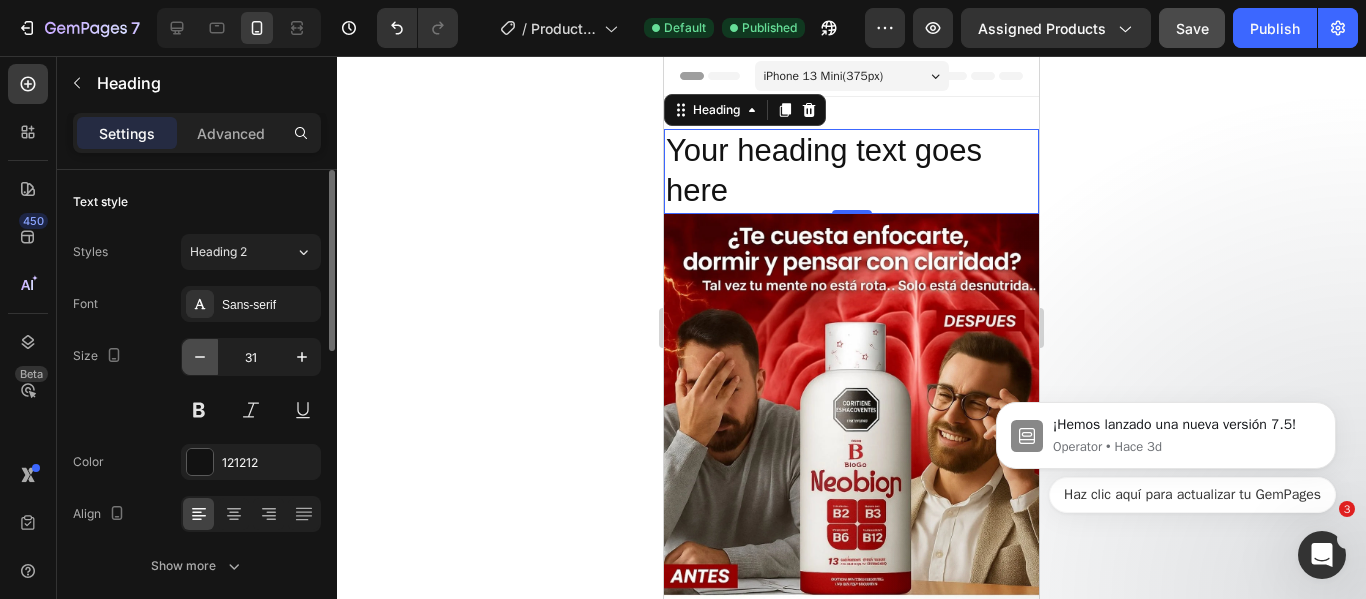 click 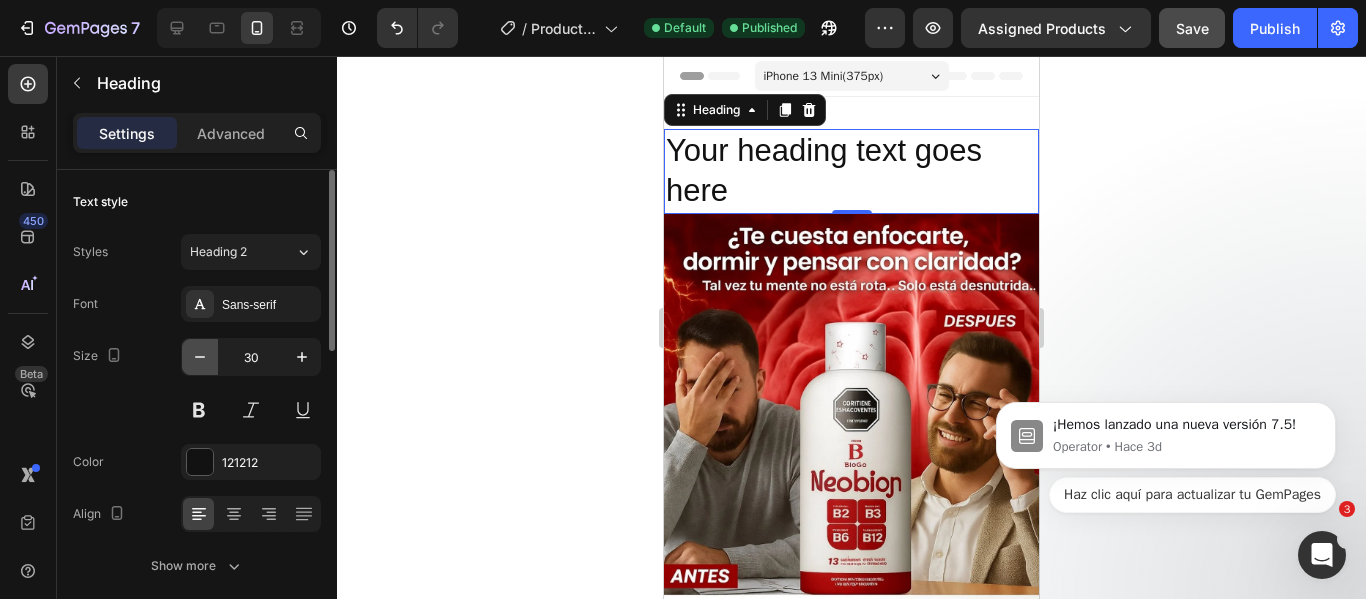 click 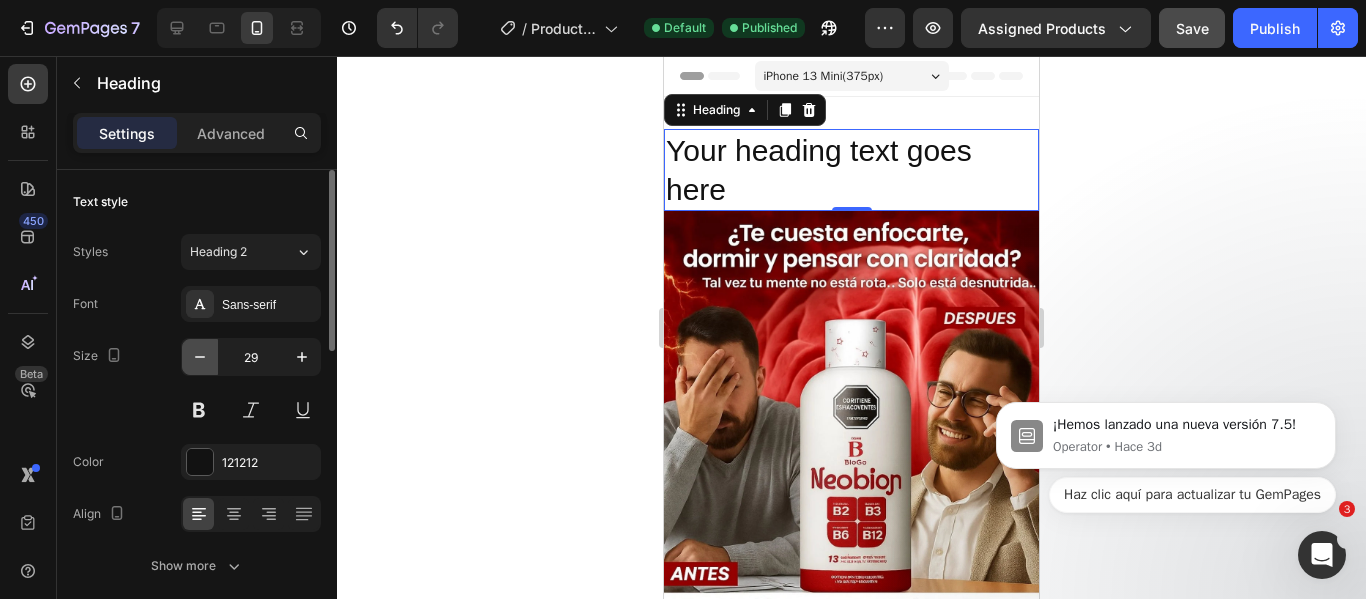 click 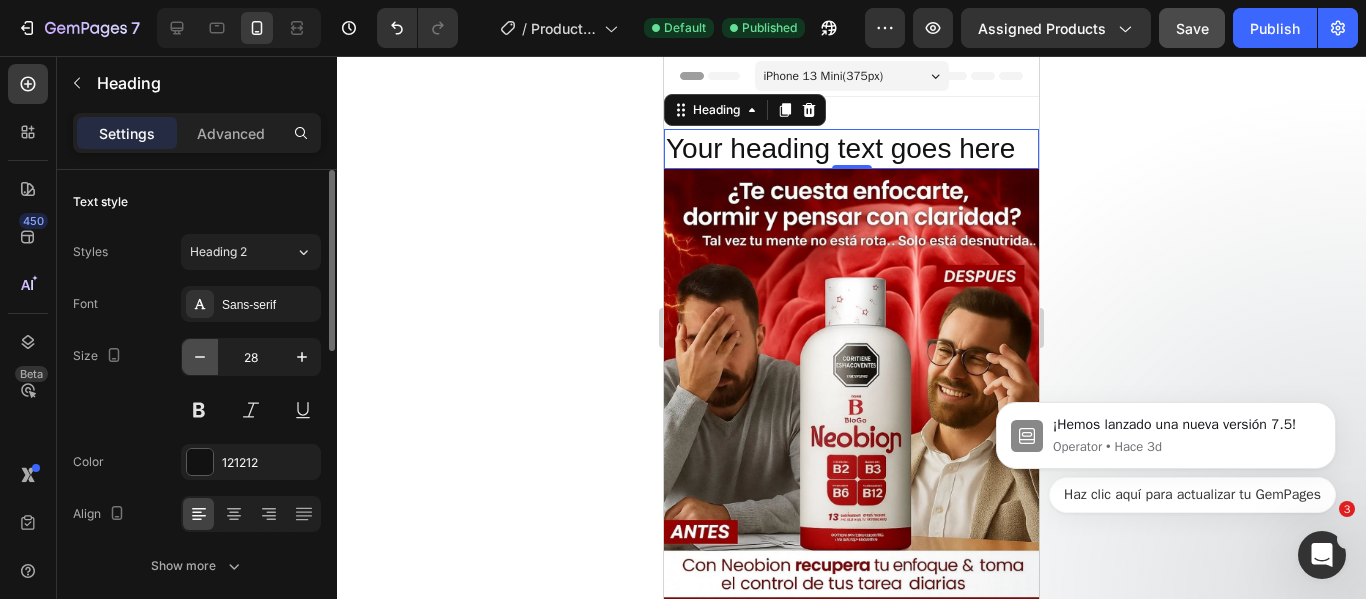 click 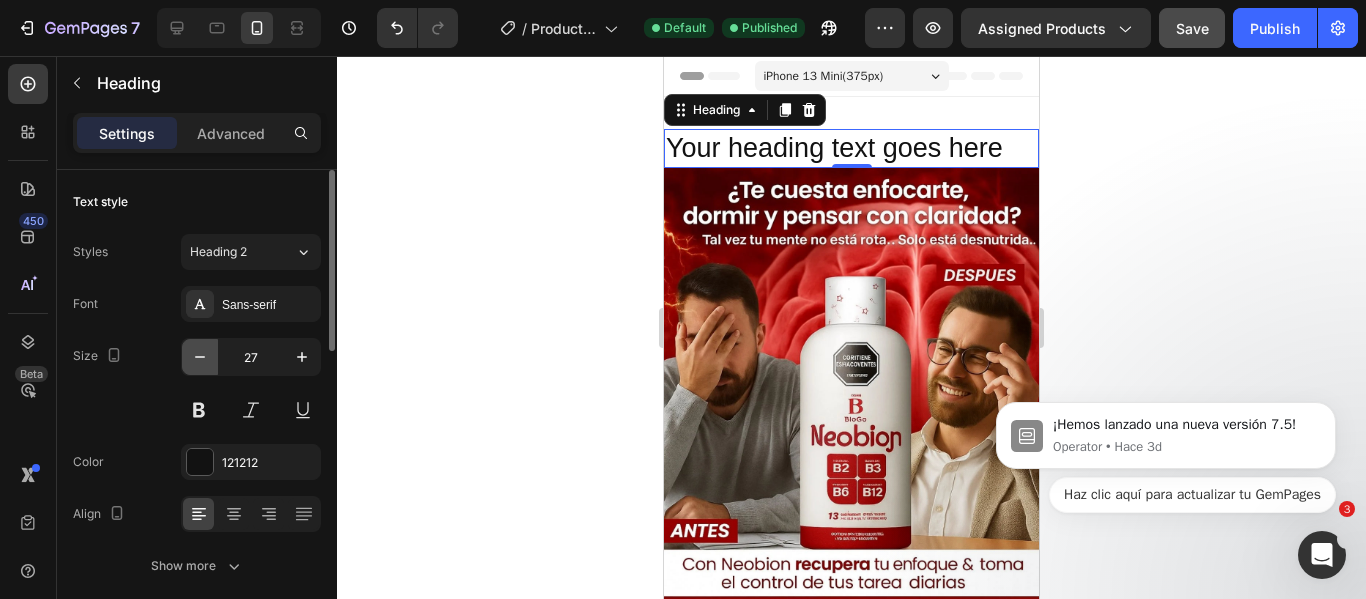 click 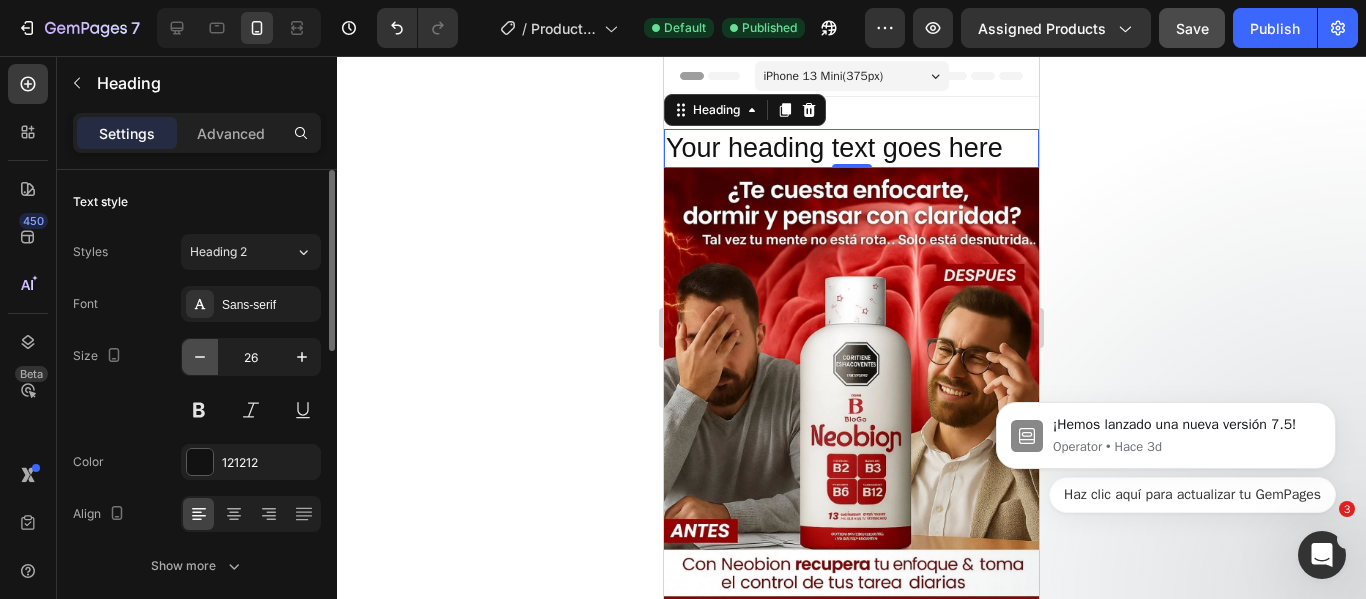 click 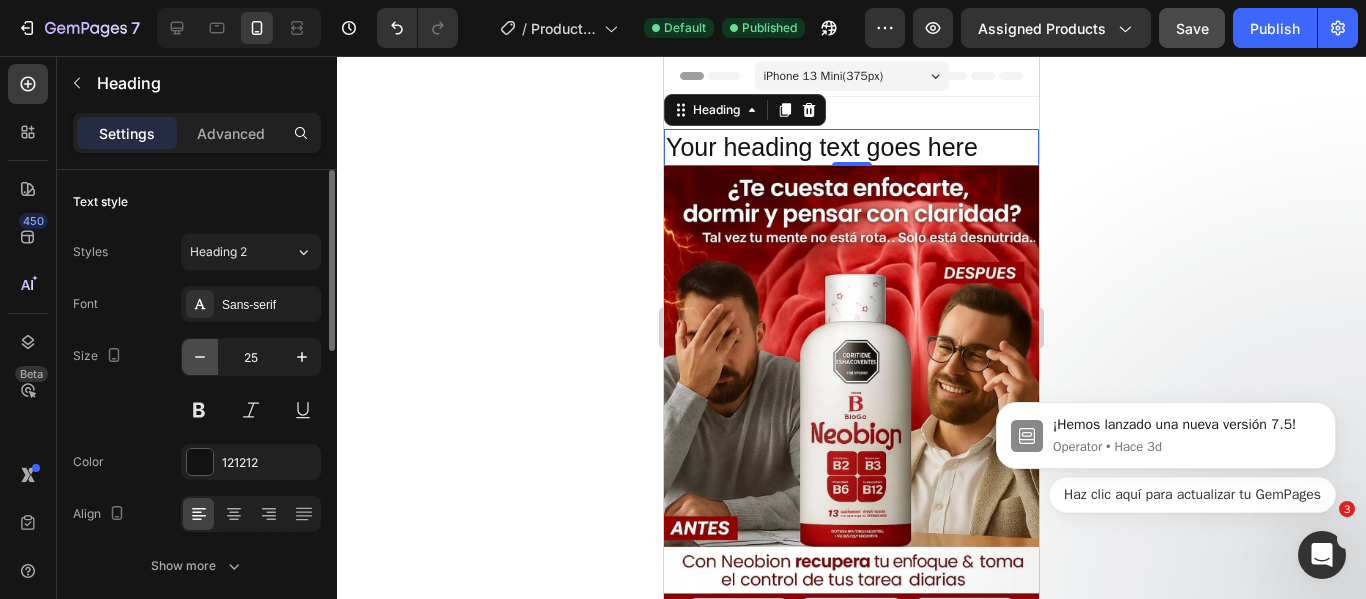 click 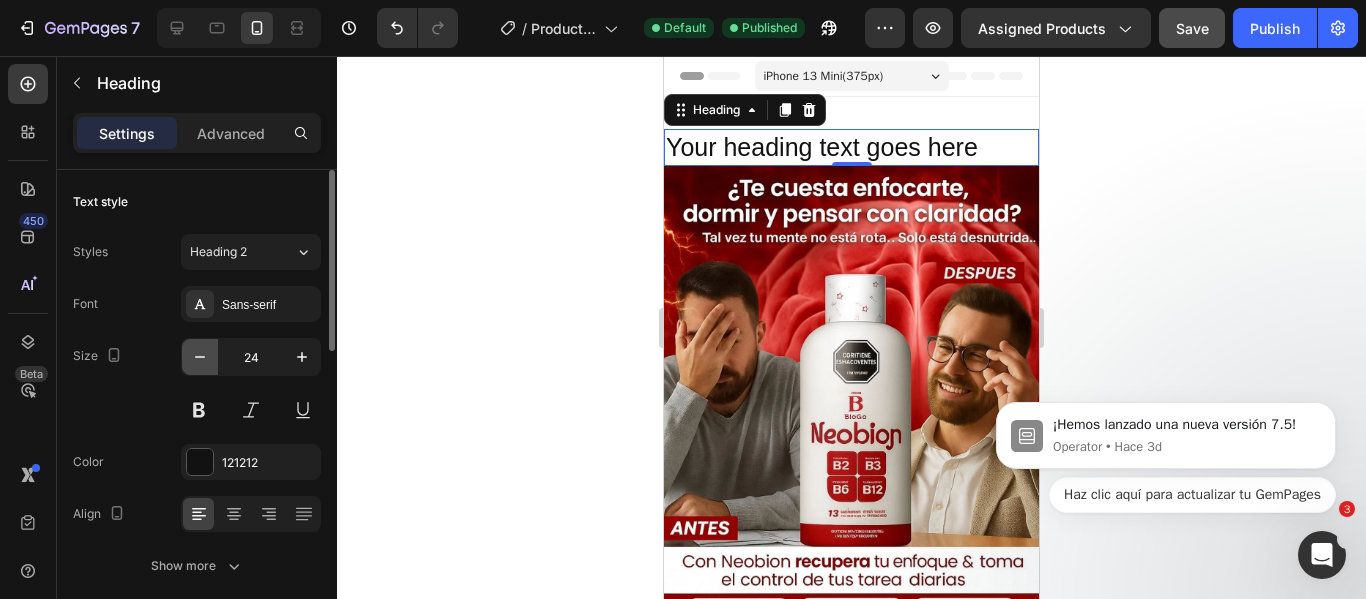 click 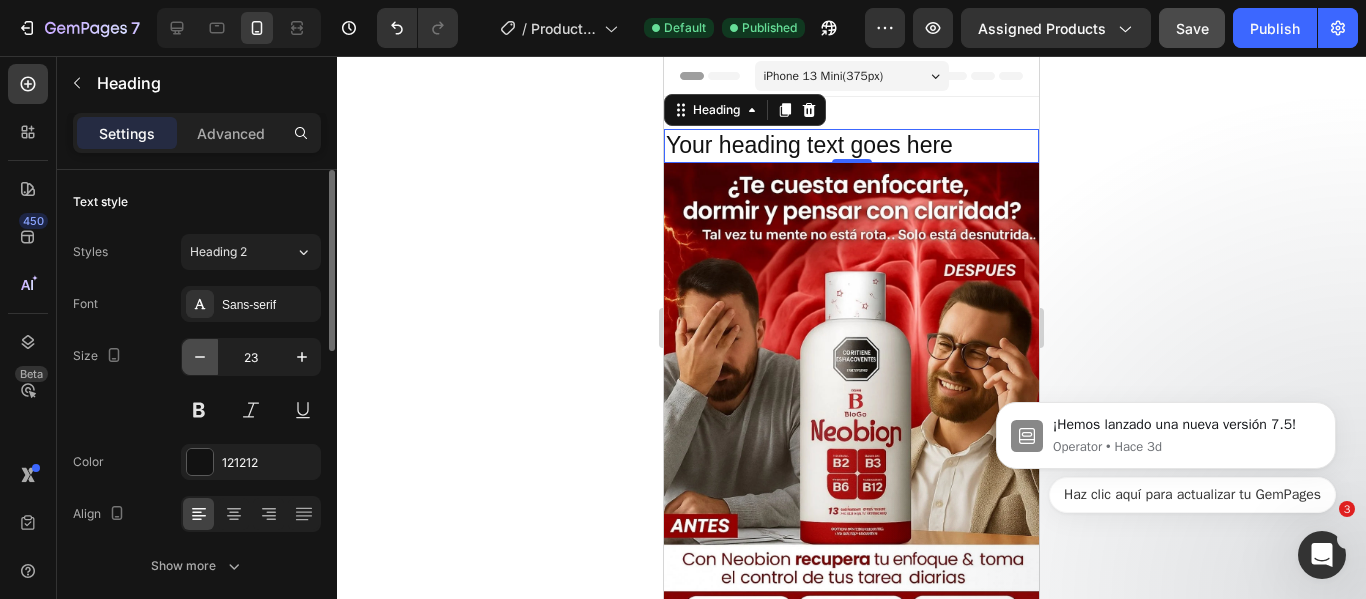 click 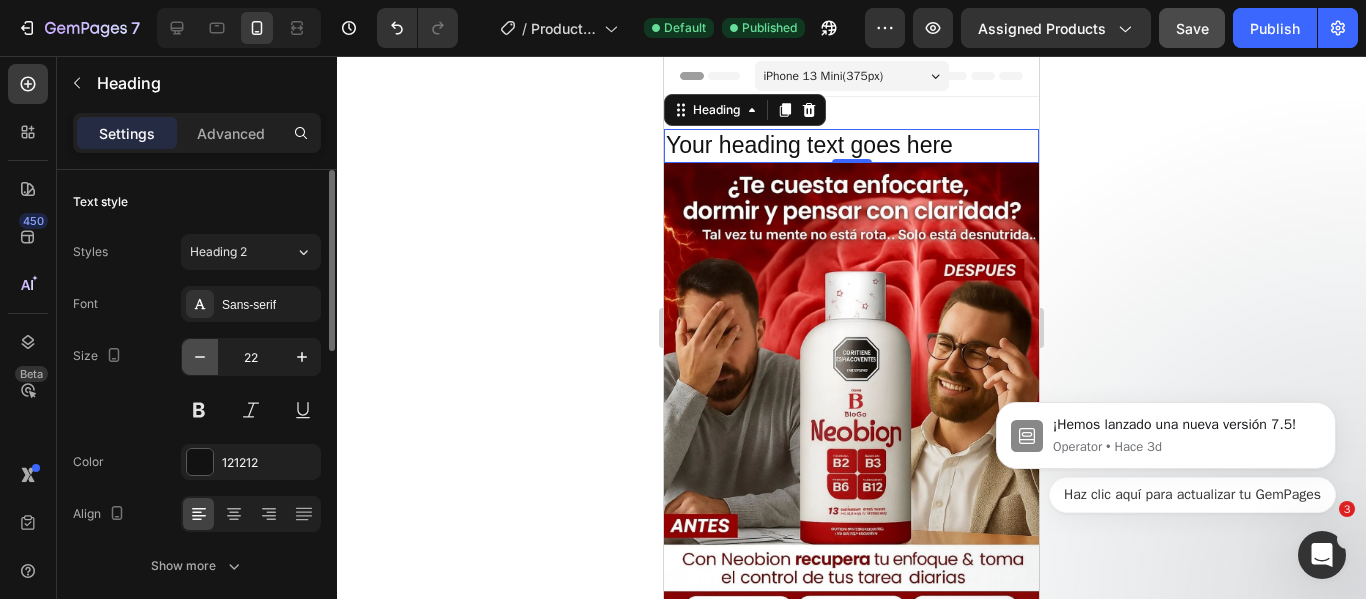 click 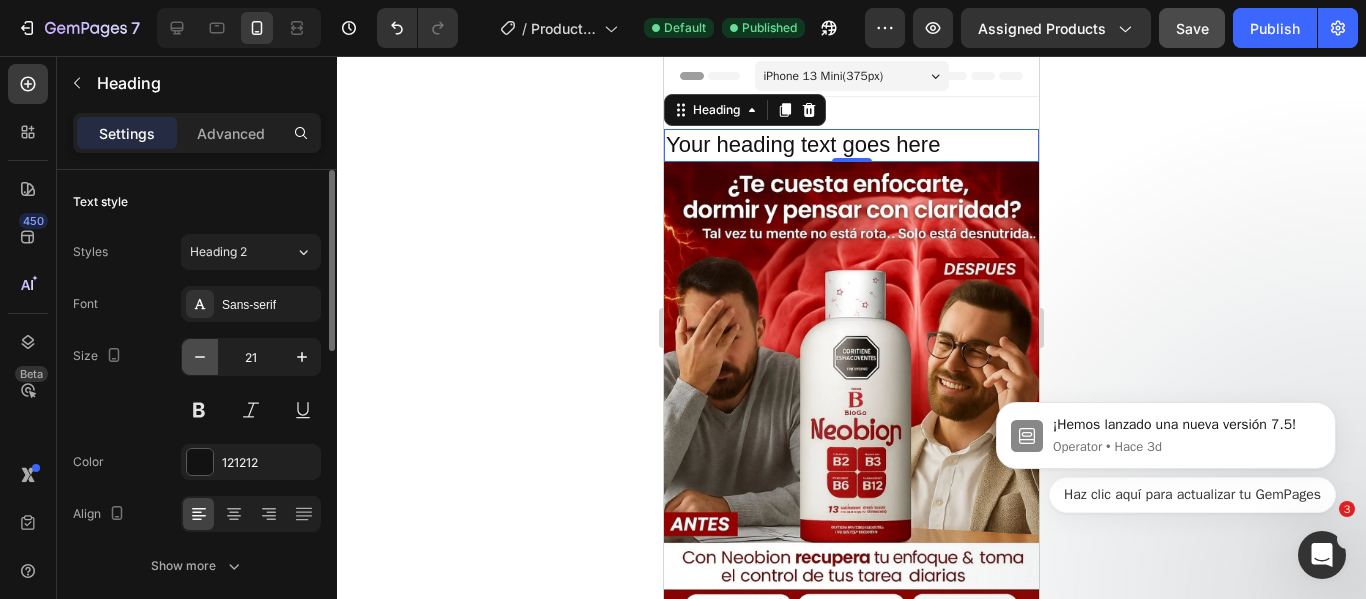 click 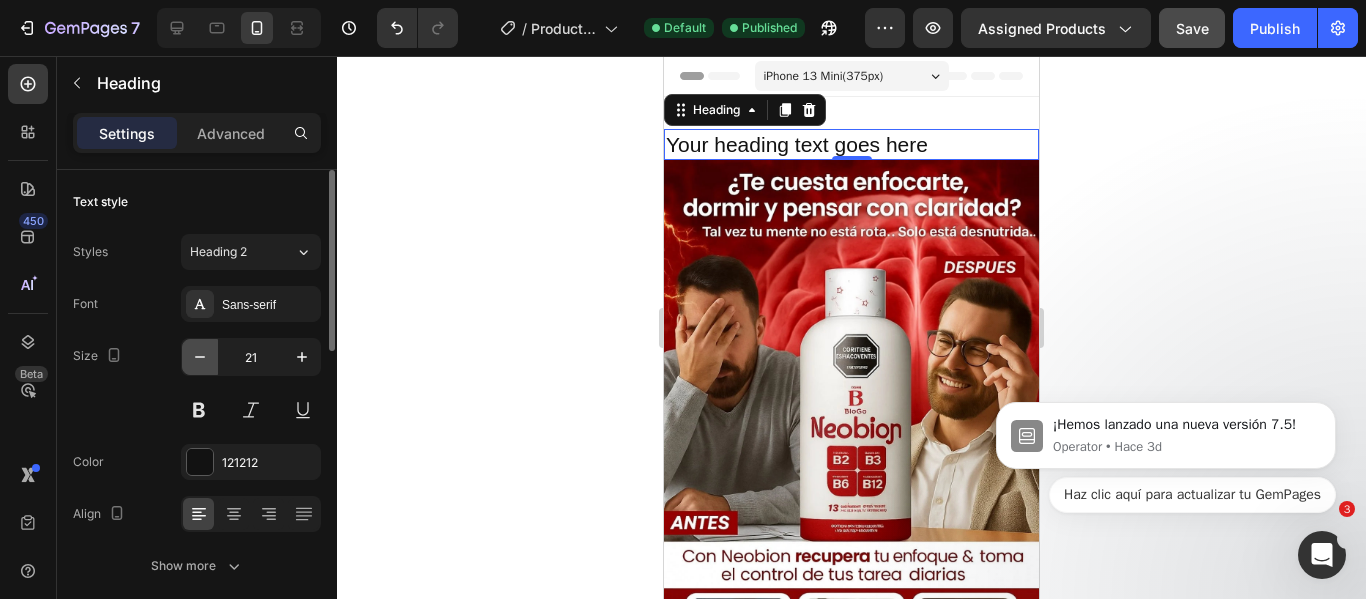 type on "20" 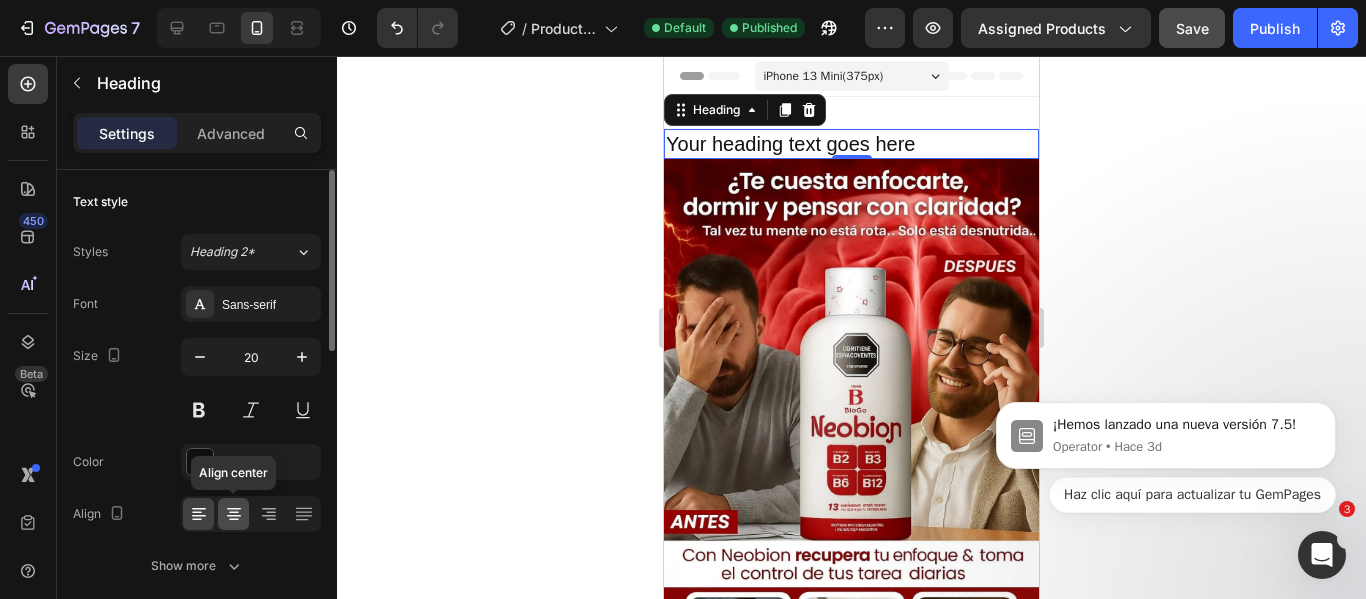 click 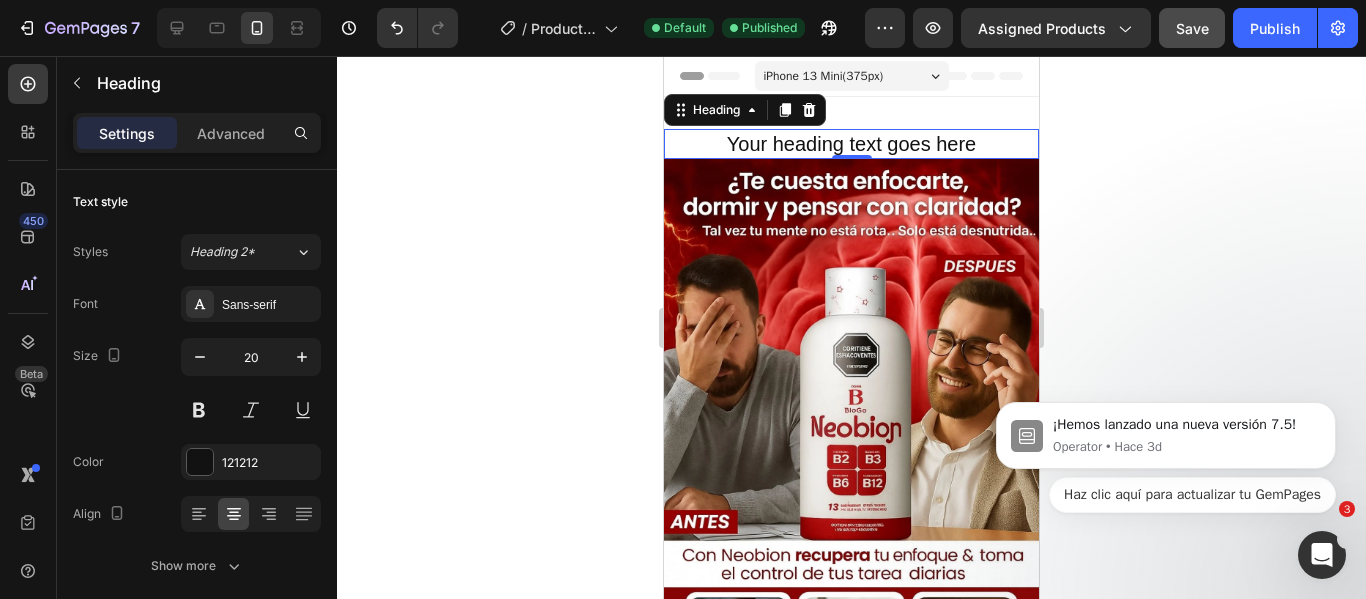click on "Your heading text goes here" at bounding box center (851, 144) 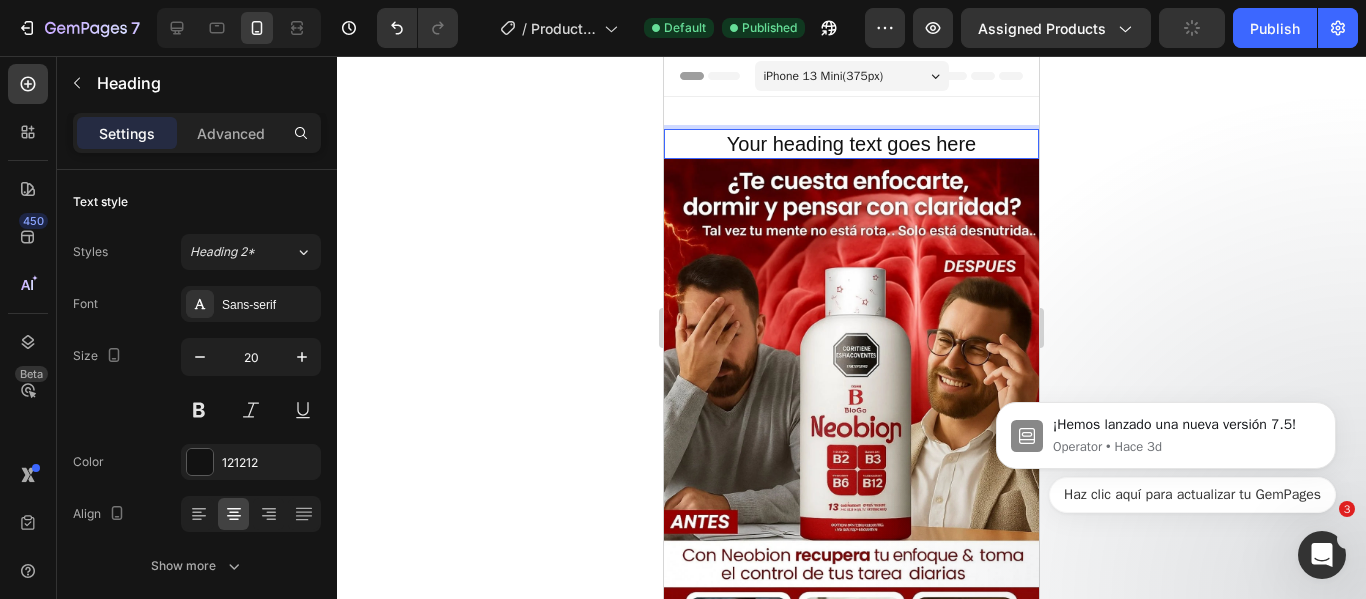 click on "Your heading text goes here" at bounding box center [851, 144] 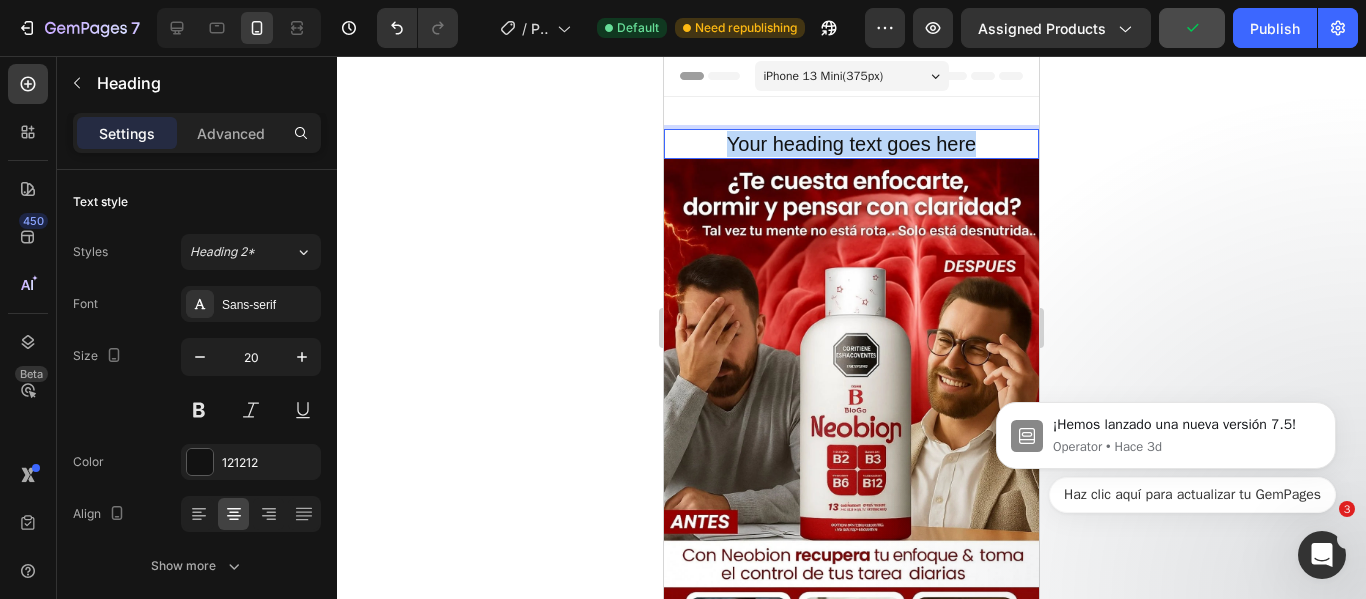drag, startPoint x: 971, startPoint y: 145, endPoint x: 721, endPoint y: 151, distance: 250.07199 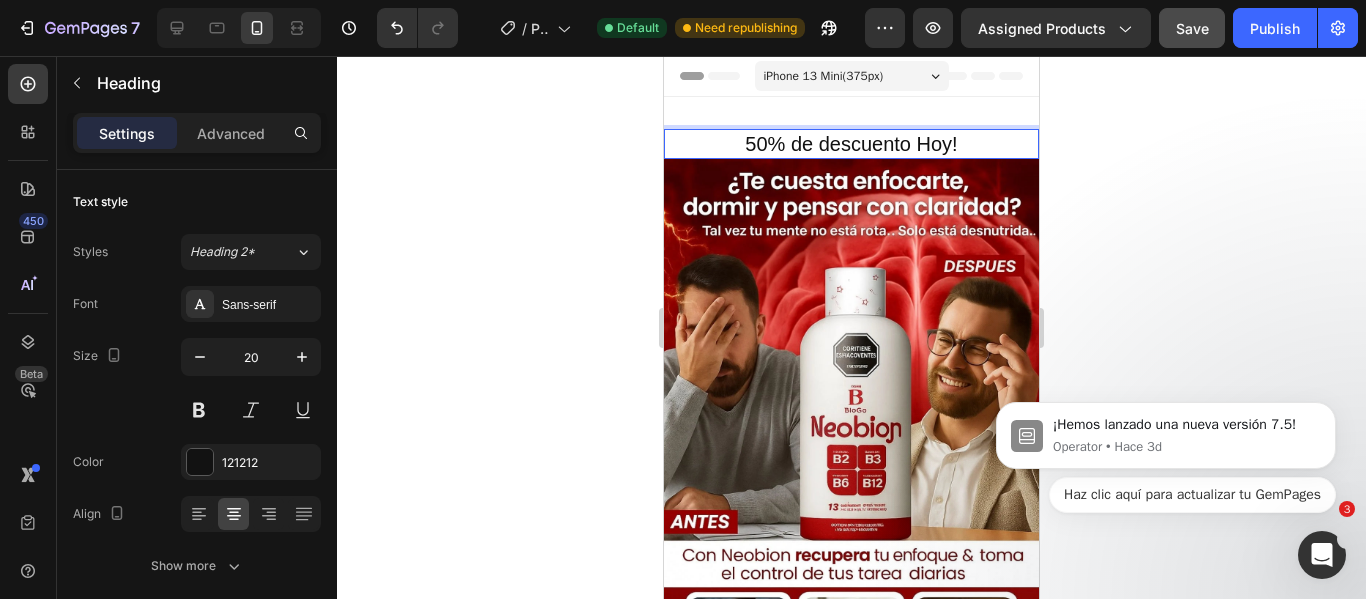click on "50% de descuento Hoy!" at bounding box center (851, 144) 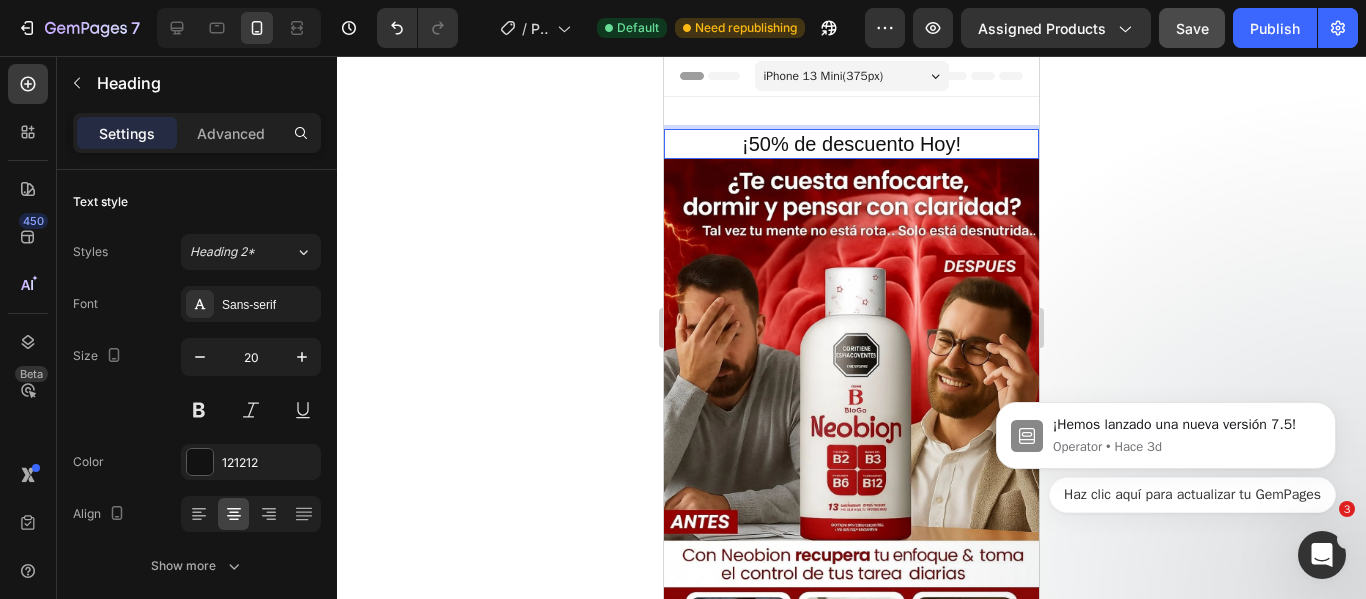 click on "¡50% de descuento Hoy!" at bounding box center [851, 144] 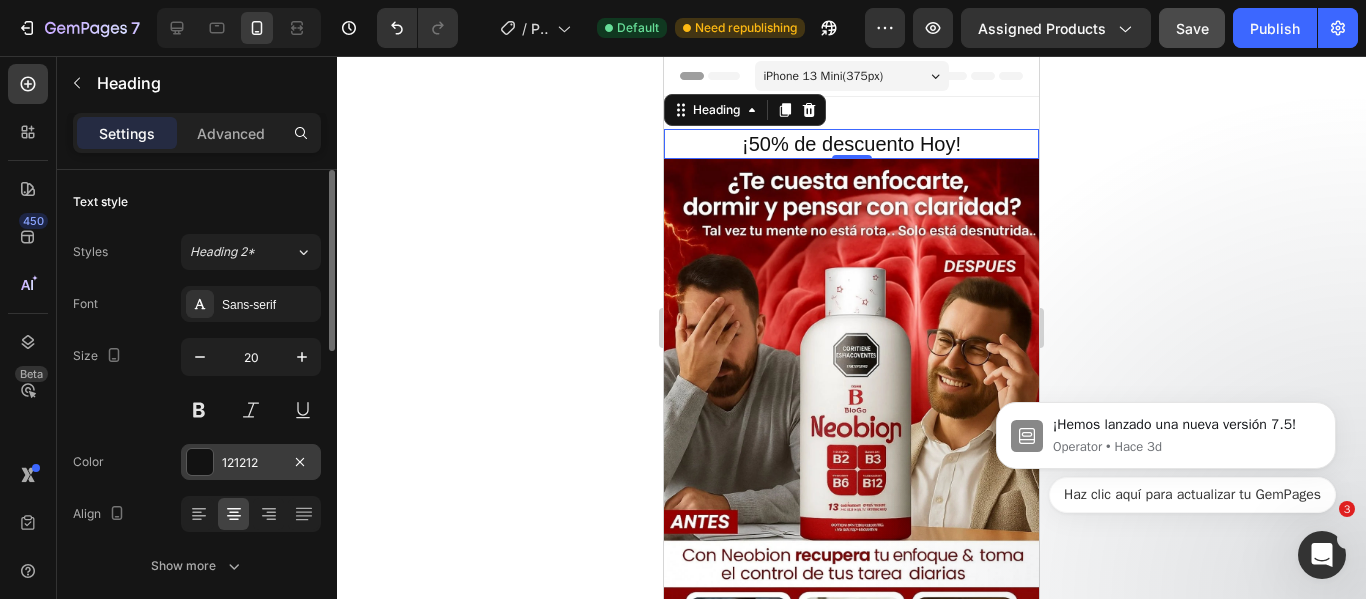 click at bounding box center (200, 462) 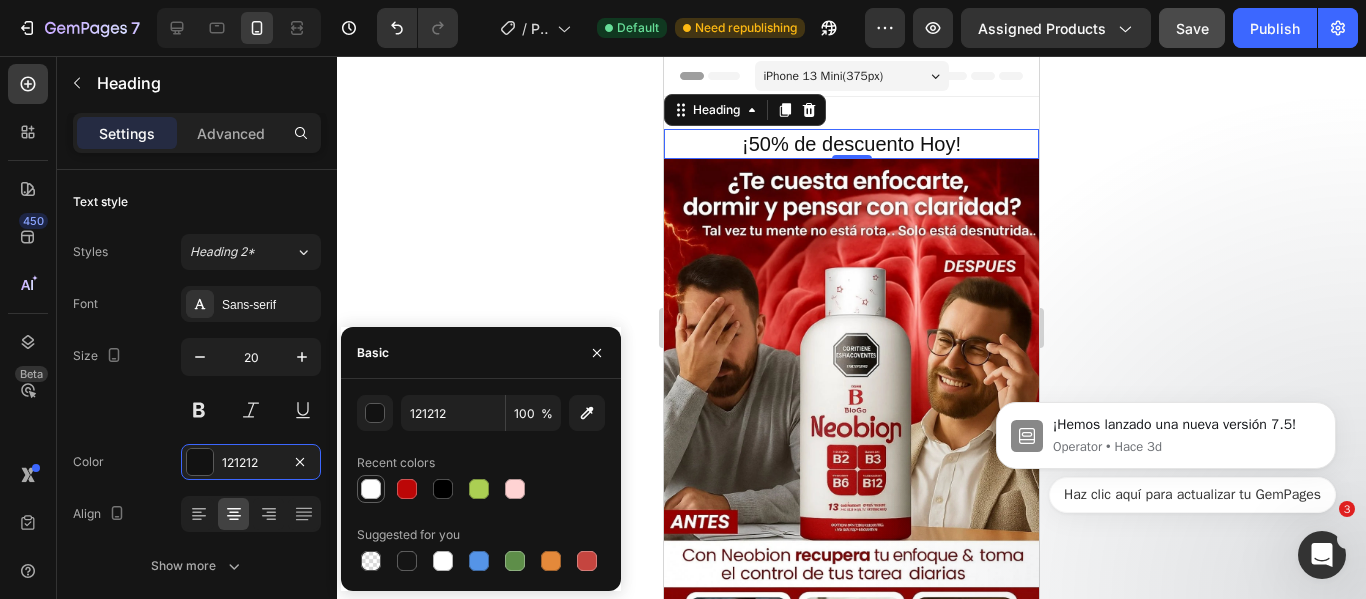 click at bounding box center (371, 489) 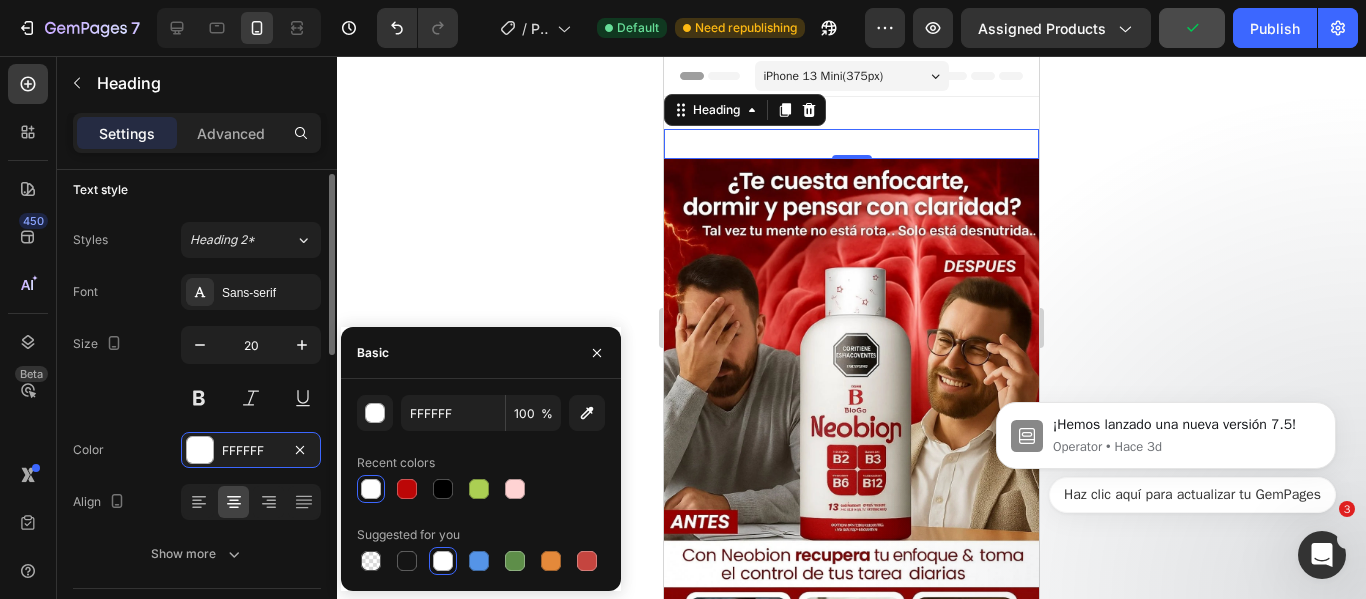 scroll, scrollTop: 0, scrollLeft: 0, axis: both 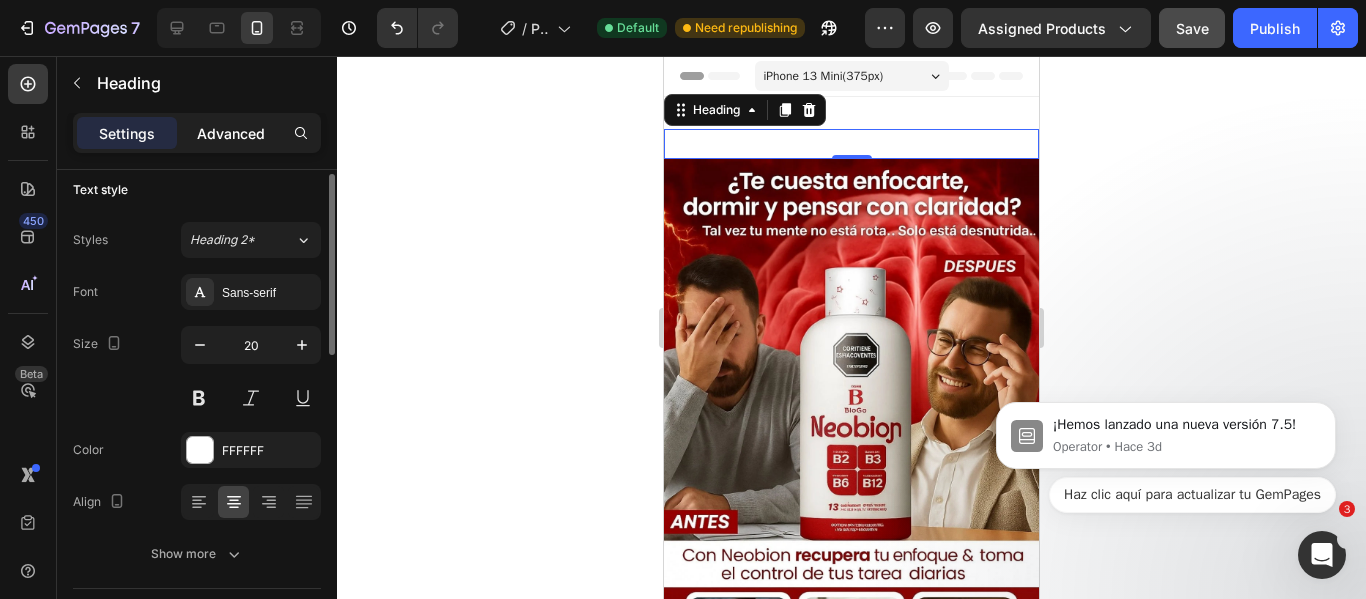 click on "Advanced" at bounding box center [231, 133] 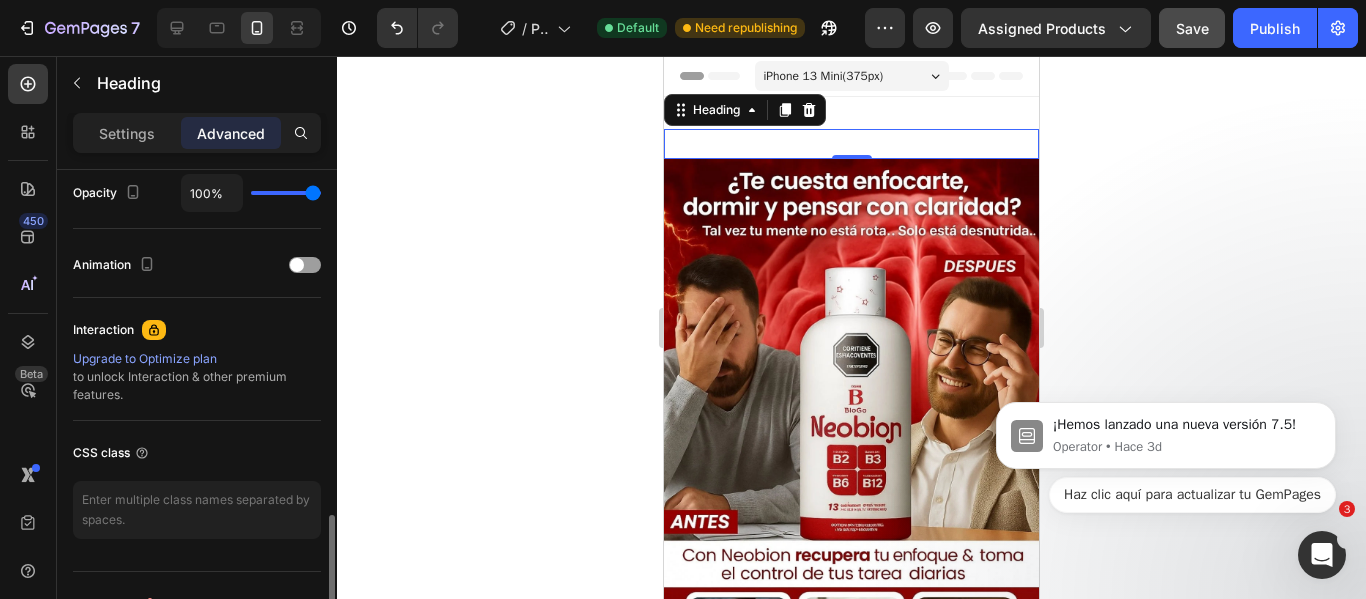 scroll, scrollTop: 848, scrollLeft: 0, axis: vertical 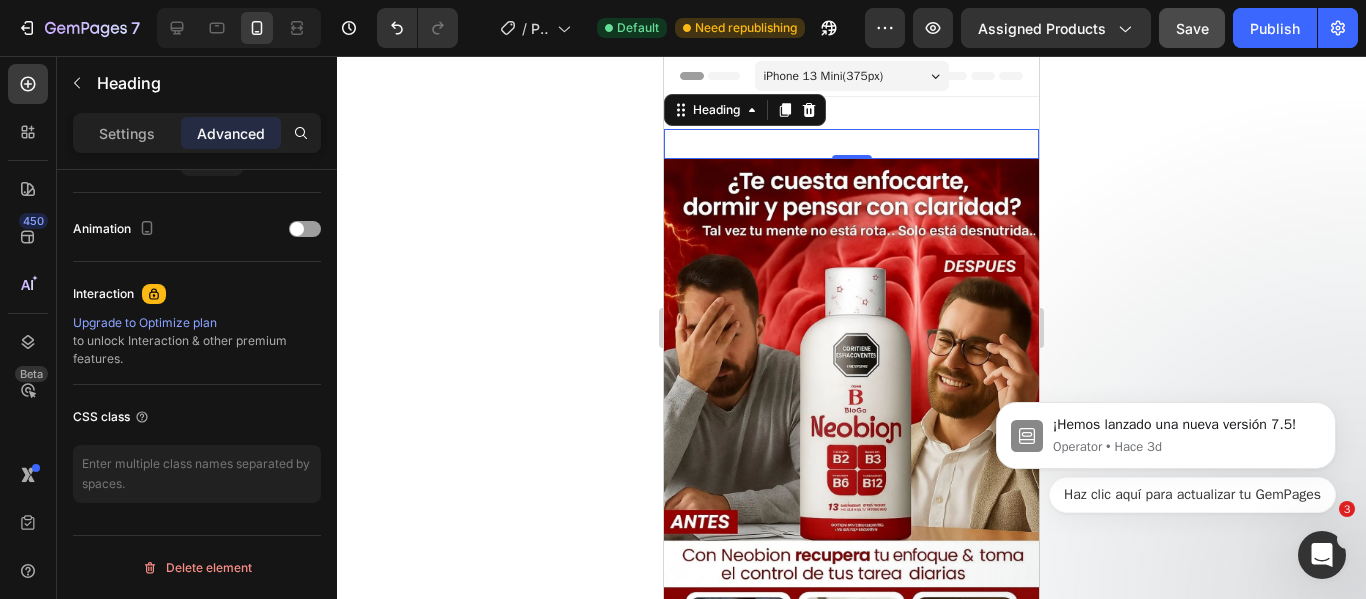 click on "Settings" at bounding box center [127, 133] 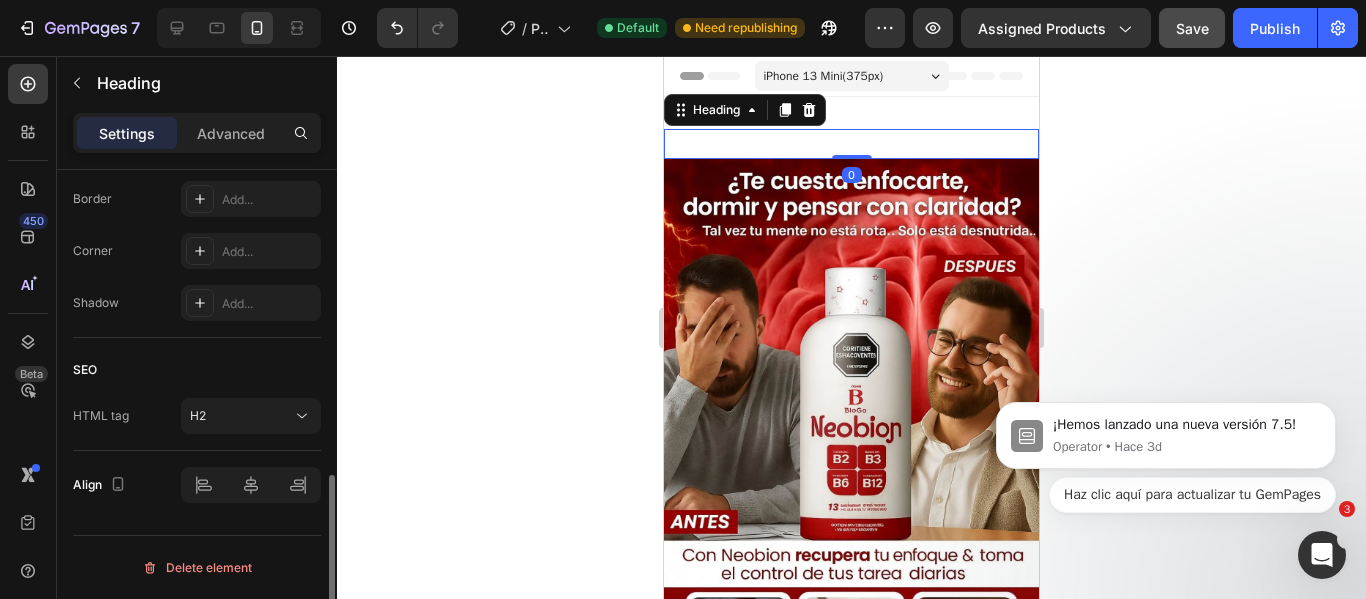 scroll, scrollTop: 812, scrollLeft: 0, axis: vertical 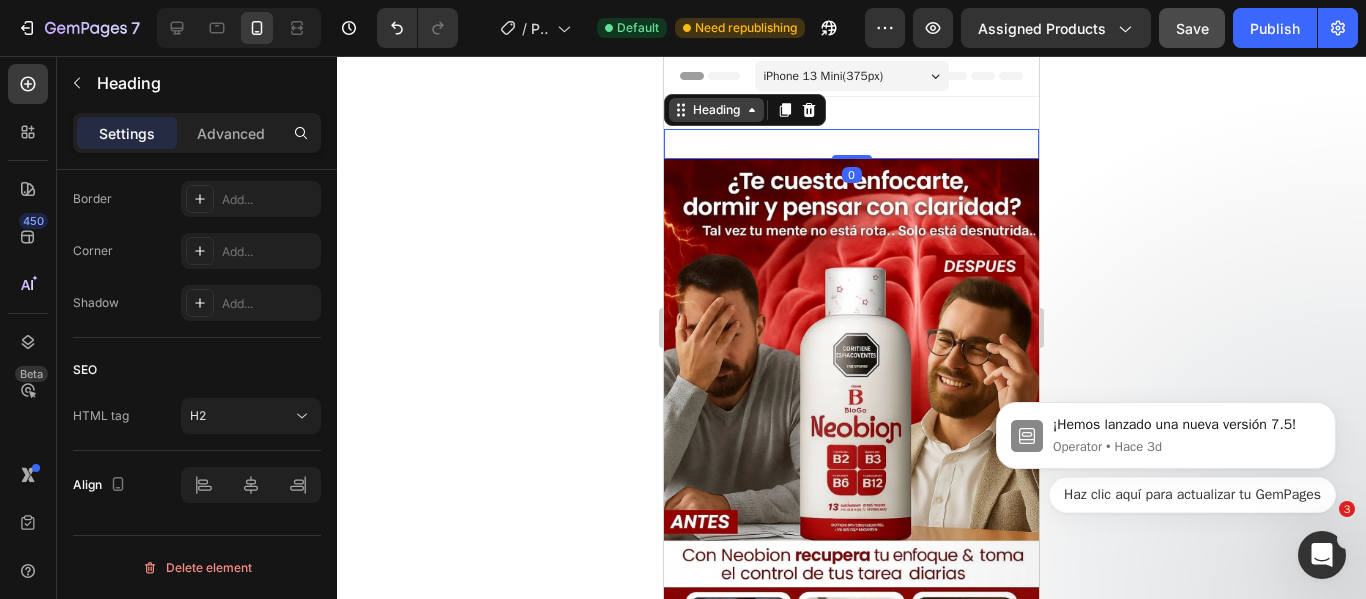 click 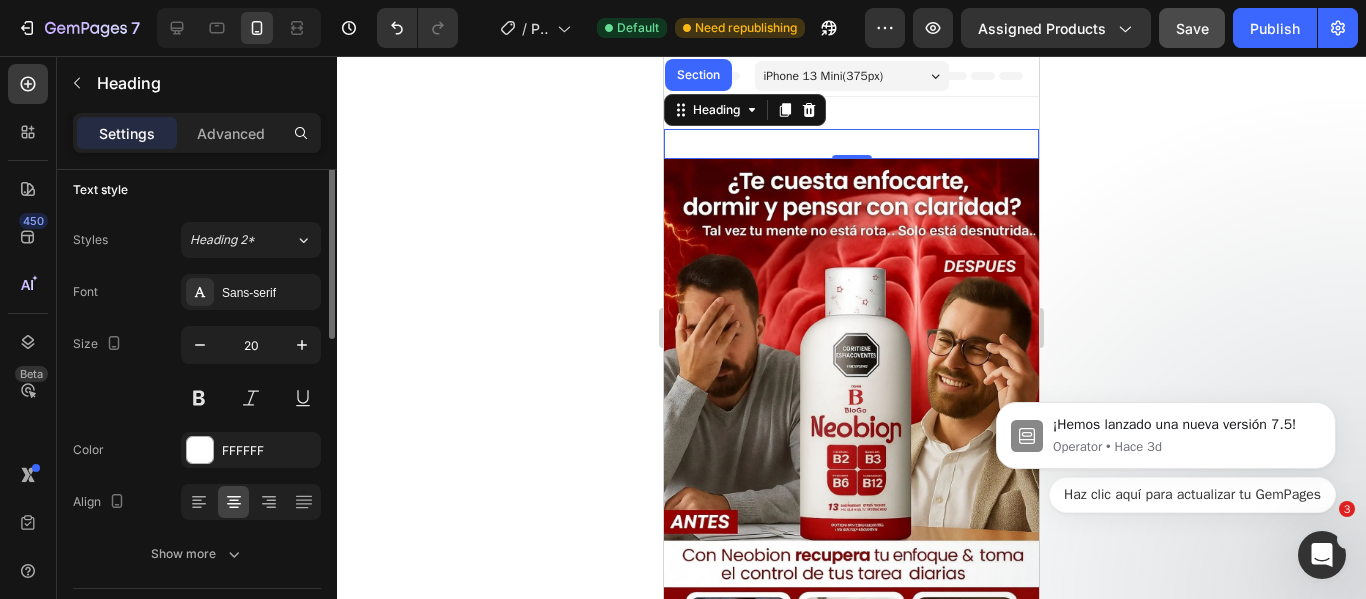 scroll, scrollTop: 0, scrollLeft: 0, axis: both 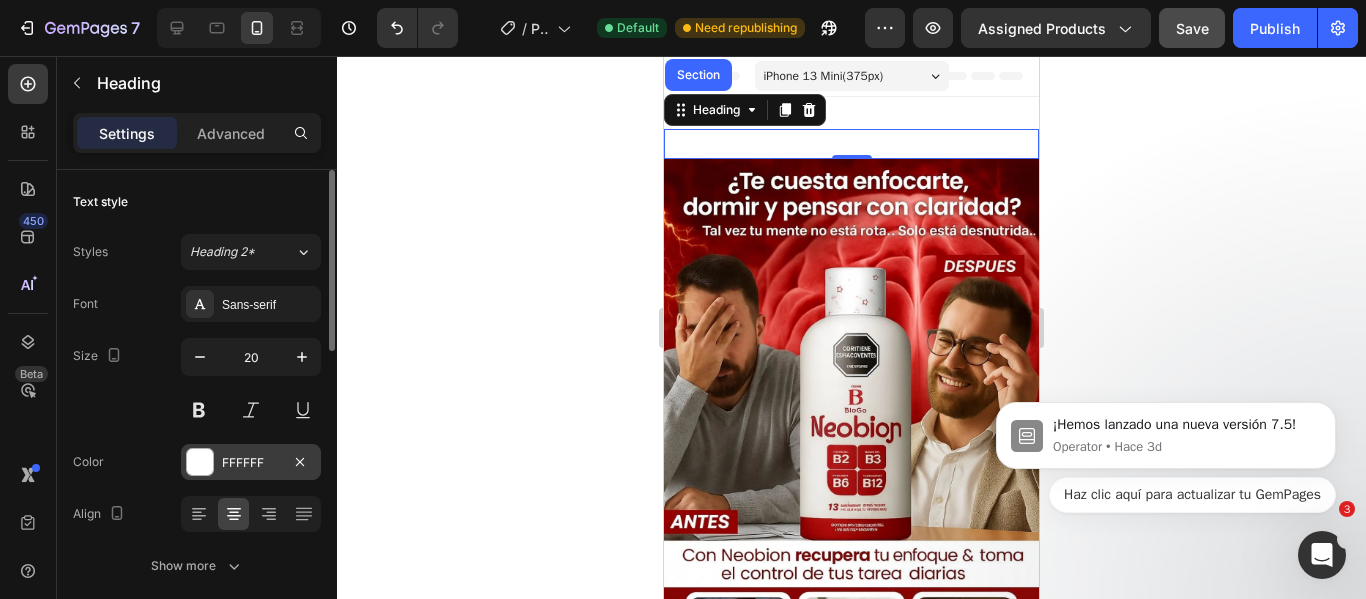 click at bounding box center [200, 462] 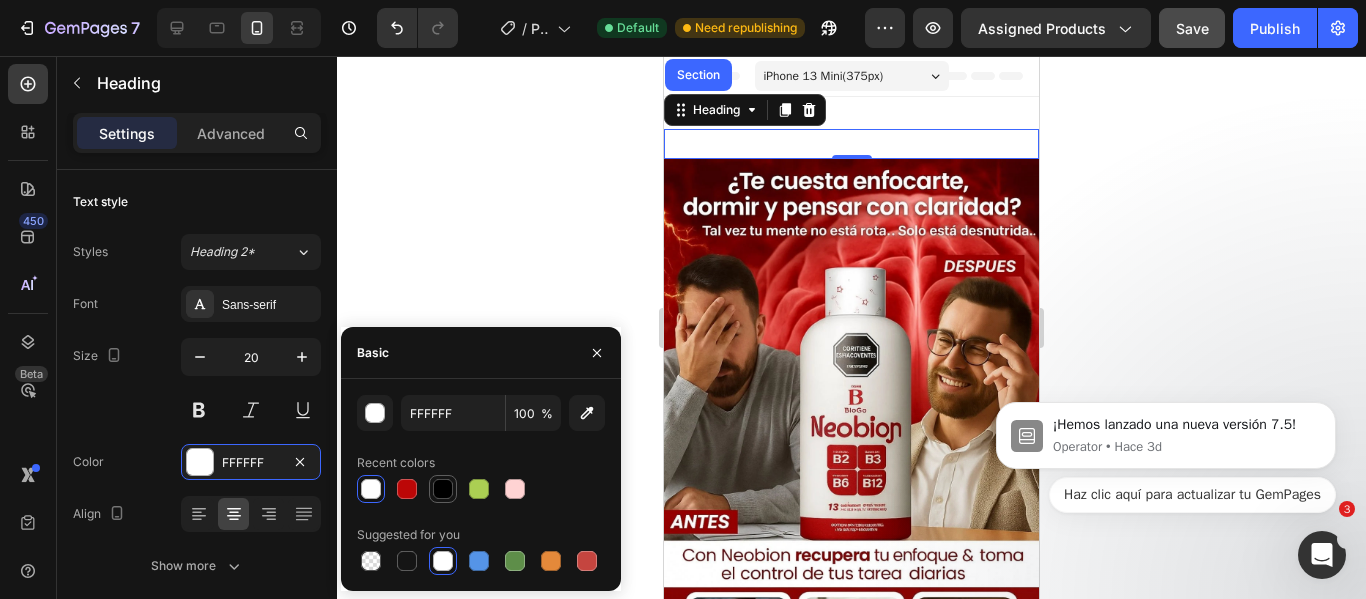 click at bounding box center (443, 489) 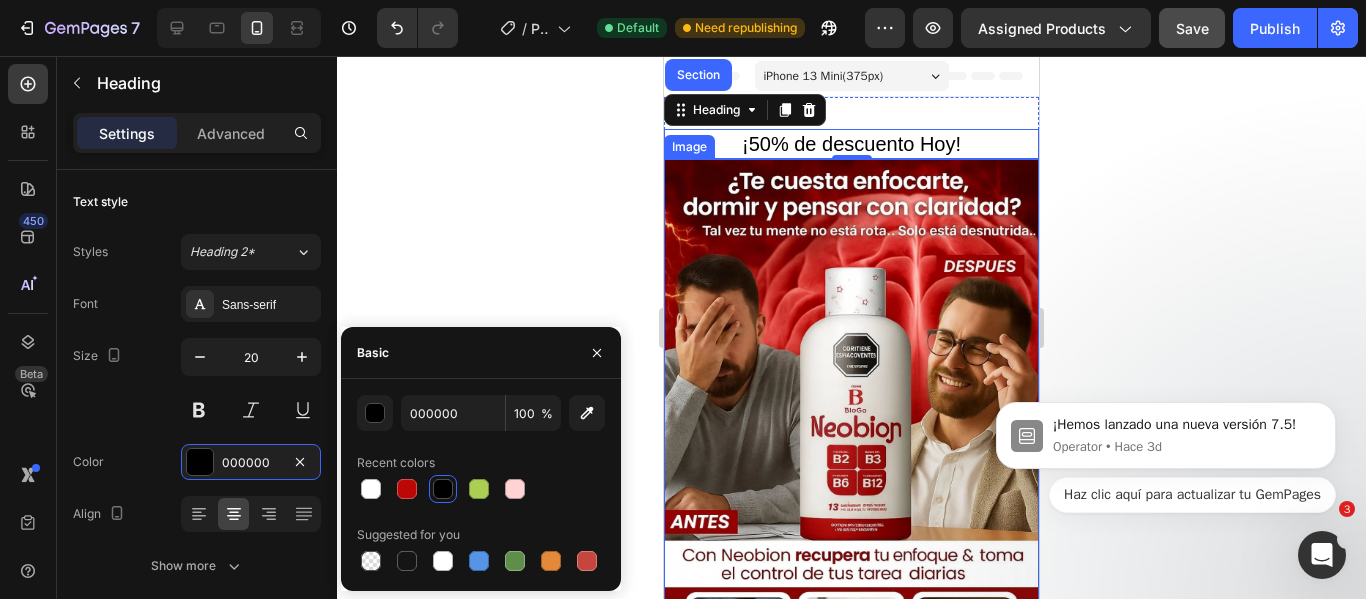 click at bounding box center [851, 438] 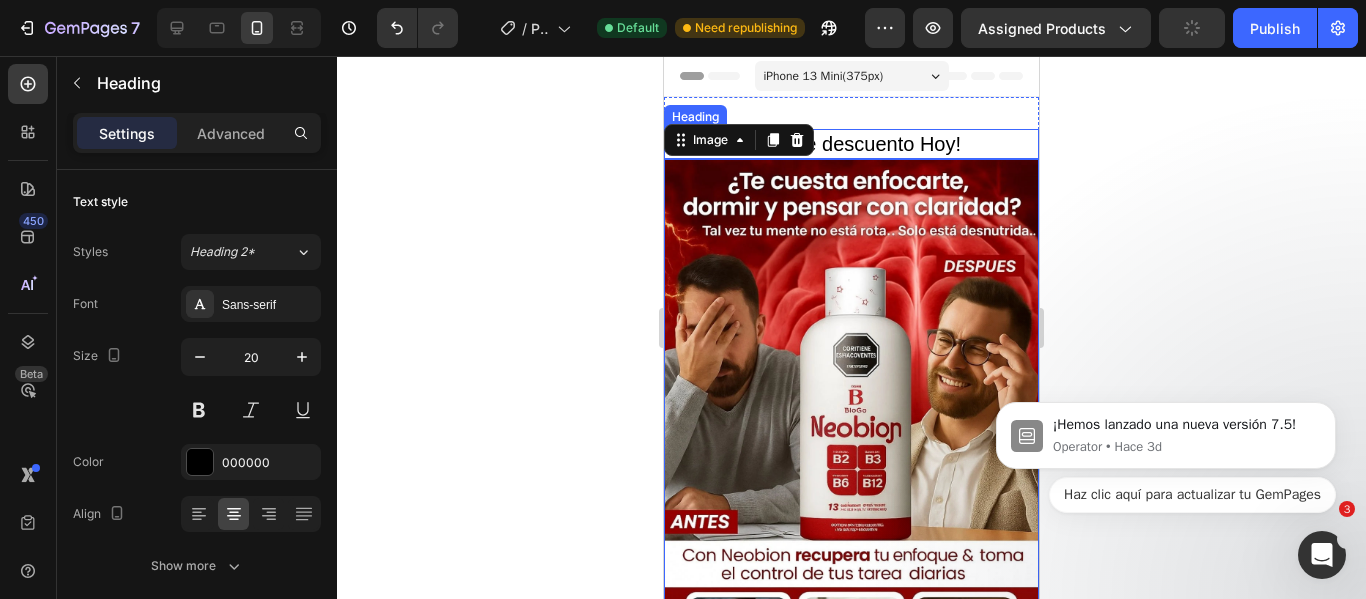 click on "¡50% de descuento Hoy!" at bounding box center (851, 144) 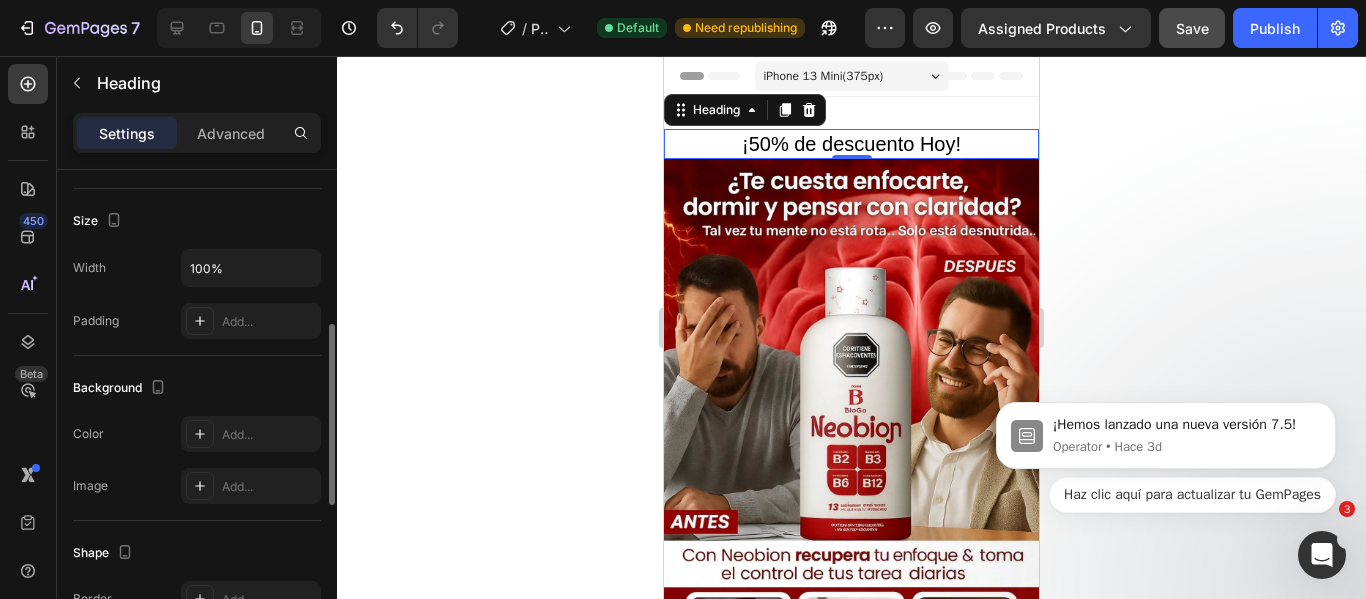 scroll, scrollTop: 0, scrollLeft: 0, axis: both 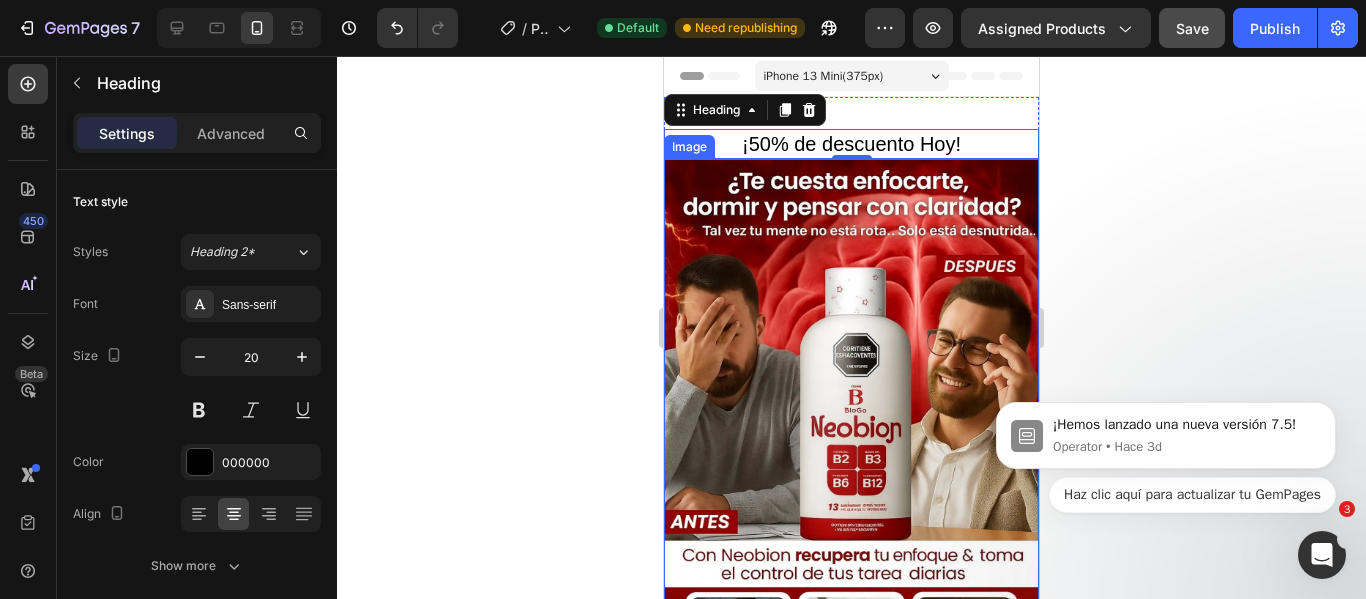 click at bounding box center (851, 438) 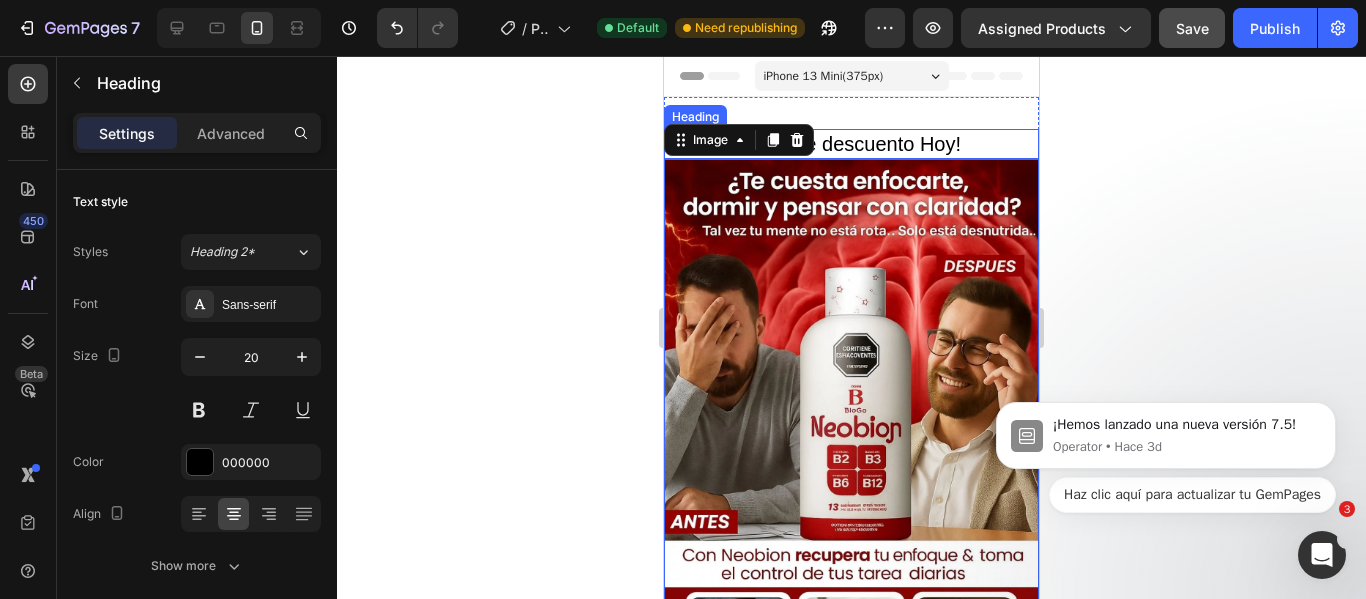click on "¡50% de descuento Hoy!" at bounding box center (851, 144) 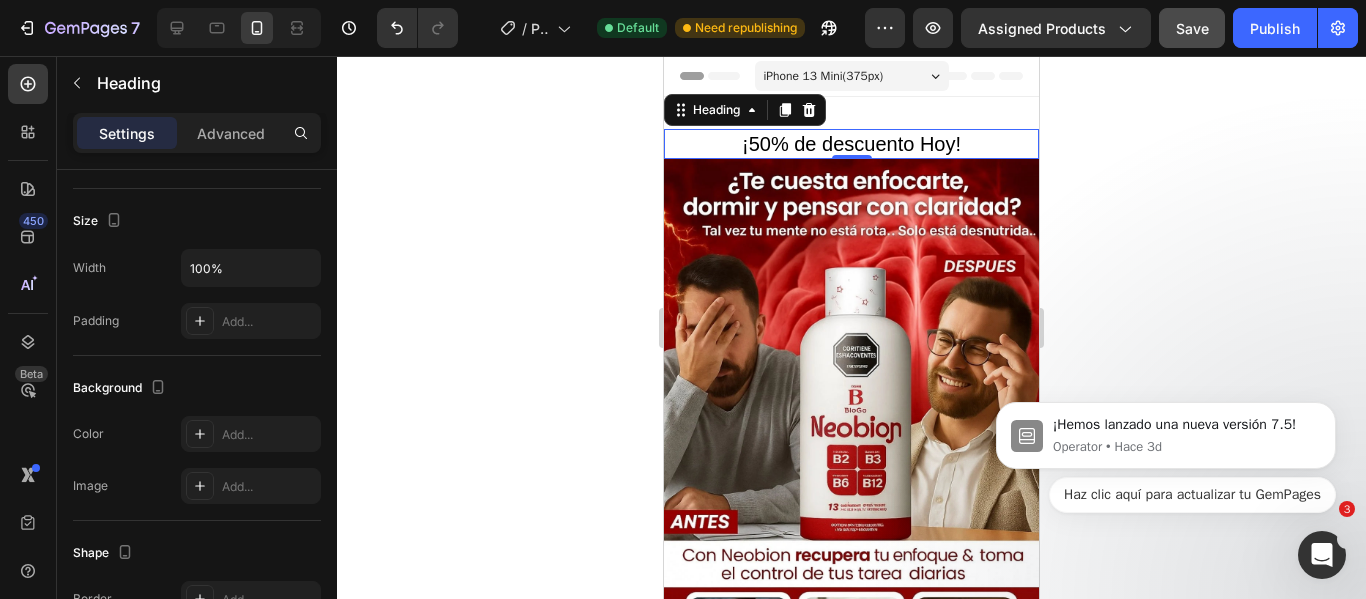 scroll, scrollTop: 0, scrollLeft: 0, axis: both 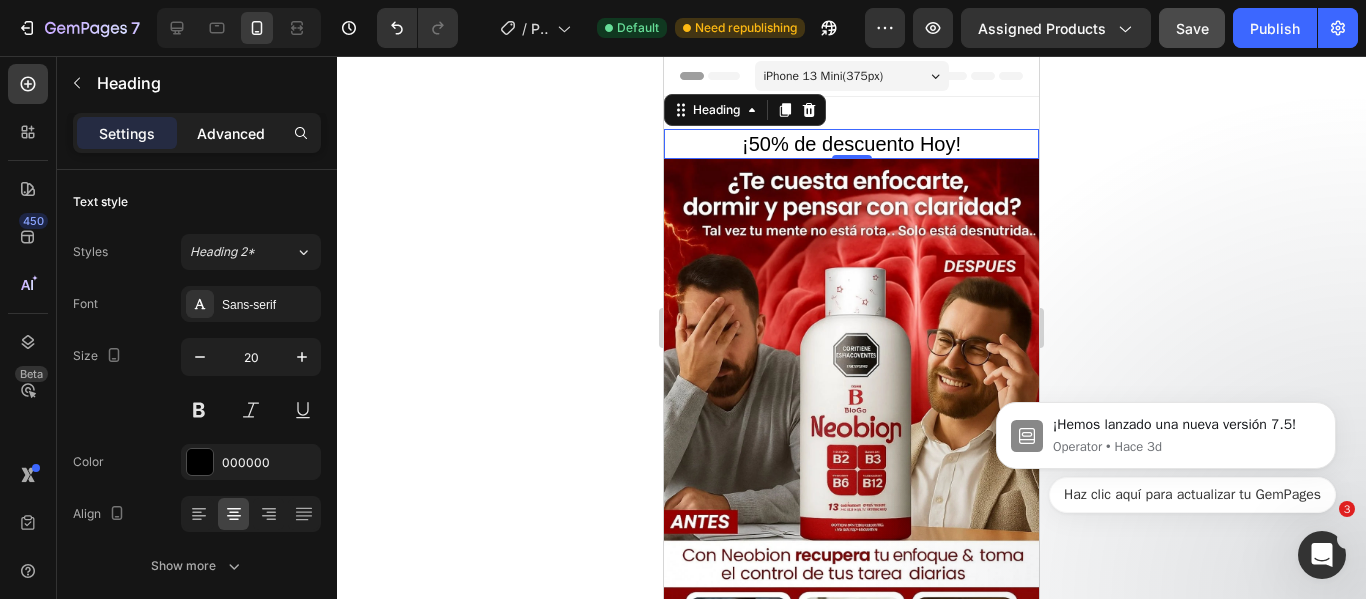 click on "Advanced" at bounding box center (231, 133) 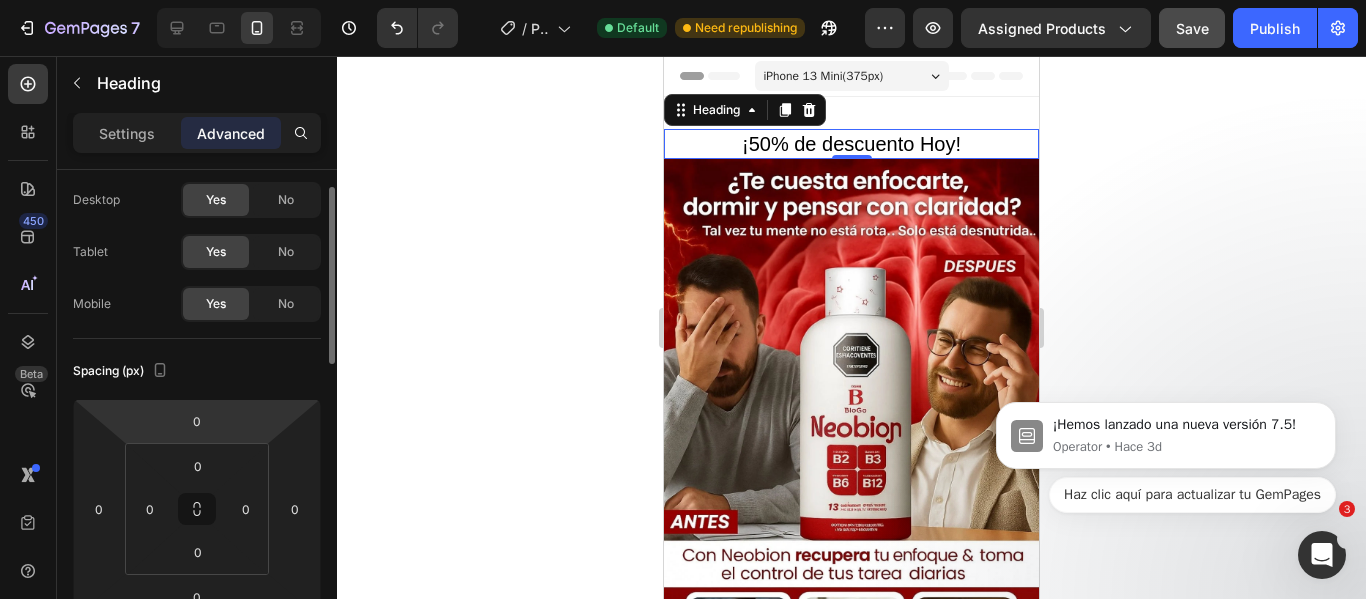 scroll, scrollTop: 0, scrollLeft: 0, axis: both 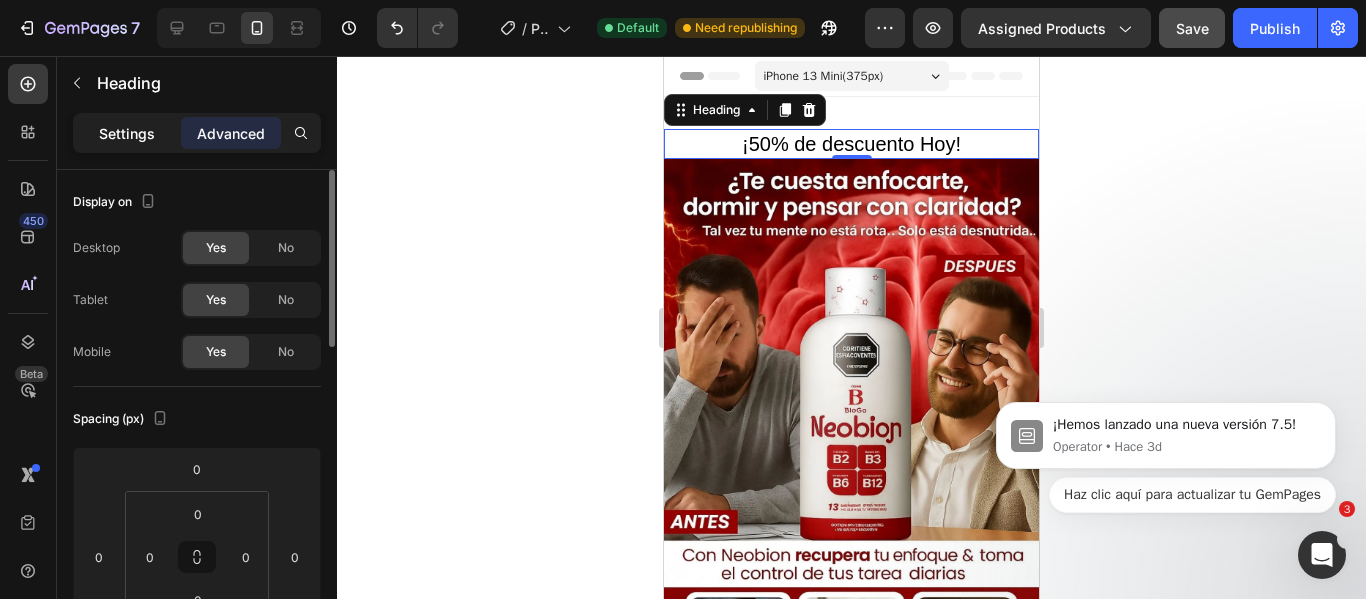 click on "Settings" at bounding box center [127, 133] 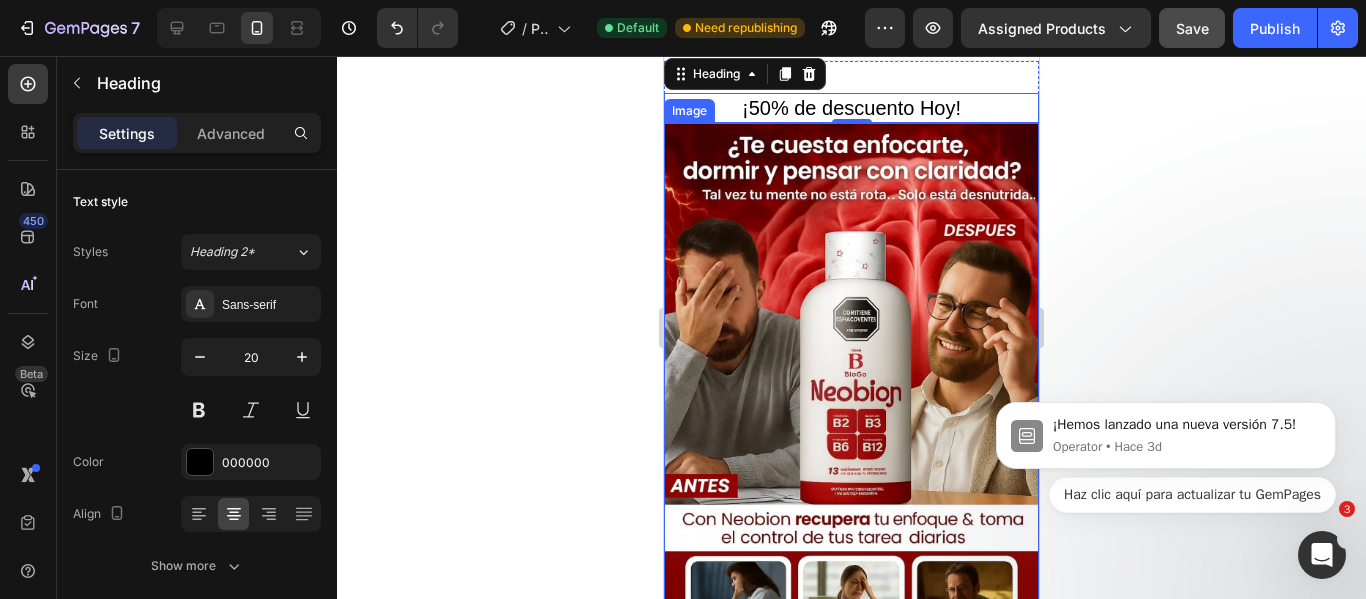 scroll, scrollTop: 0, scrollLeft: 0, axis: both 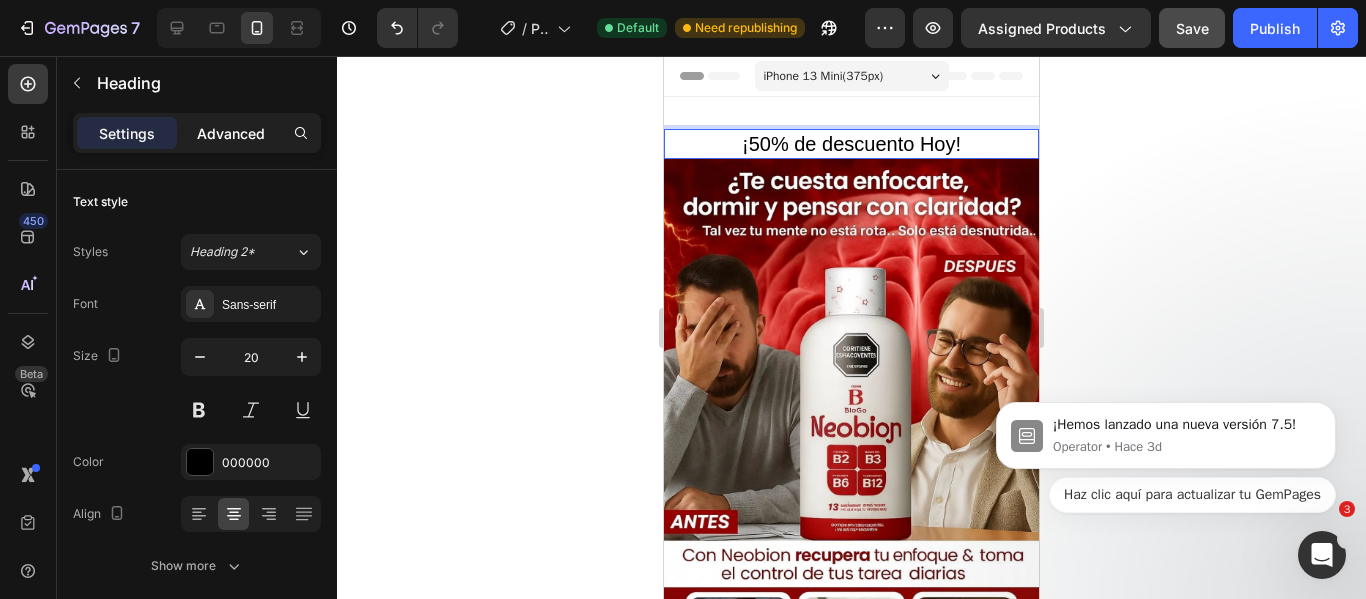 click on "Advanced" at bounding box center (231, 133) 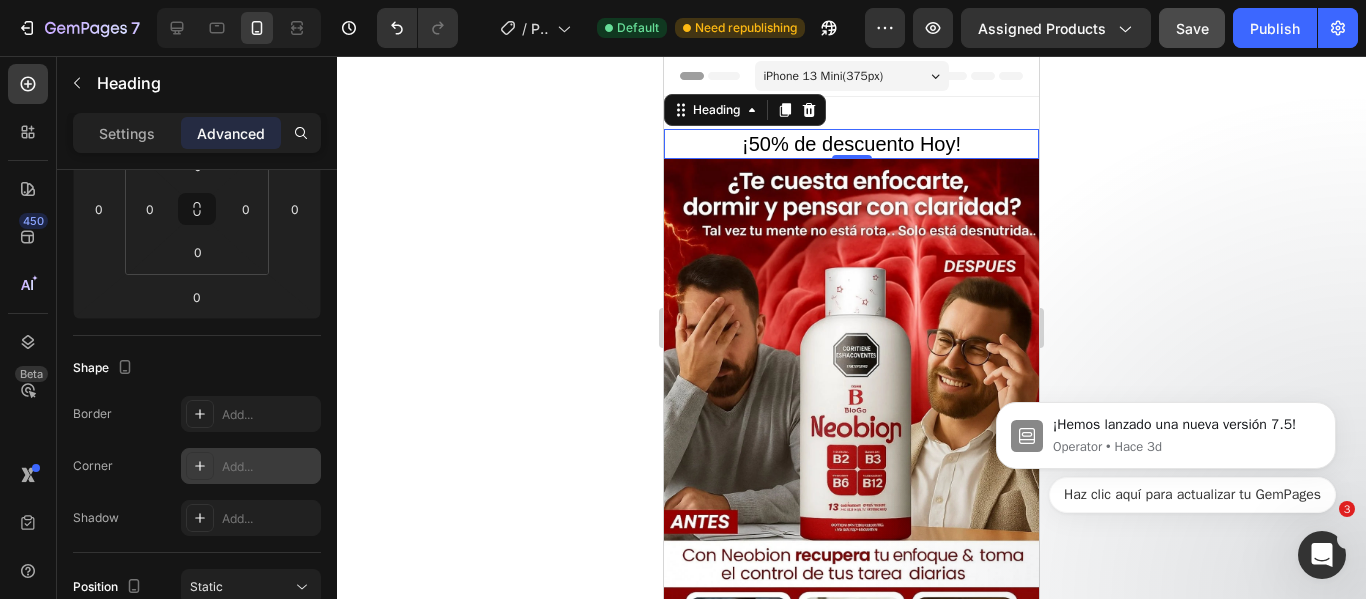 scroll, scrollTop: 0, scrollLeft: 0, axis: both 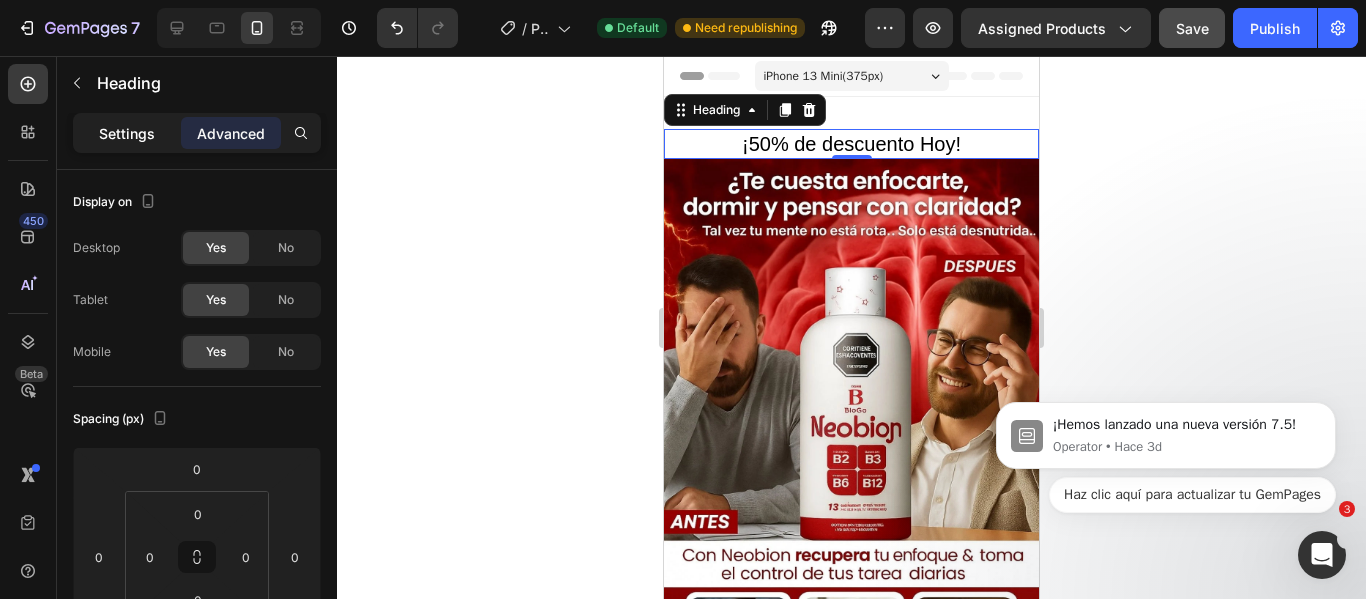 click on "Settings" at bounding box center [127, 133] 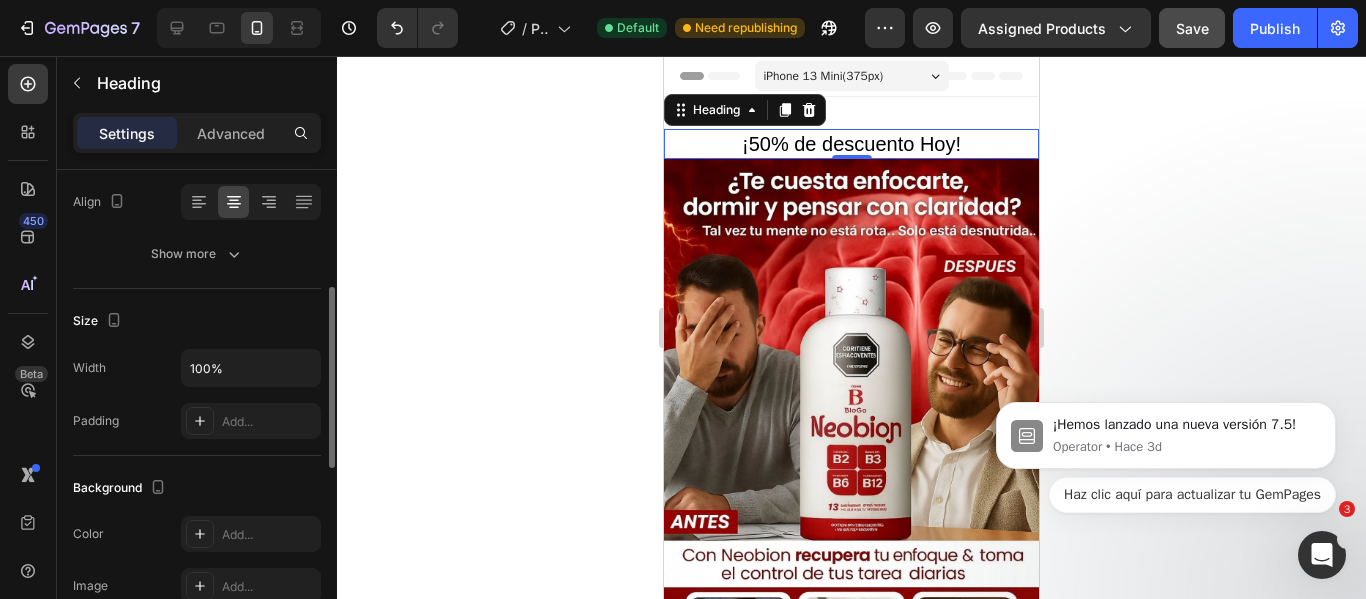 scroll, scrollTop: 0, scrollLeft: 0, axis: both 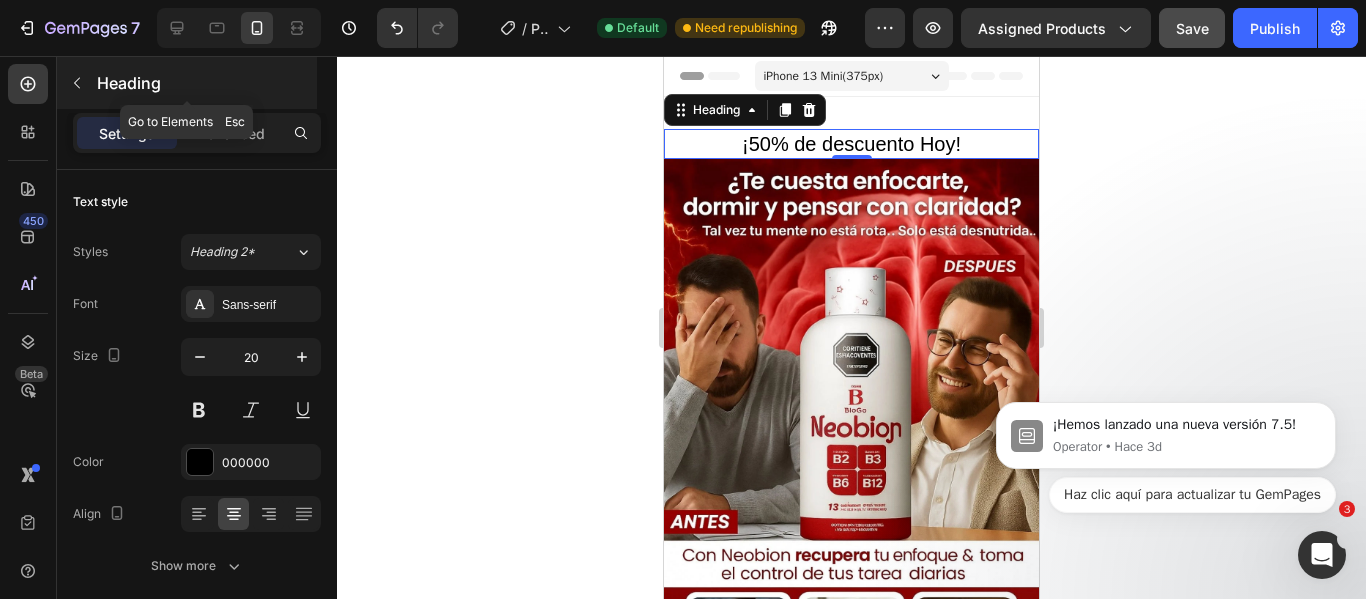click 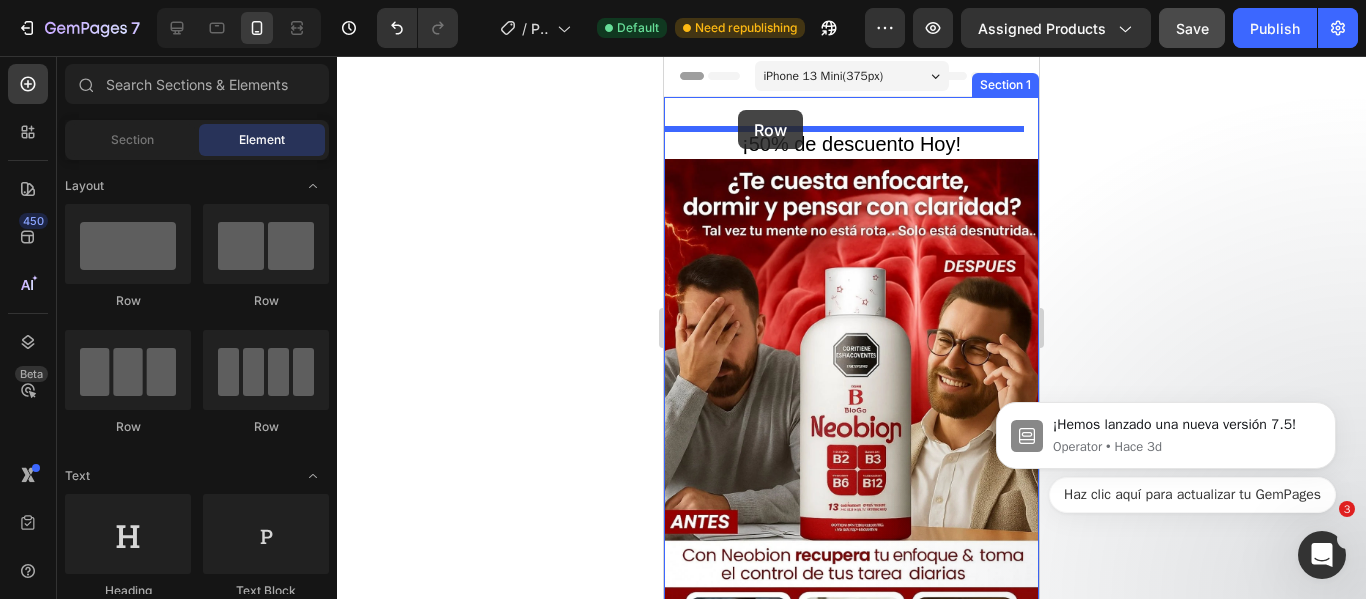 drag, startPoint x: 788, startPoint y: 317, endPoint x: 738, endPoint y: 110, distance: 212.95305 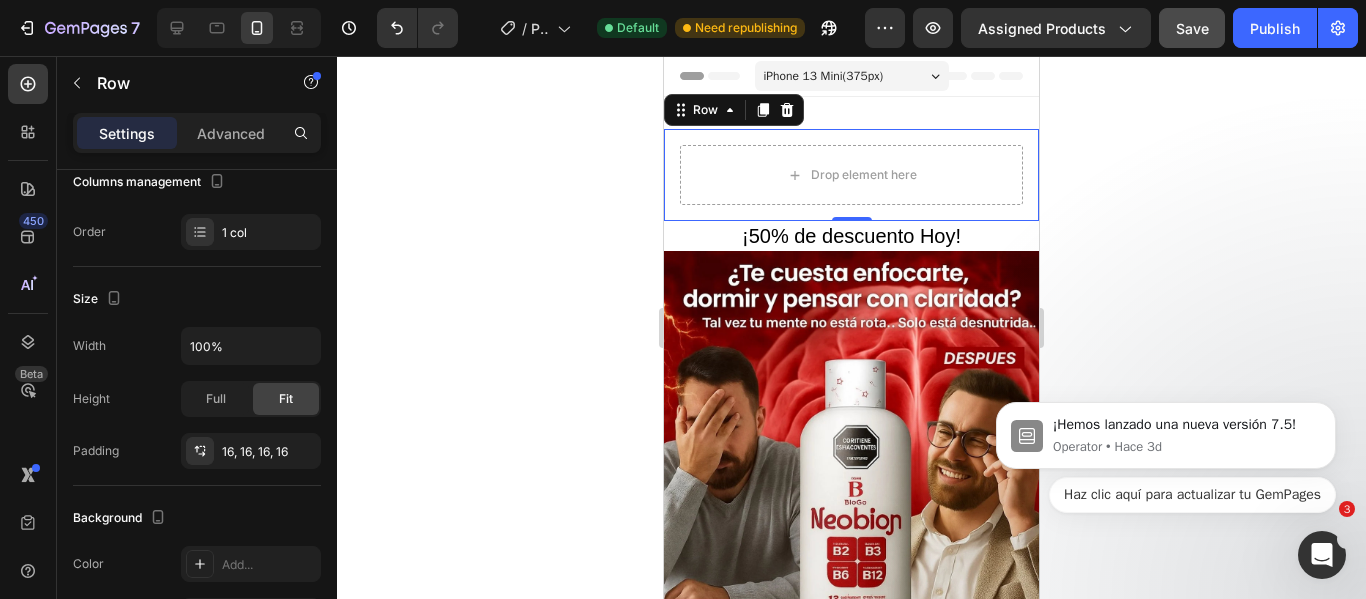 scroll, scrollTop: 0, scrollLeft: 0, axis: both 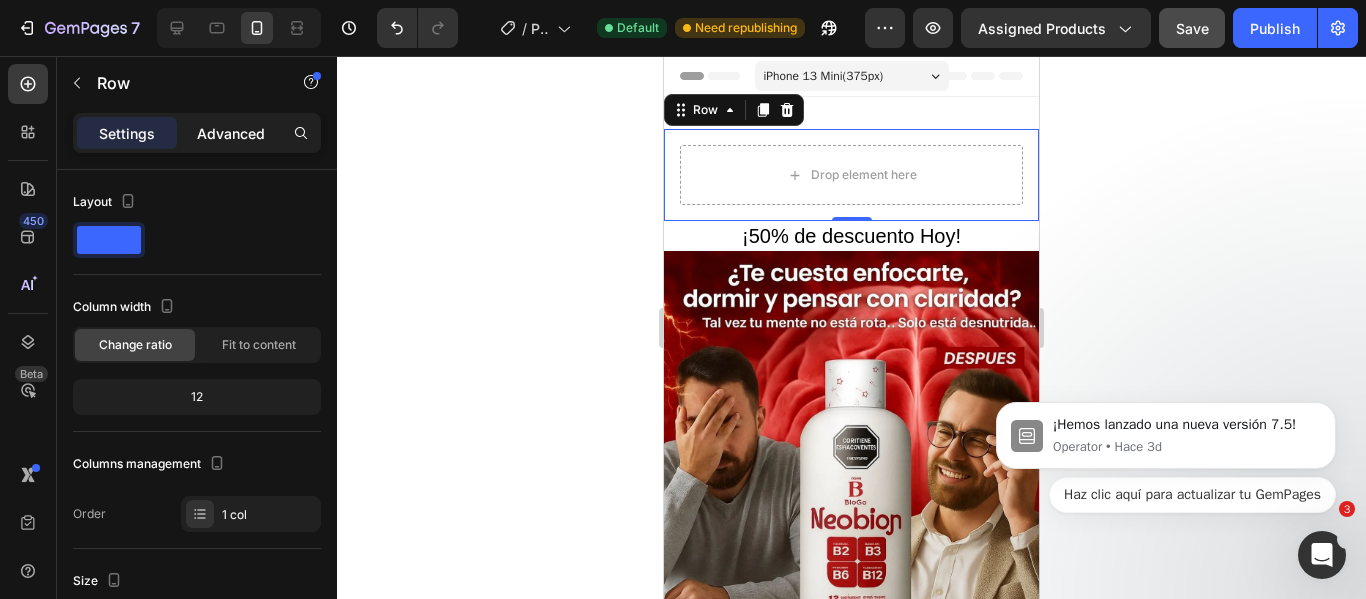 click on "Advanced" at bounding box center (231, 133) 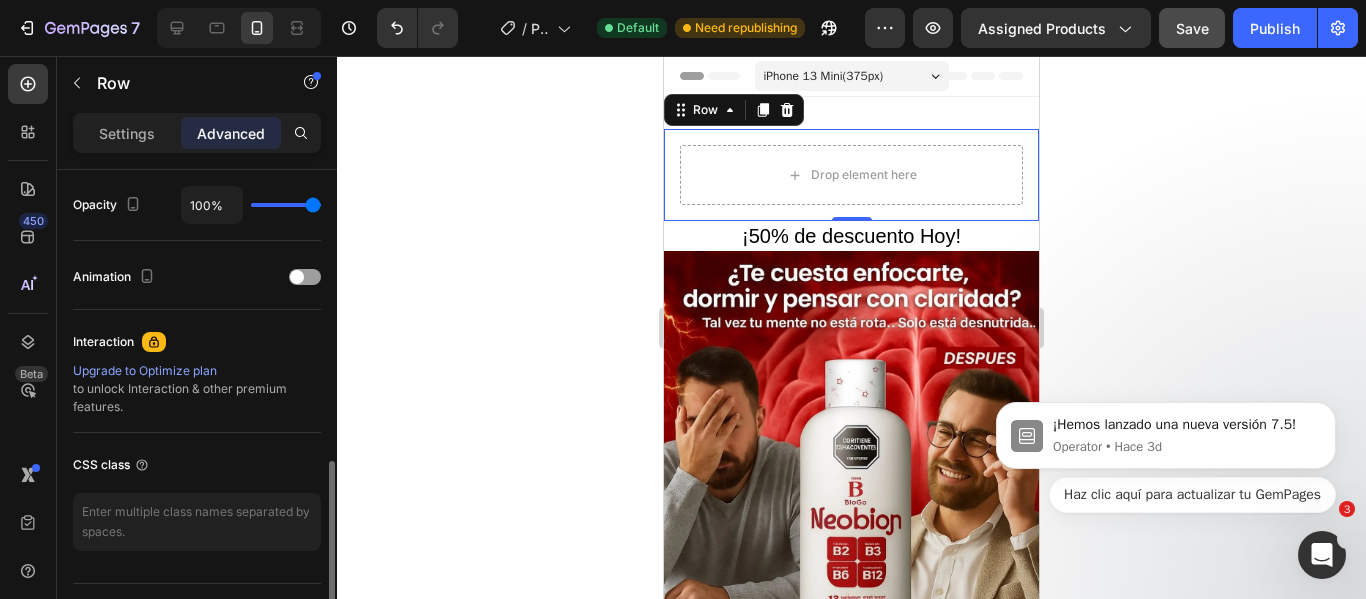 scroll, scrollTop: 848, scrollLeft: 0, axis: vertical 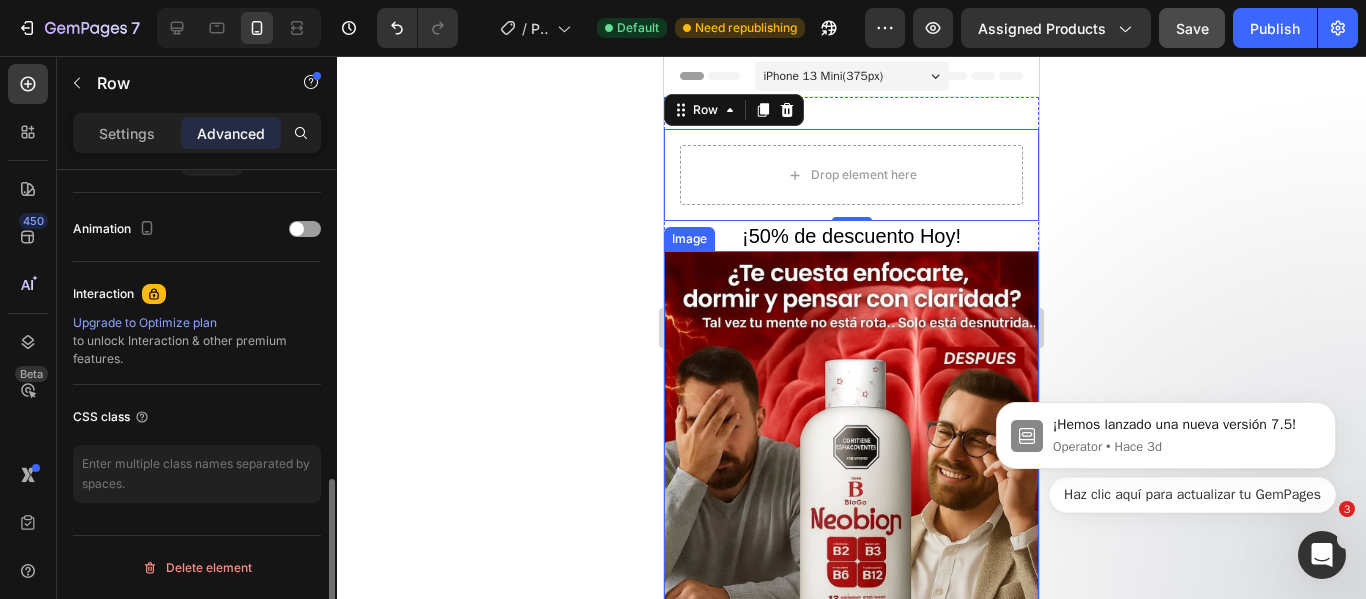 click at bounding box center (851, 530) 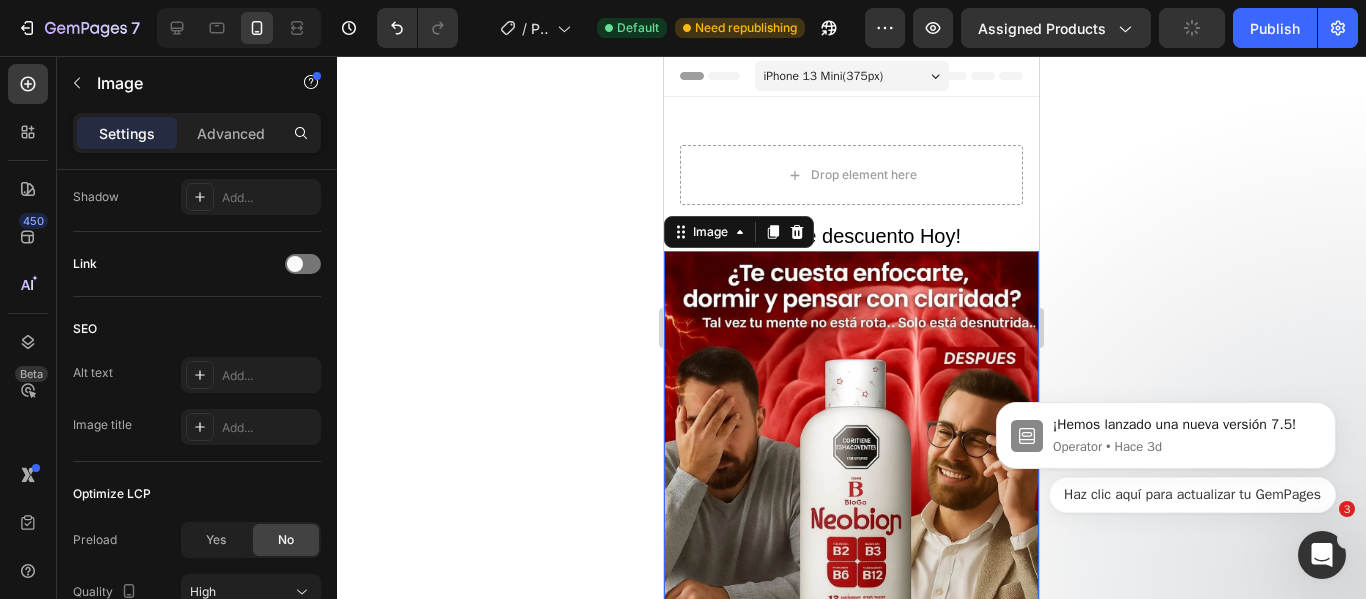 scroll, scrollTop: 0, scrollLeft: 0, axis: both 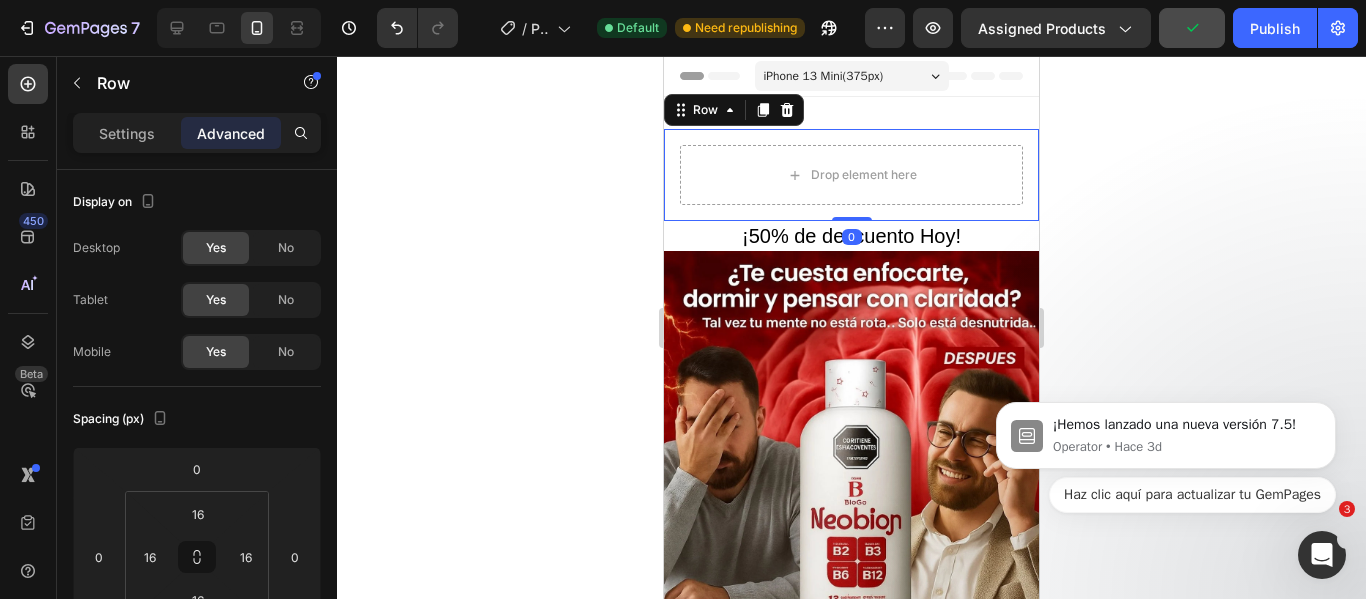 click on "Drop element here Row   0" at bounding box center (851, 175) 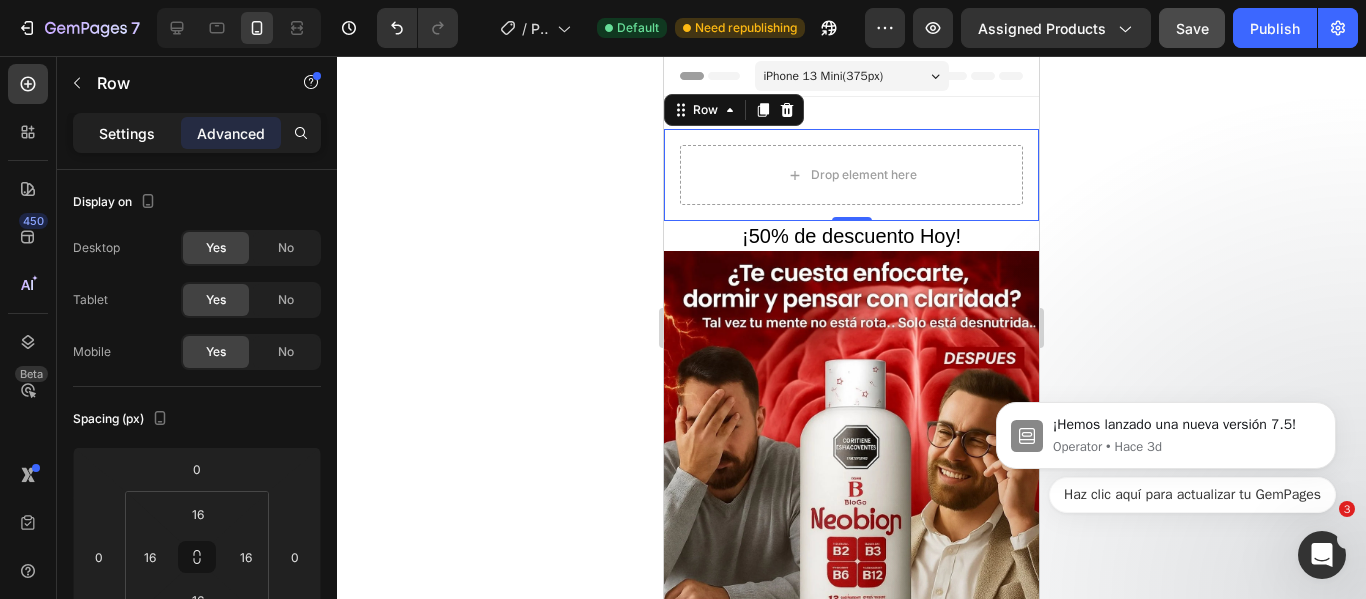 click on "Settings" at bounding box center [127, 133] 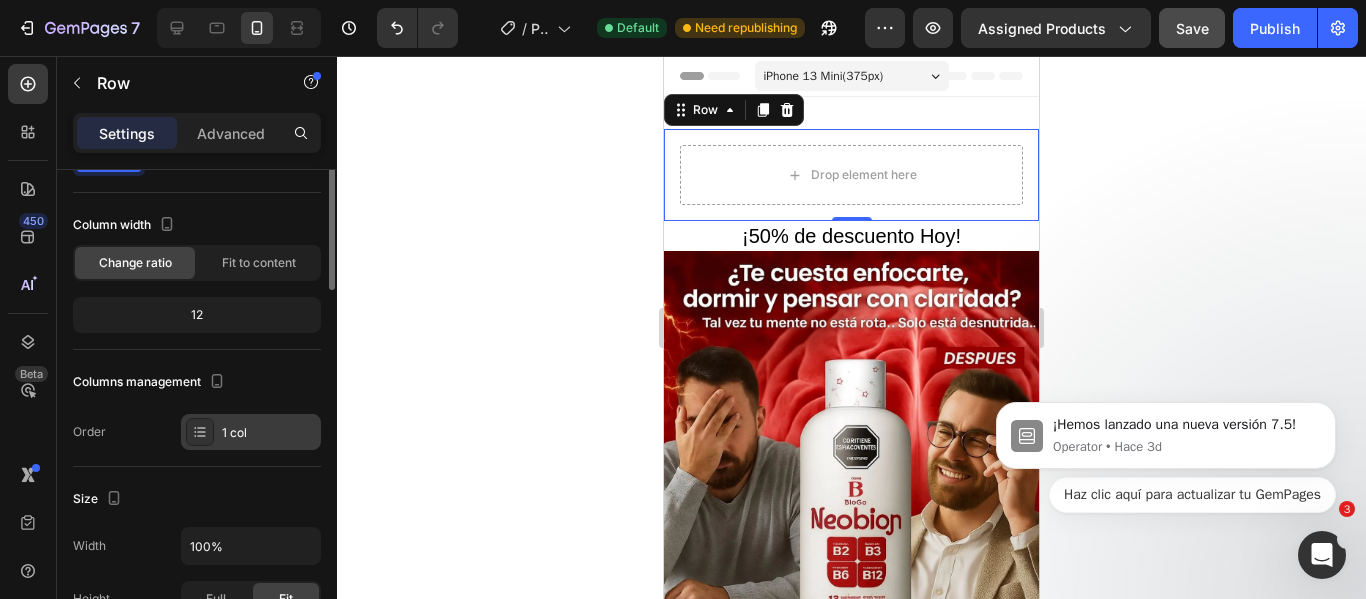 scroll, scrollTop: 0, scrollLeft: 0, axis: both 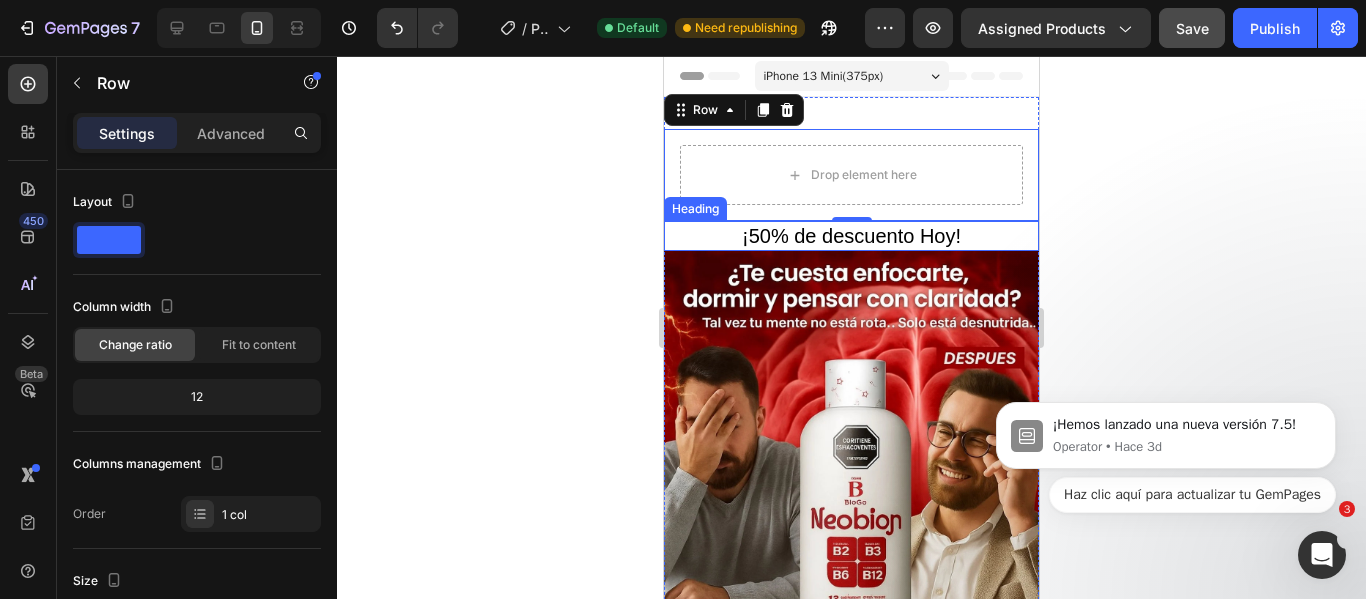 click on "¡50% de descuento Hoy!" at bounding box center (851, 236) 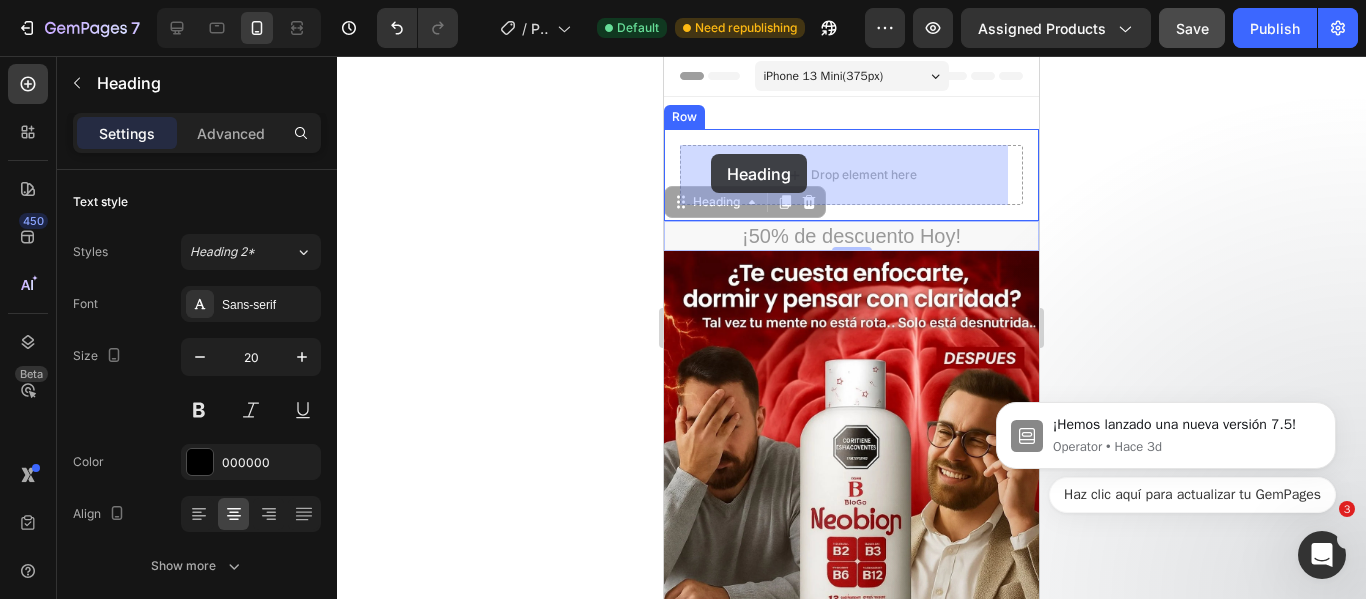 drag, startPoint x: 677, startPoint y: 203, endPoint x: 711, endPoint y: 154, distance: 59.64059 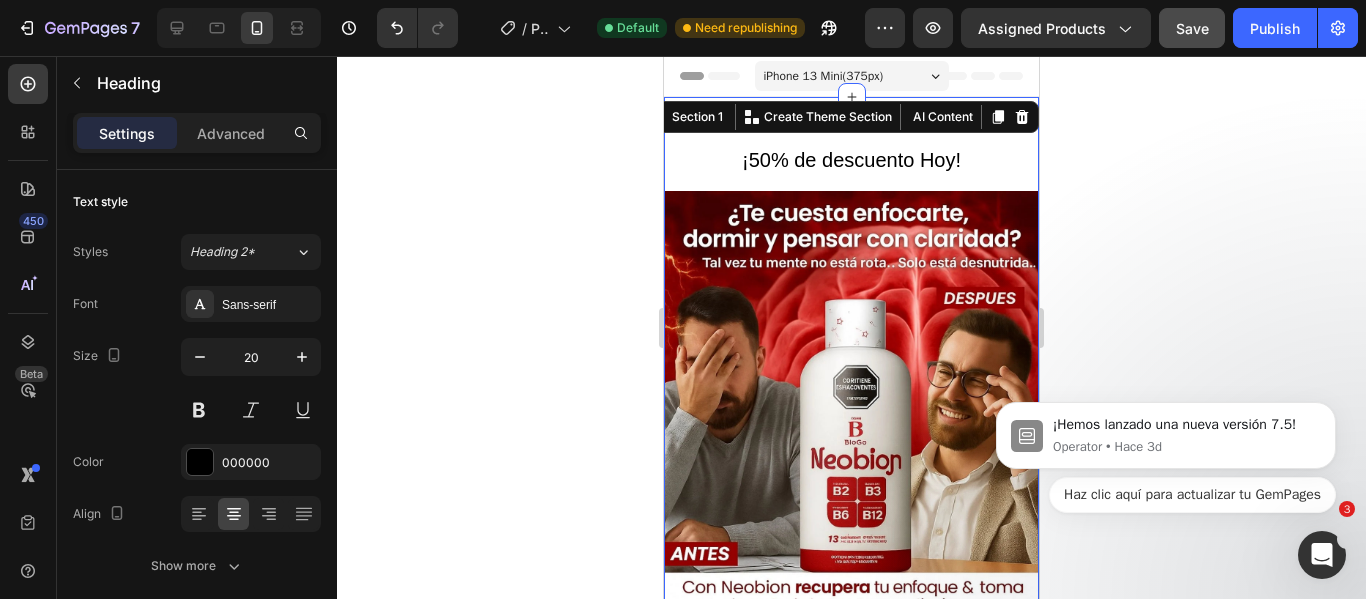 click on "¡50% de descuento Hoy! Heading Row Image Image Image Image 🔬l Invima: RSA-0034568-2024” Heading
Publish the page to see the content.
Custom Code Image Image Image Image Image Image Image Image Section 1   You can create reusable sections Create Theme Section AI Content Write with GemAI What would you like to describe here? Tone and Voice Persuasive Product Getting products... Show more Generate" at bounding box center [851, 2725] 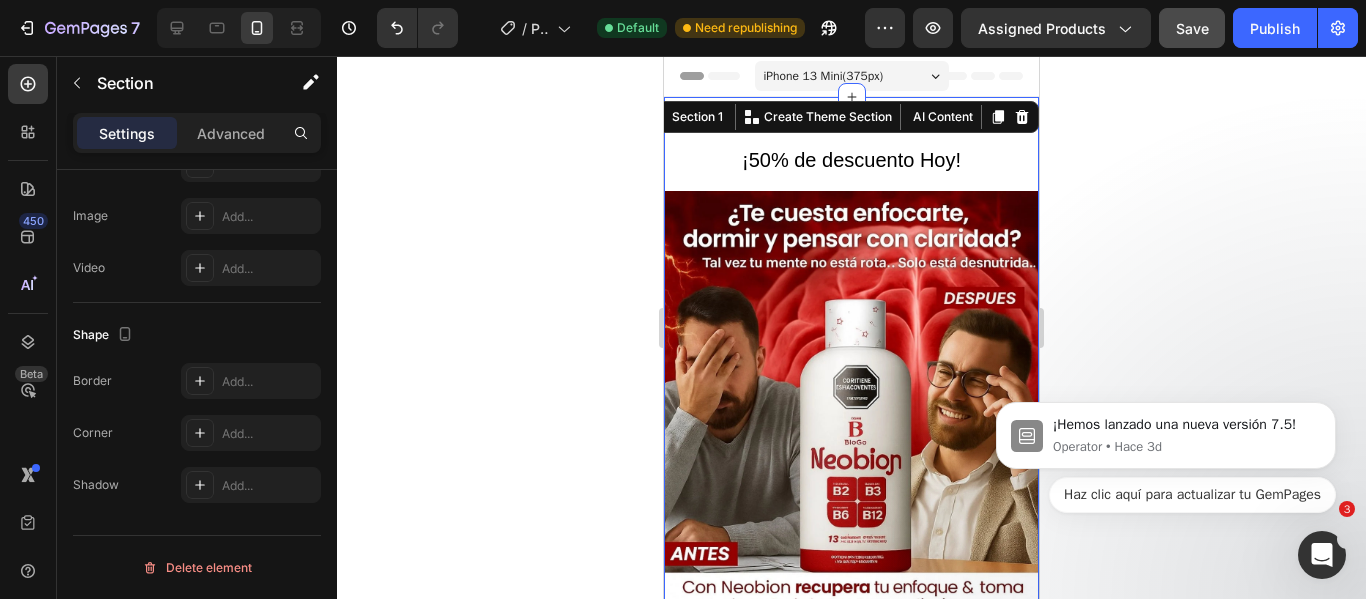 scroll, scrollTop: 0, scrollLeft: 0, axis: both 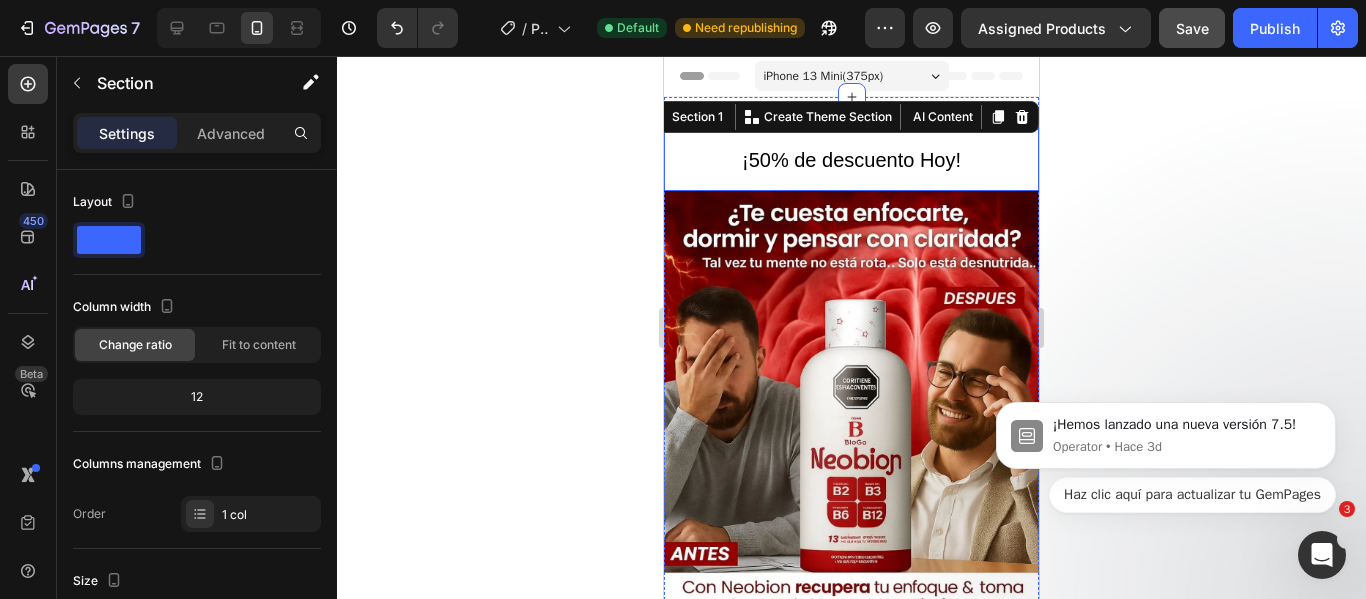 click on "¡50% de descuento Hoy! Heading Row" at bounding box center [851, 160] 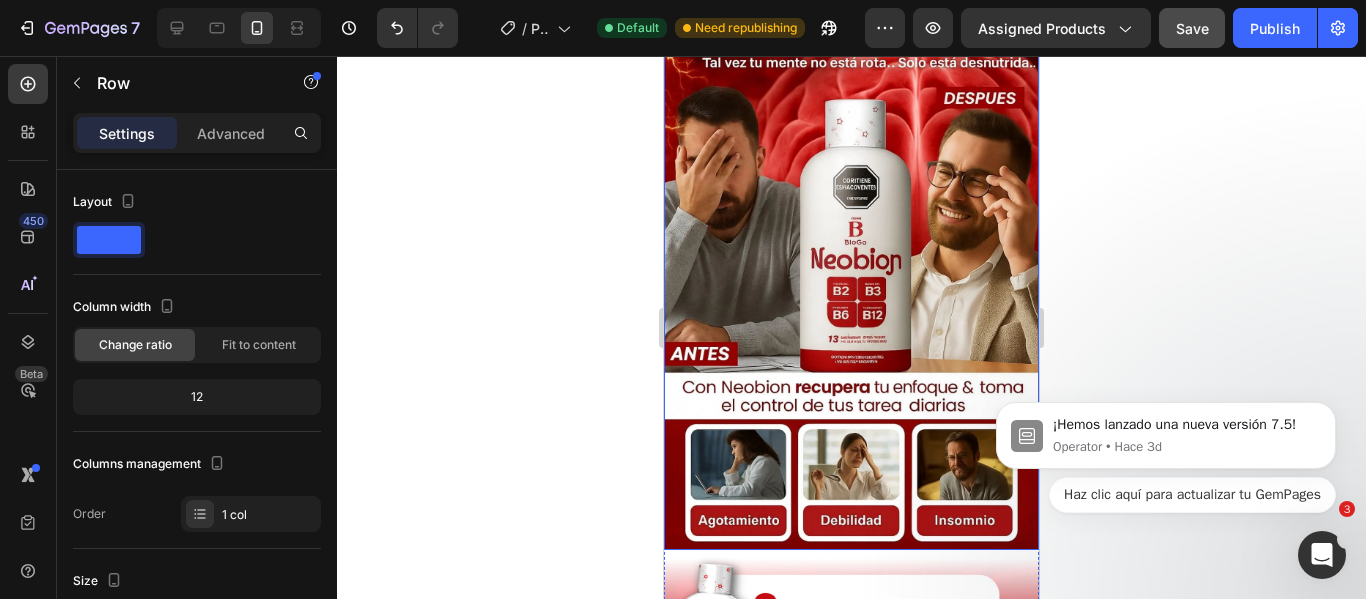 scroll, scrollTop: 0, scrollLeft: 0, axis: both 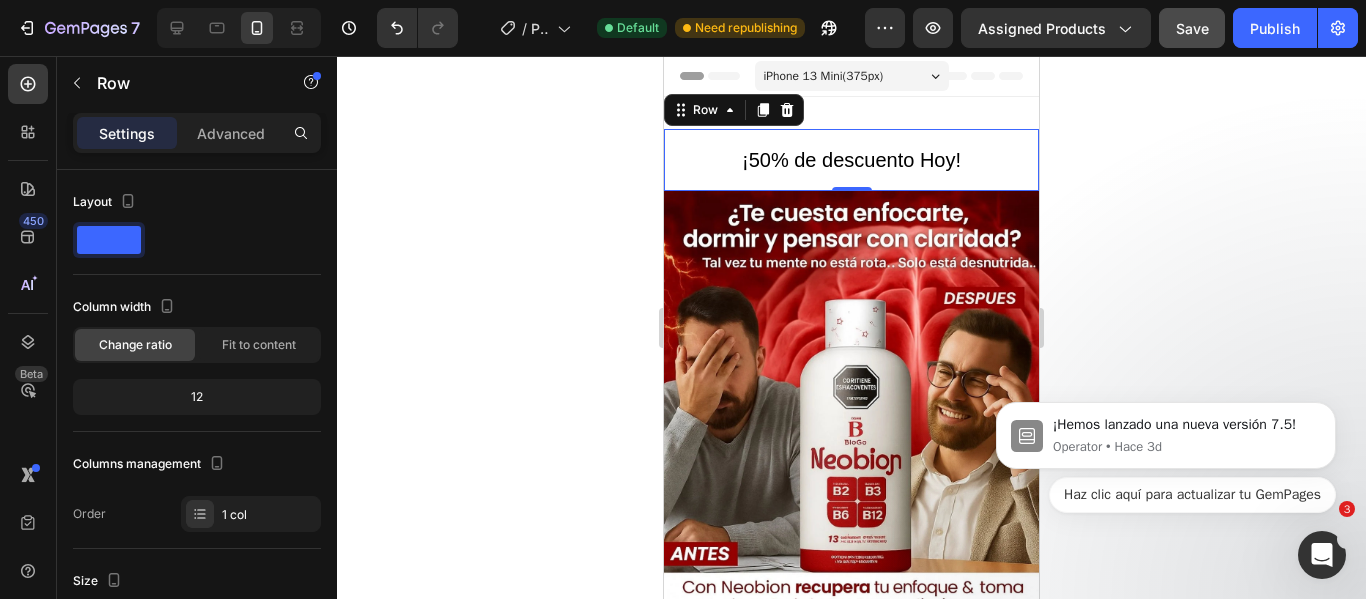 click on "¡50% de descuento Hoy! Heading Row   0" at bounding box center [851, 160] 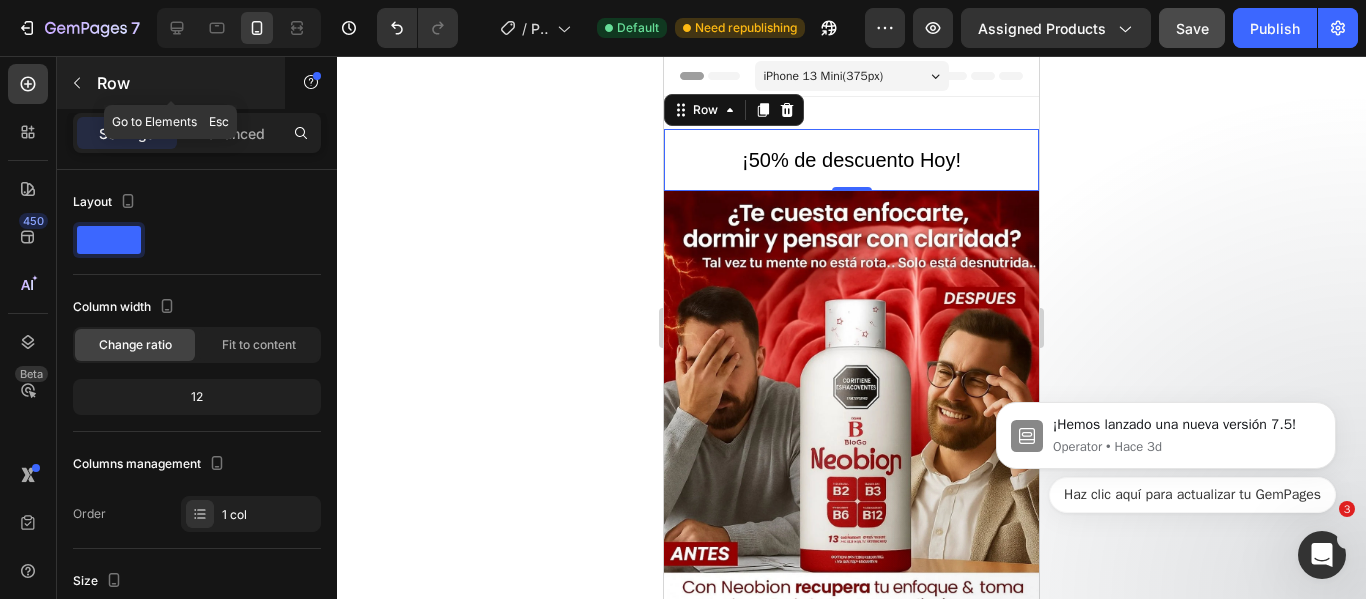 click at bounding box center (77, 83) 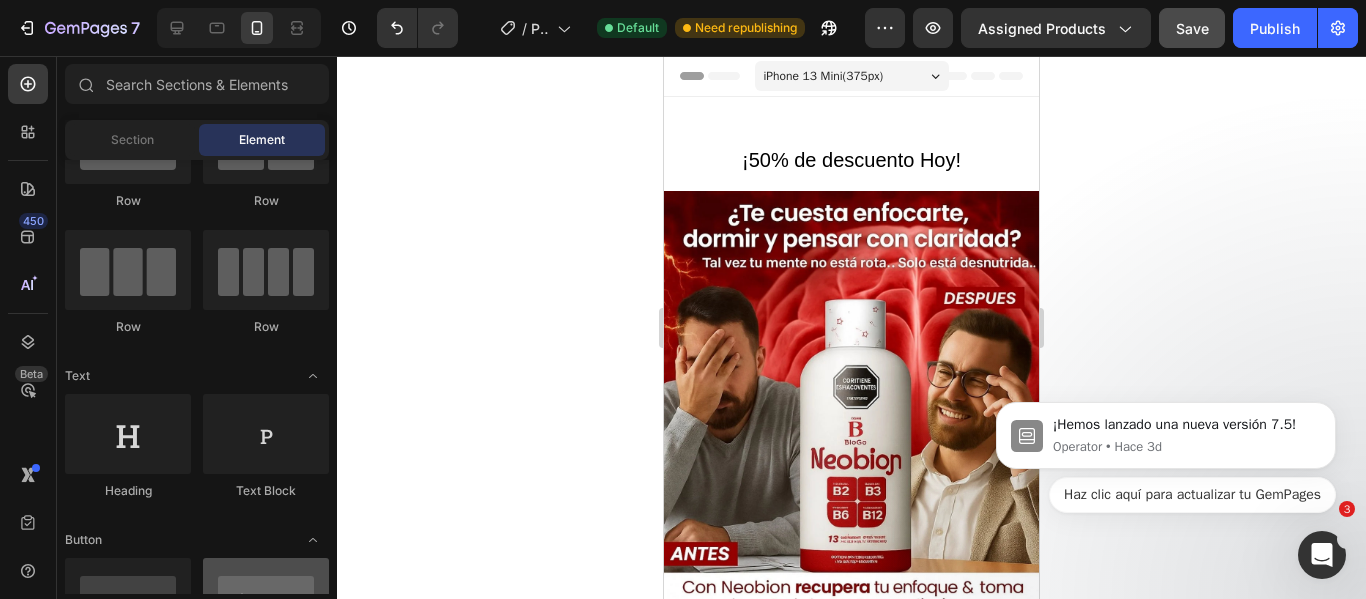 scroll, scrollTop: 0, scrollLeft: 0, axis: both 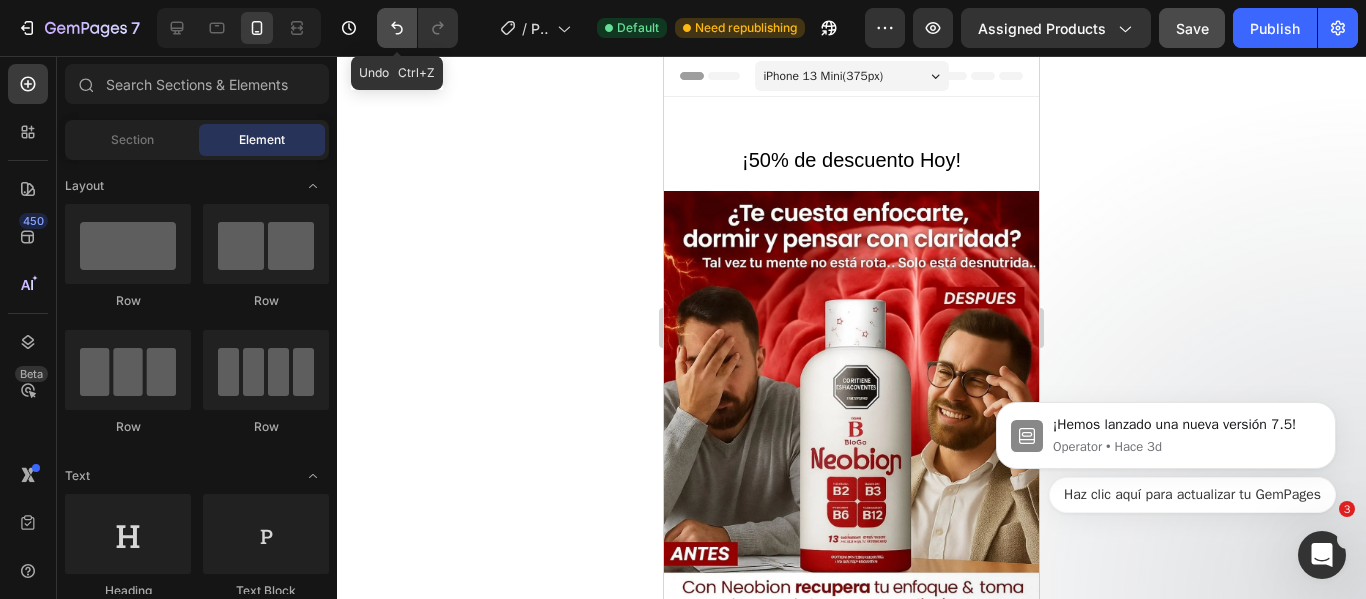 click 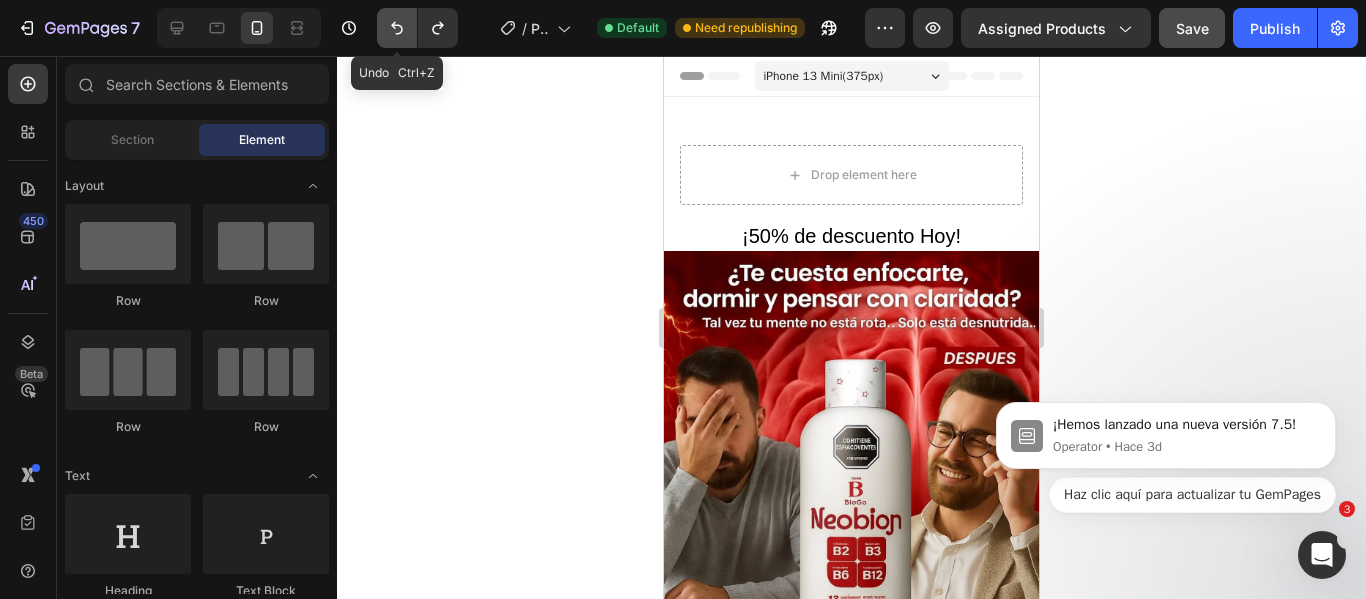 click 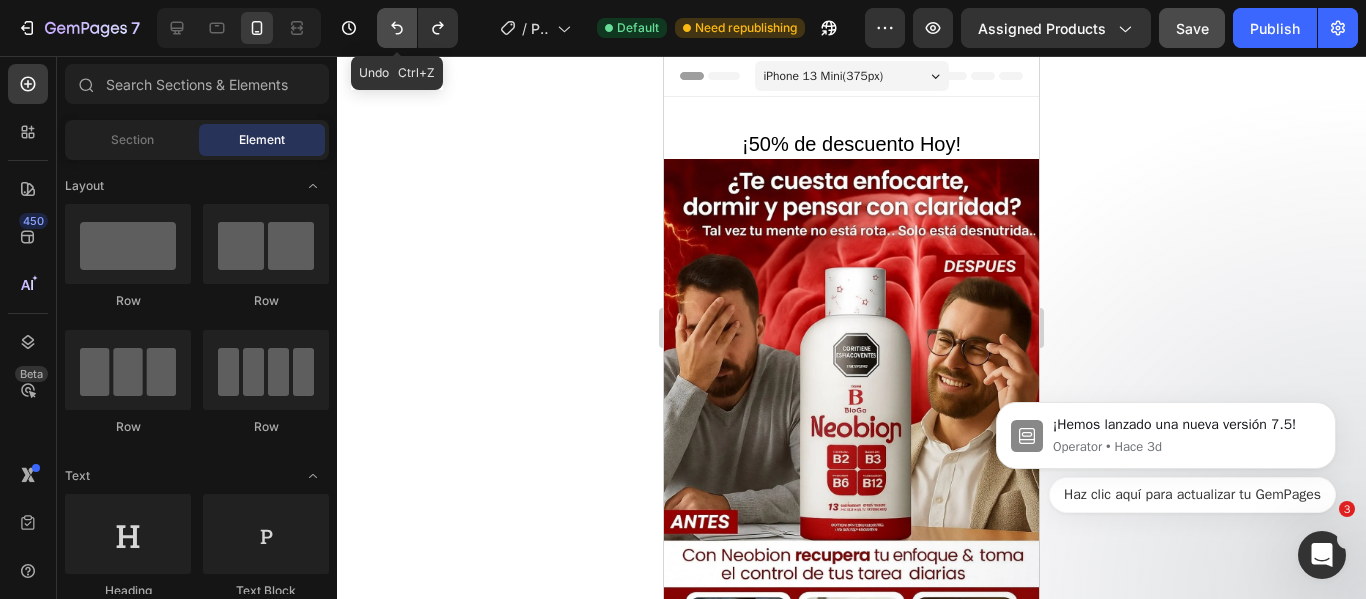 click 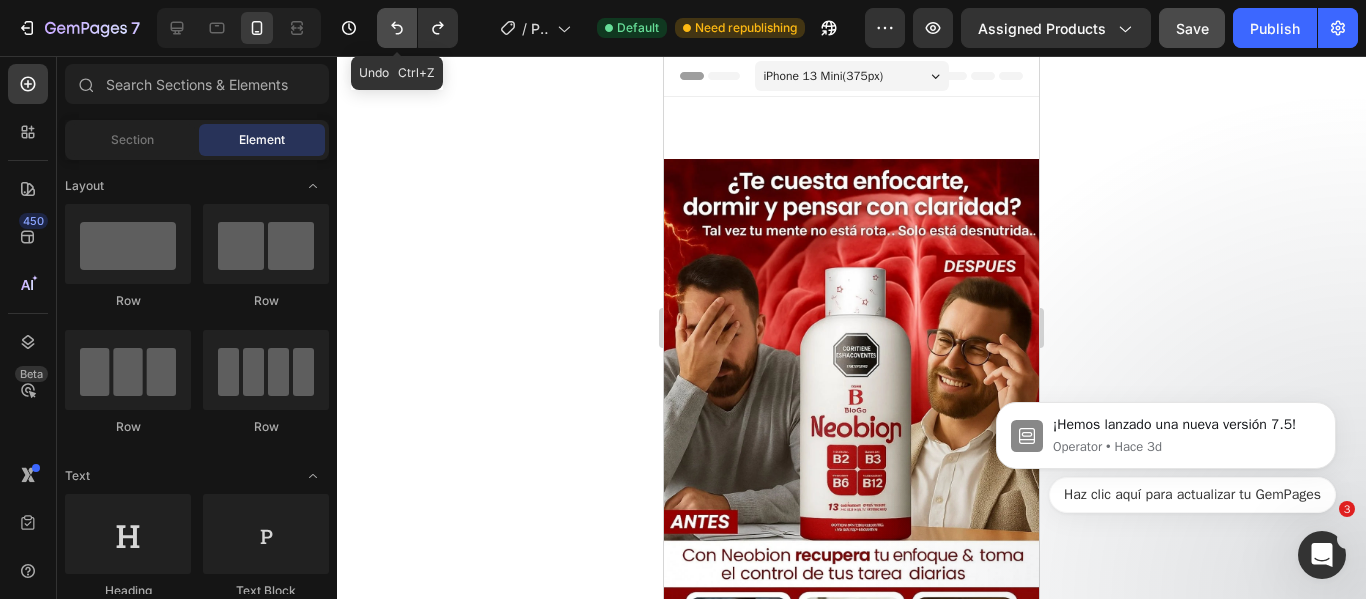 click 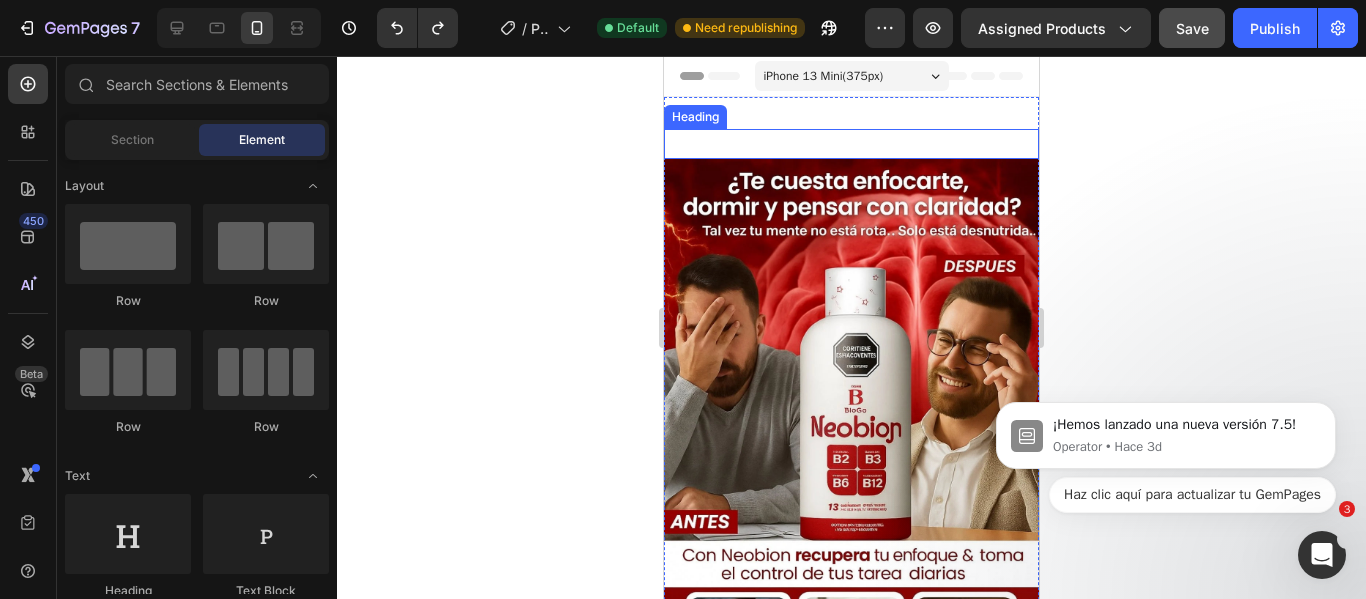 click on "¡50% de descuento Hoy!" at bounding box center [851, 144] 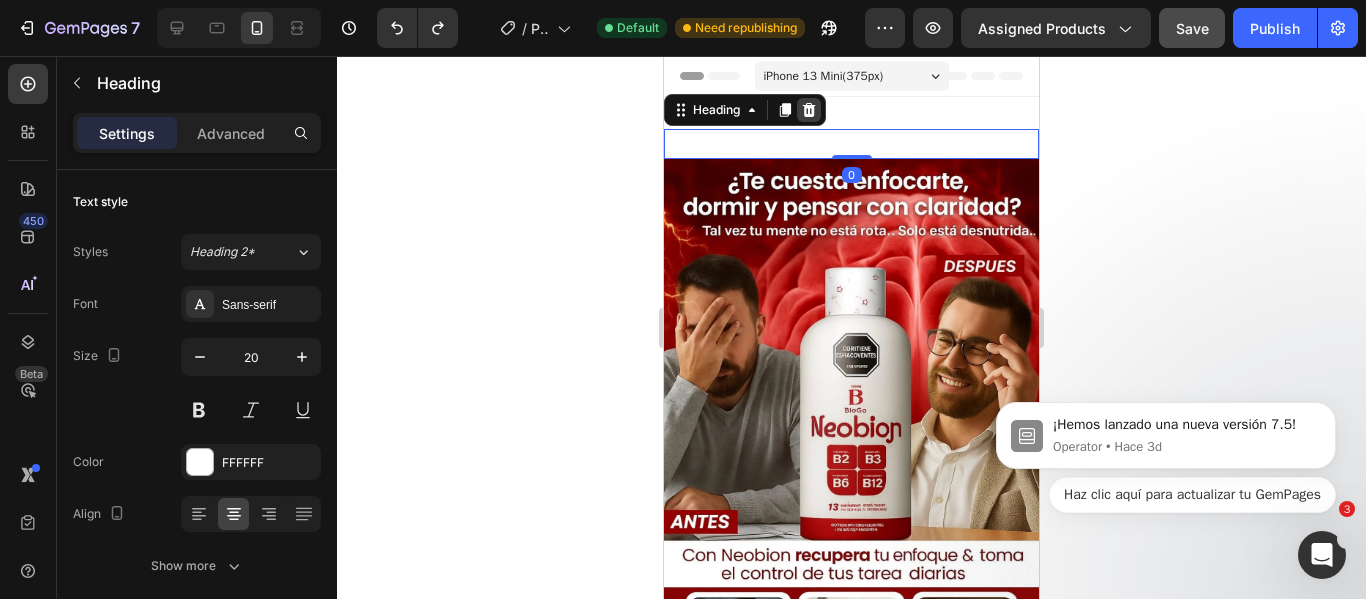 click 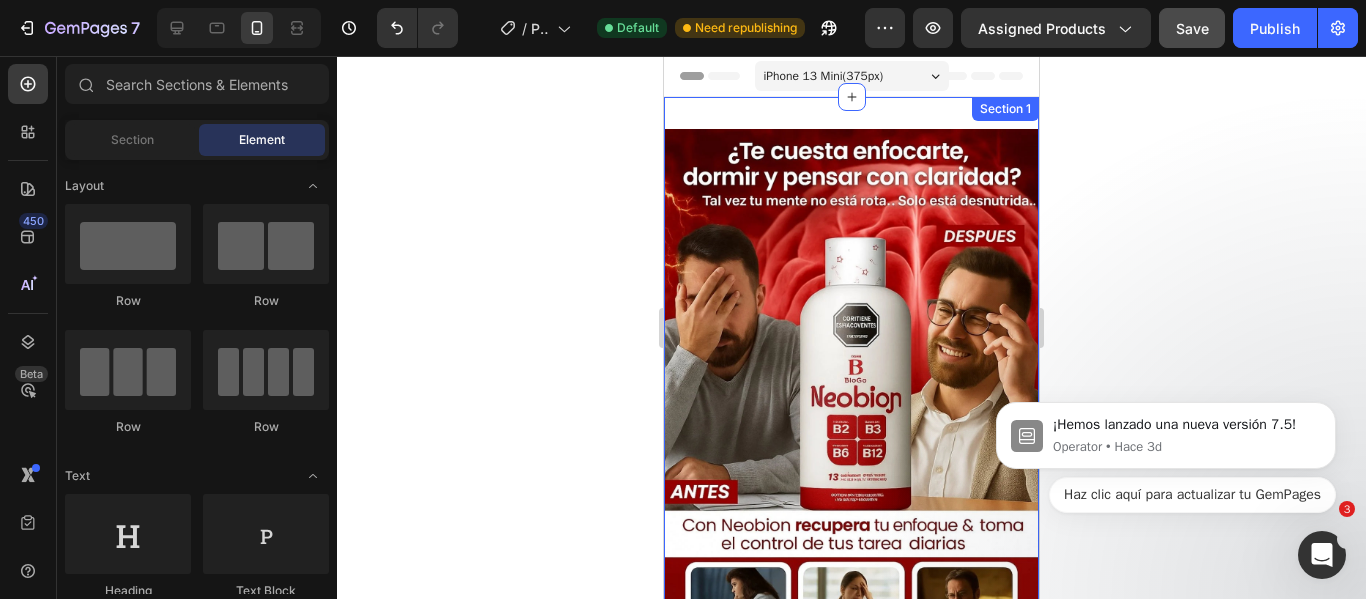 click on "Image Image Image Image 🔬l Invima: RSA-0034568-2024” Heading
Publish the page to see the content.
Custom Code Image Image Image Image Image Image Image Image Section 1" at bounding box center [851, 2694] 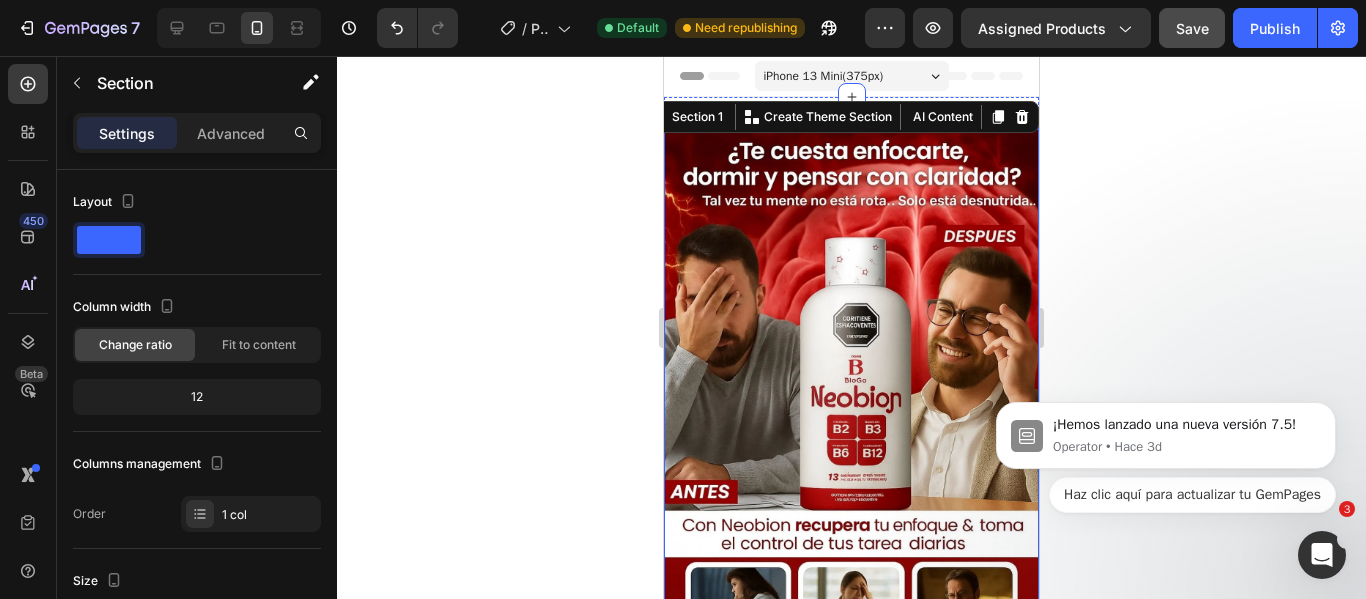 click at bounding box center [851, 408] 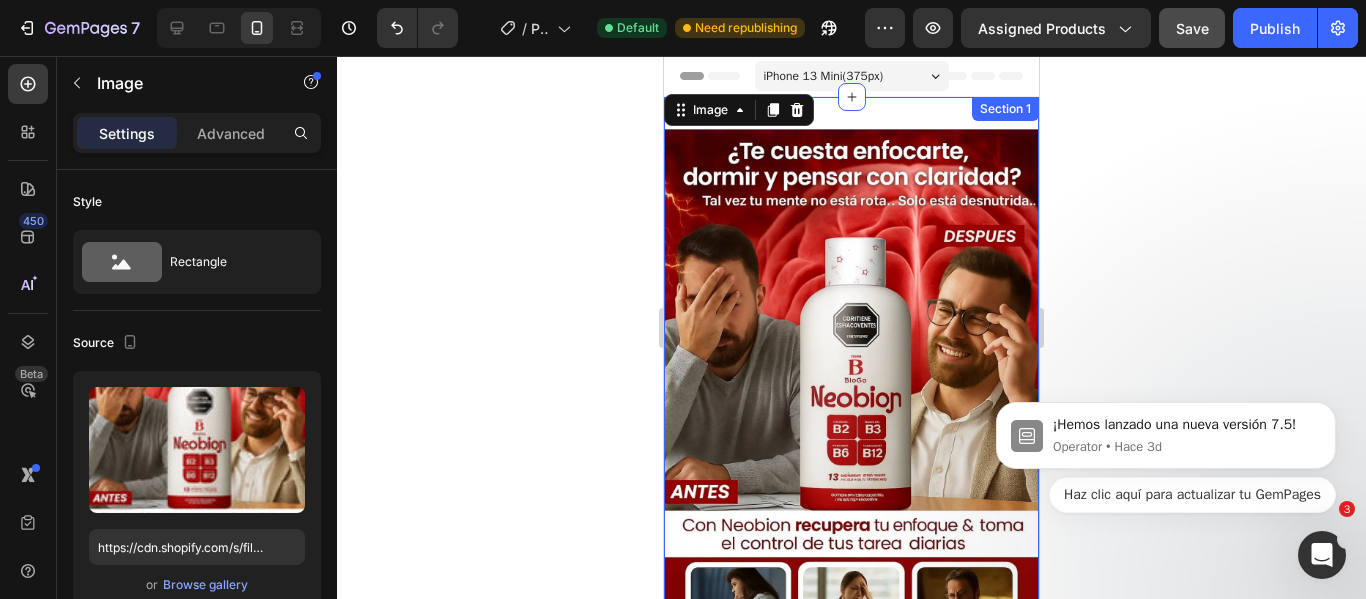 click on "Image   0 Image Image Image 🔬l Invima: RSA-0034568-2024” Heading
Publish the page to see the content.
Custom Code Image Image Image Image Image Image Image Image Section 1" at bounding box center (851, 2694) 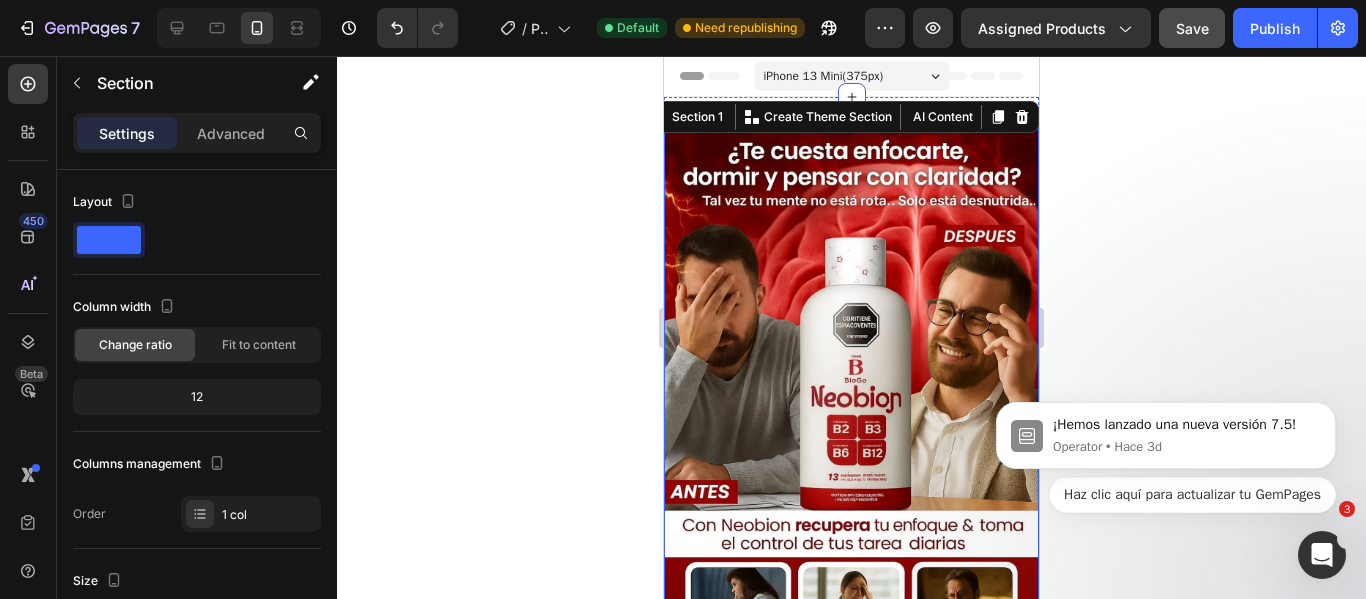 click at bounding box center (851, 408) 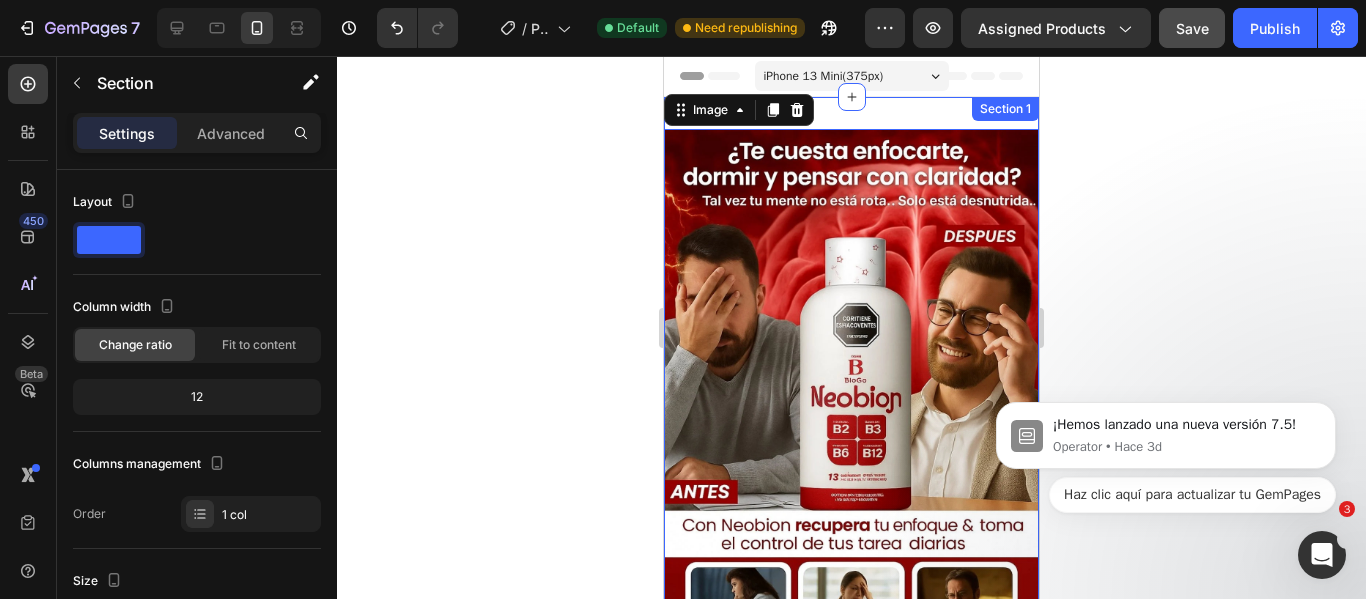 click on "Image   0 Image Image Image 🔬l Invima: RSA-0034568-2024” Heading
Publish the page to see the content.
Custom Code Image Image Image Image Image Image Image Image Section 1" at bounding box center [851, 2694] 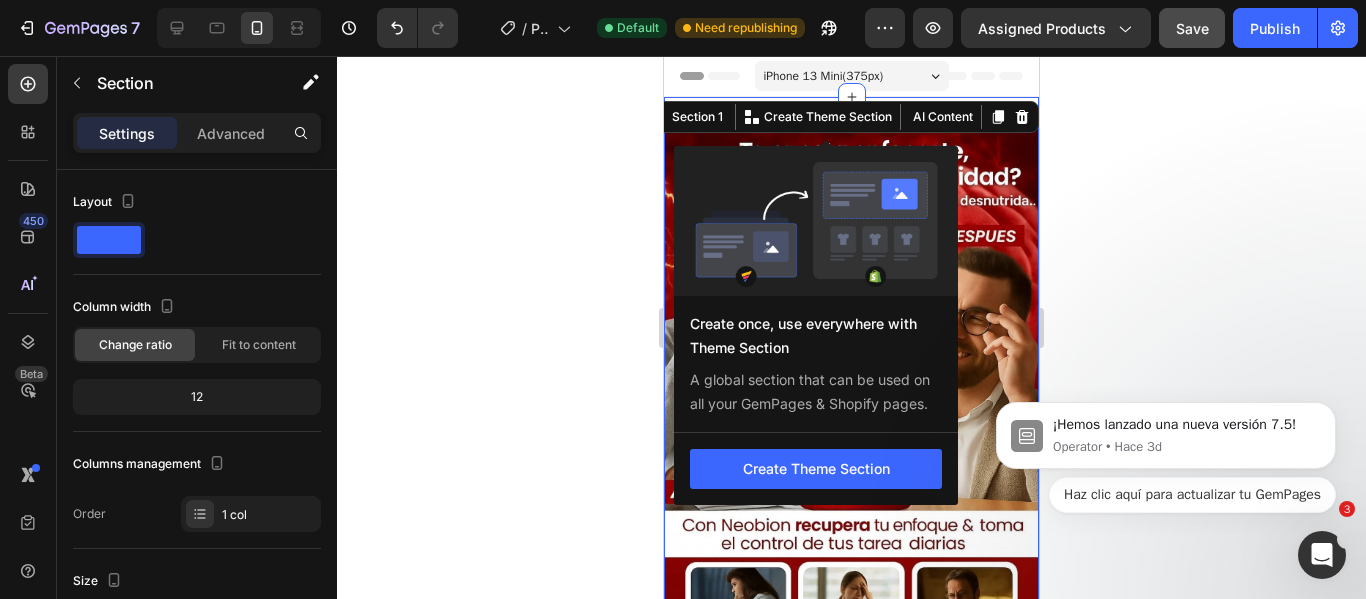 click at bounding box center (816, 224) 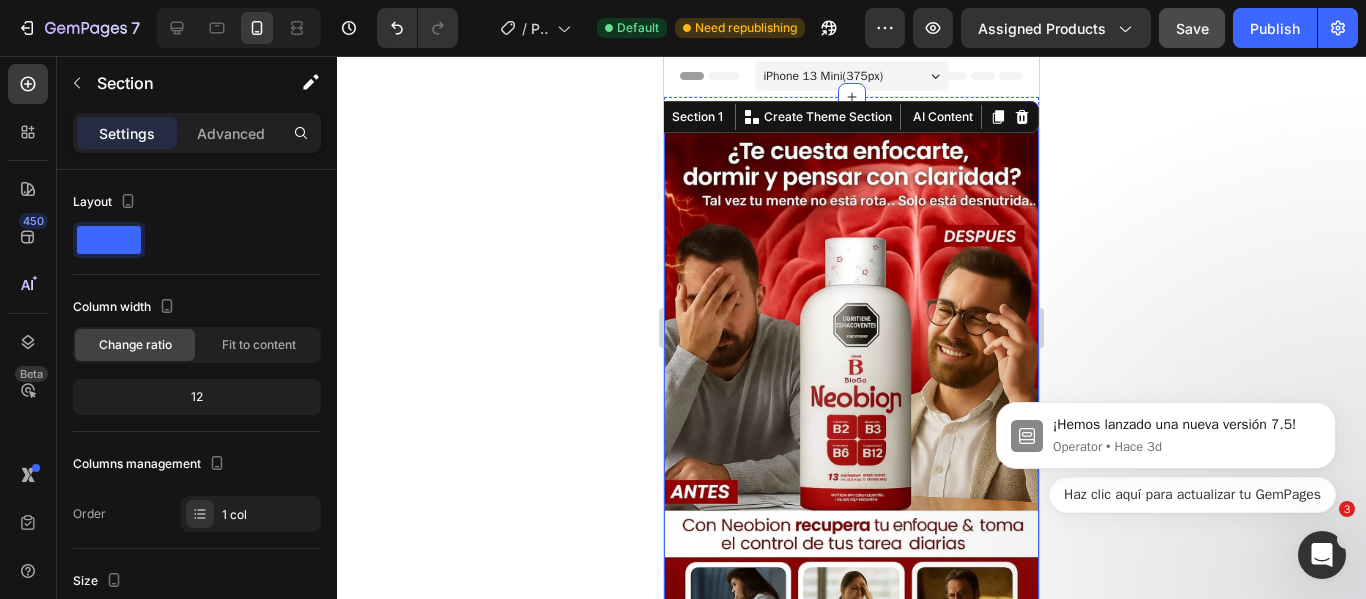 click at bounding box center (851, 408) 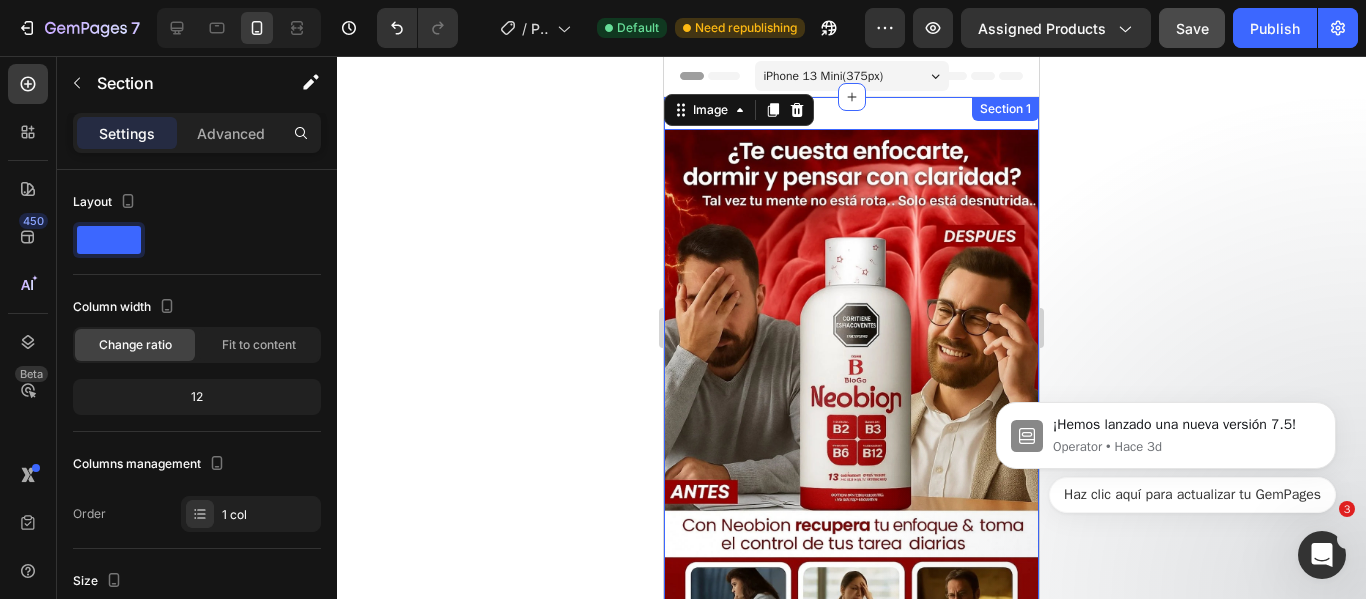 click on "Image   0 Image Image Image 🔬l Invima: RSA-0034568-2024” Heading
Publish the page to see the content.
Custom Code Image Image Image Image Image Image Image Image Section 1" at bounding box center [851, 2694] 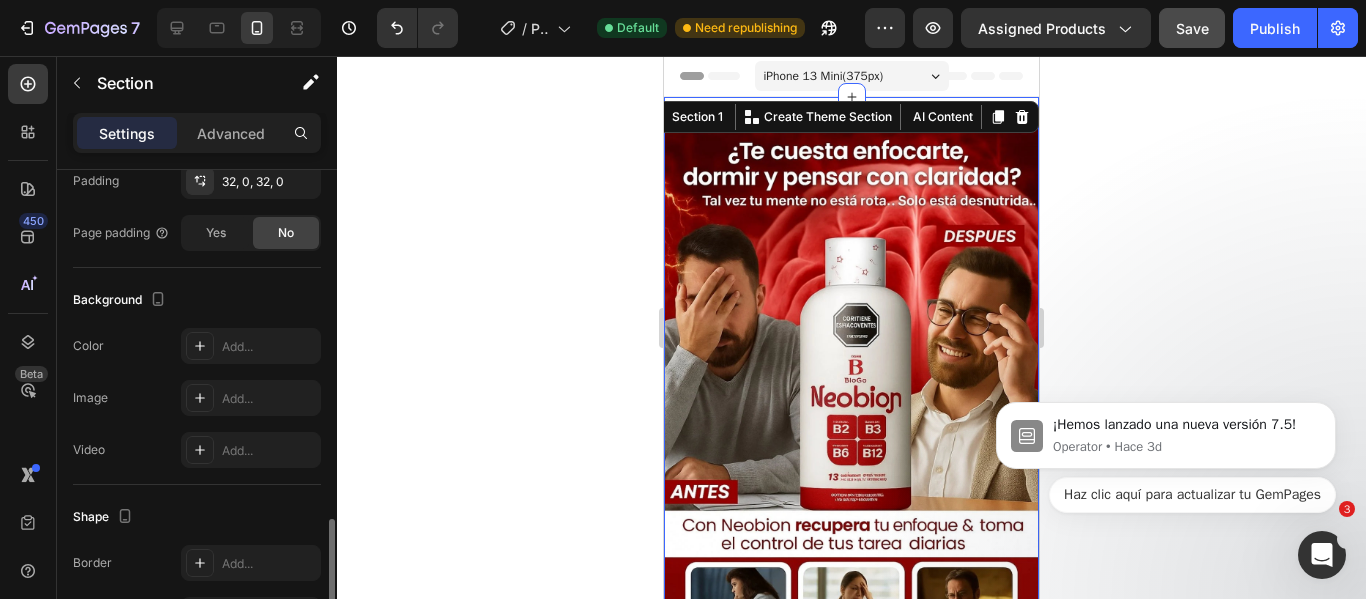 scroll, scrollTop: 600, scrollLeft: 0, axis: vertical 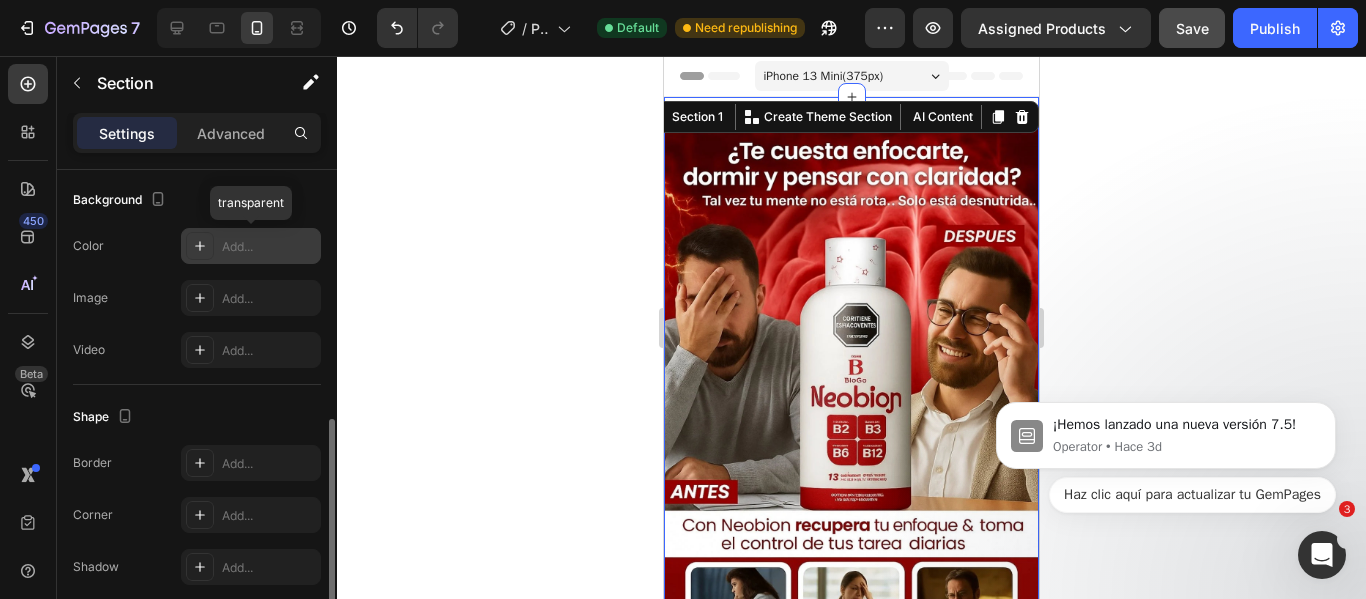 click on "Add..." at bounding box center (251, 246) 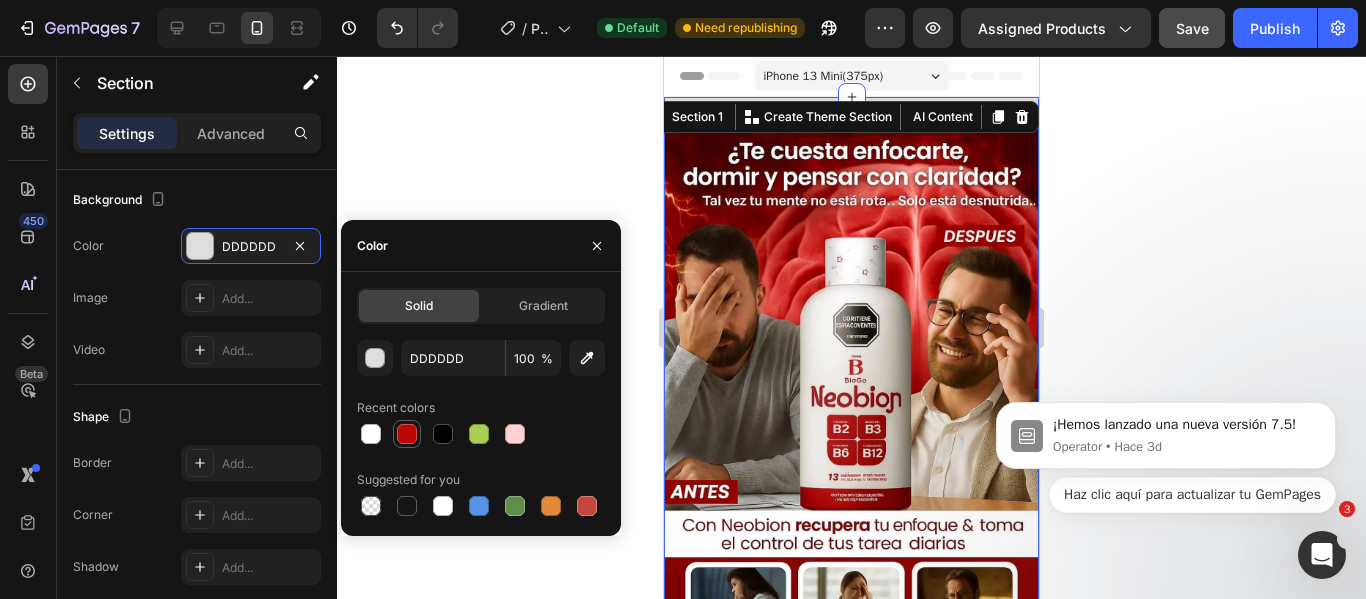 click at bounding box center (407, 434) 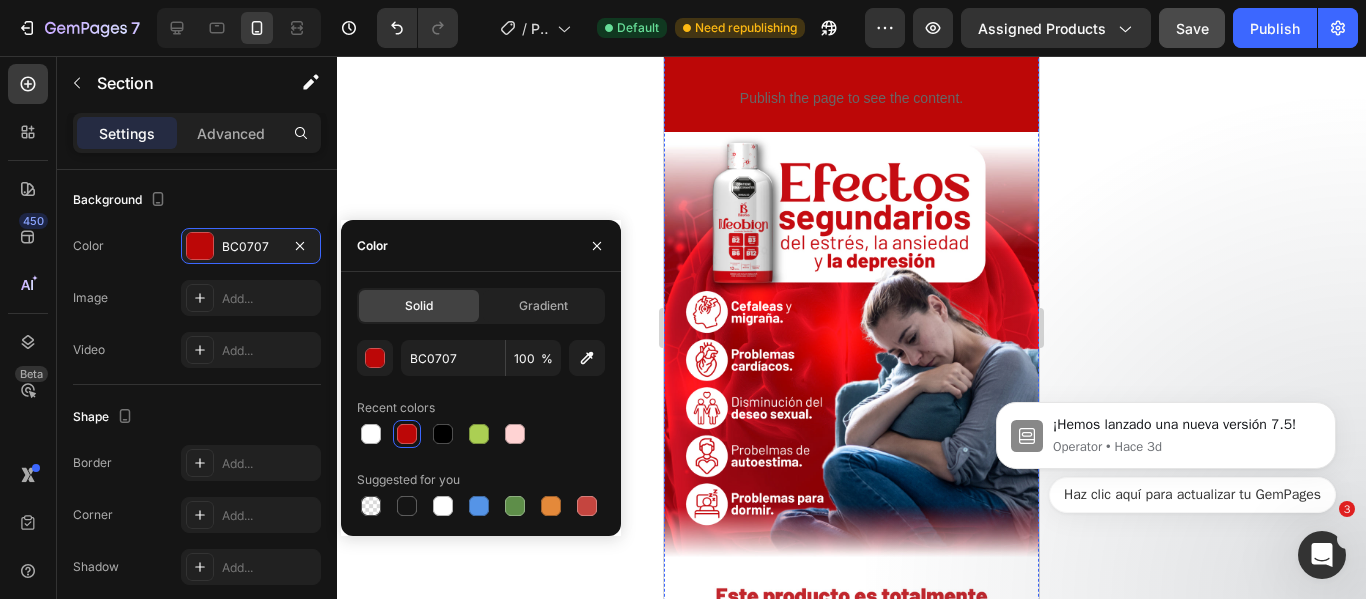 scroll, scrollTop: 1300, scrollLeft: 0, axis: vertical 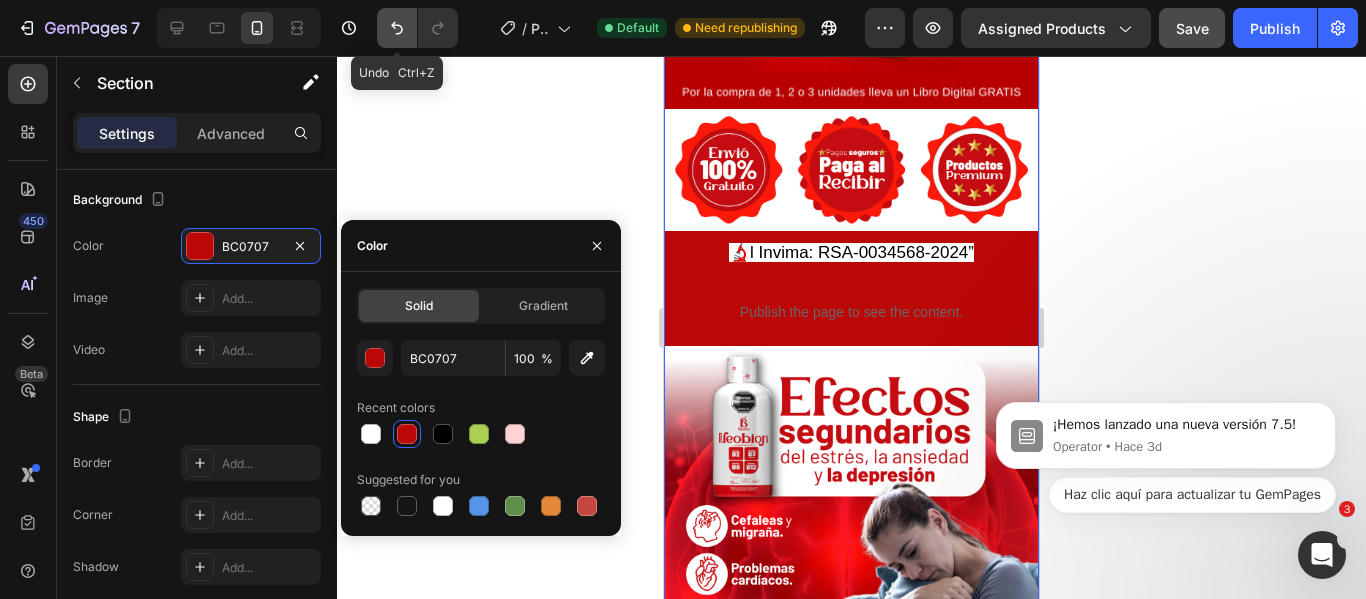click 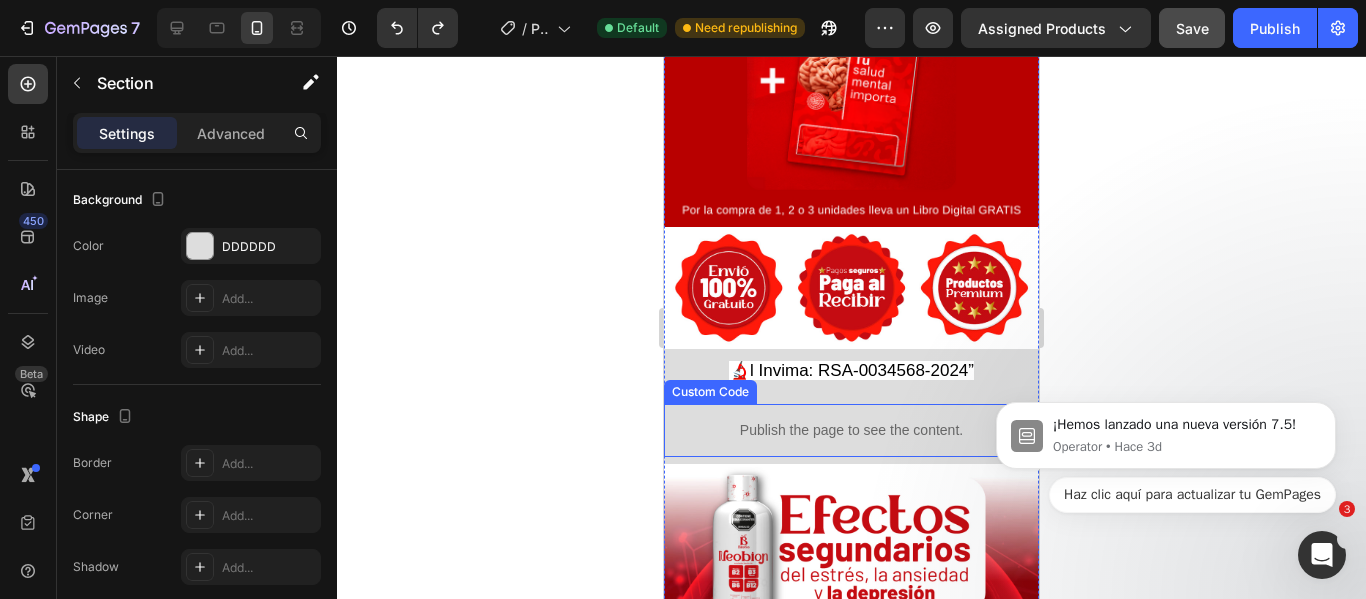 scroll, scrollTop: 1000, scrollLeft: 0, axis: vertical 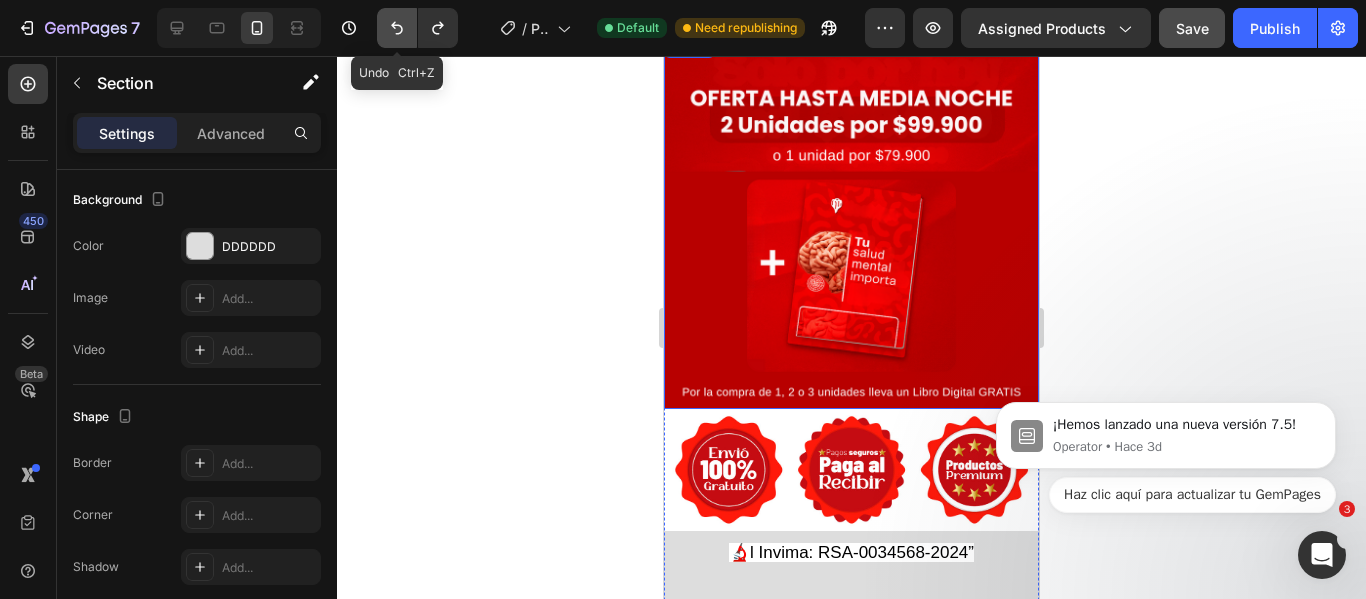 click 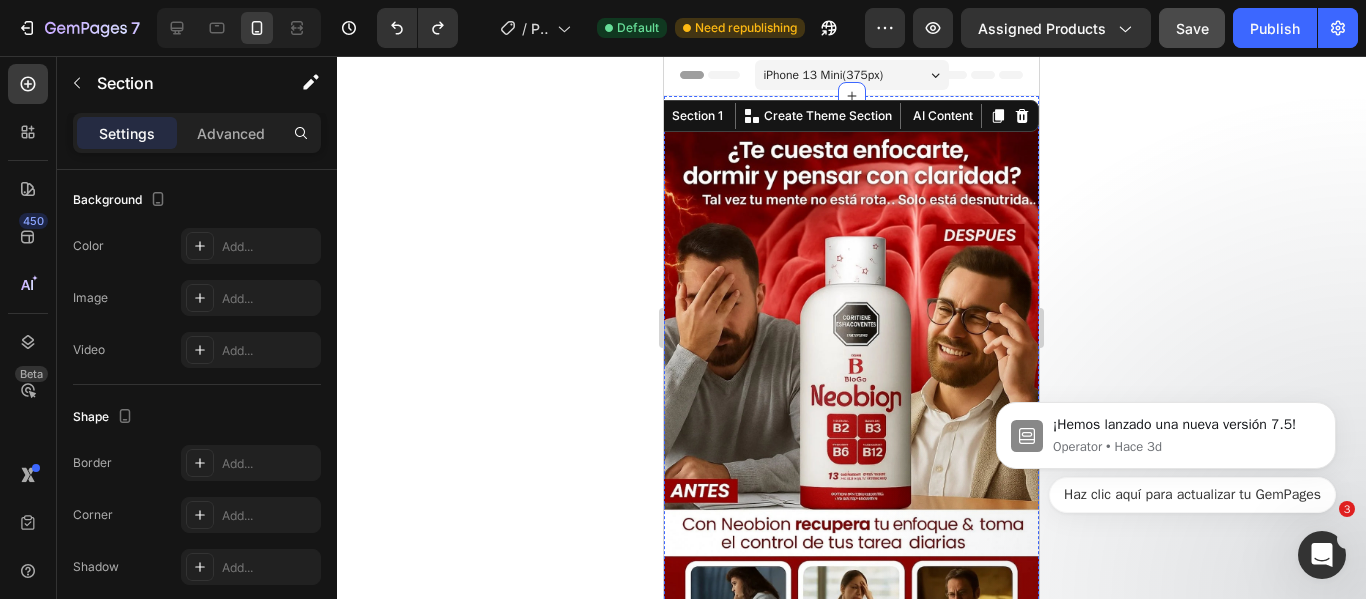 scroll, scrollTop: 0, scrollLeft: 0, axis: both 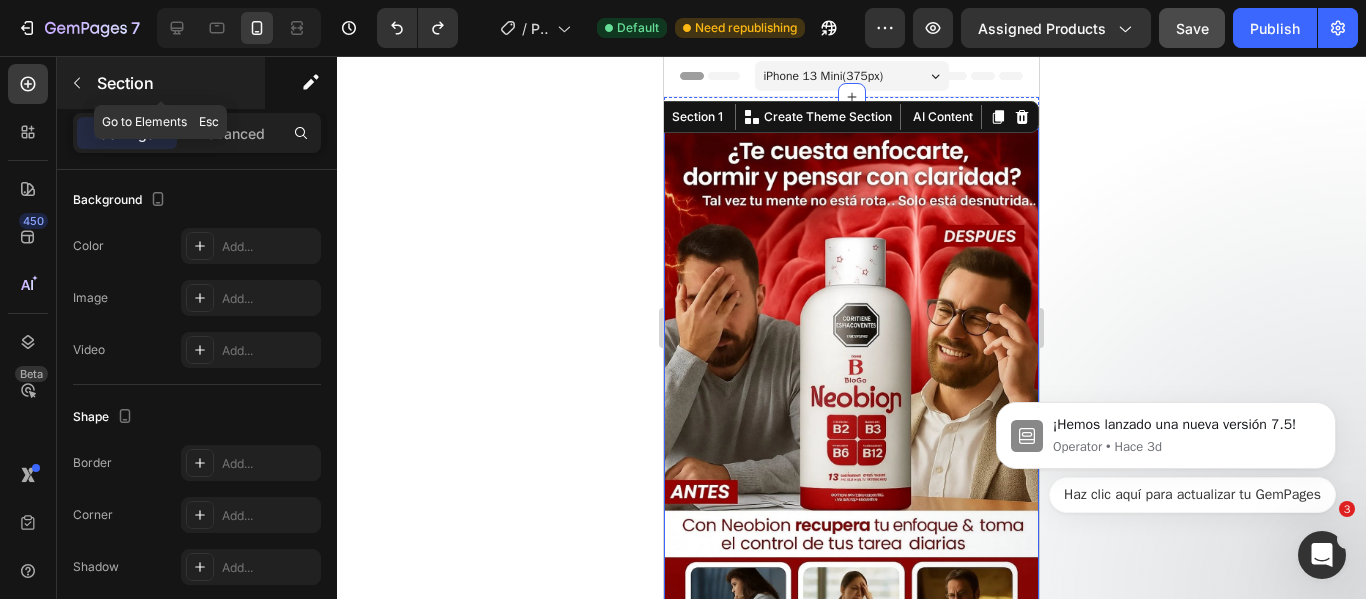 click 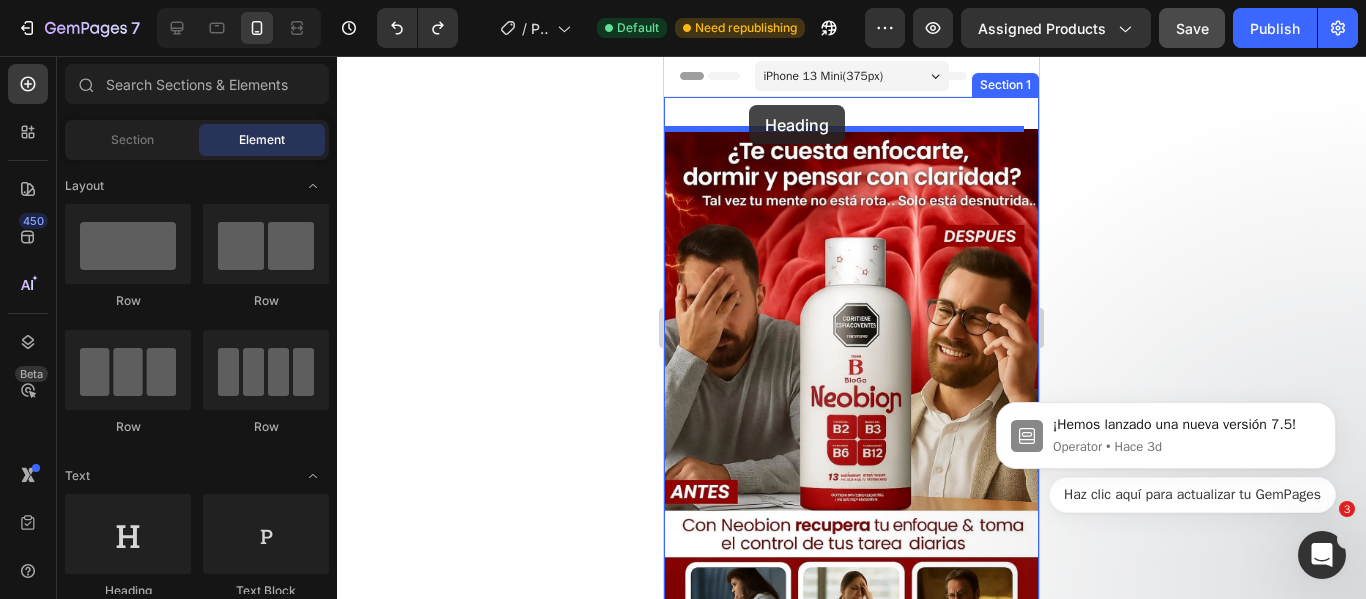 drag, startPoint x: 784, startPoint y: 610, endPoint x: 749, endPoint y: 105, distance: 506.21143 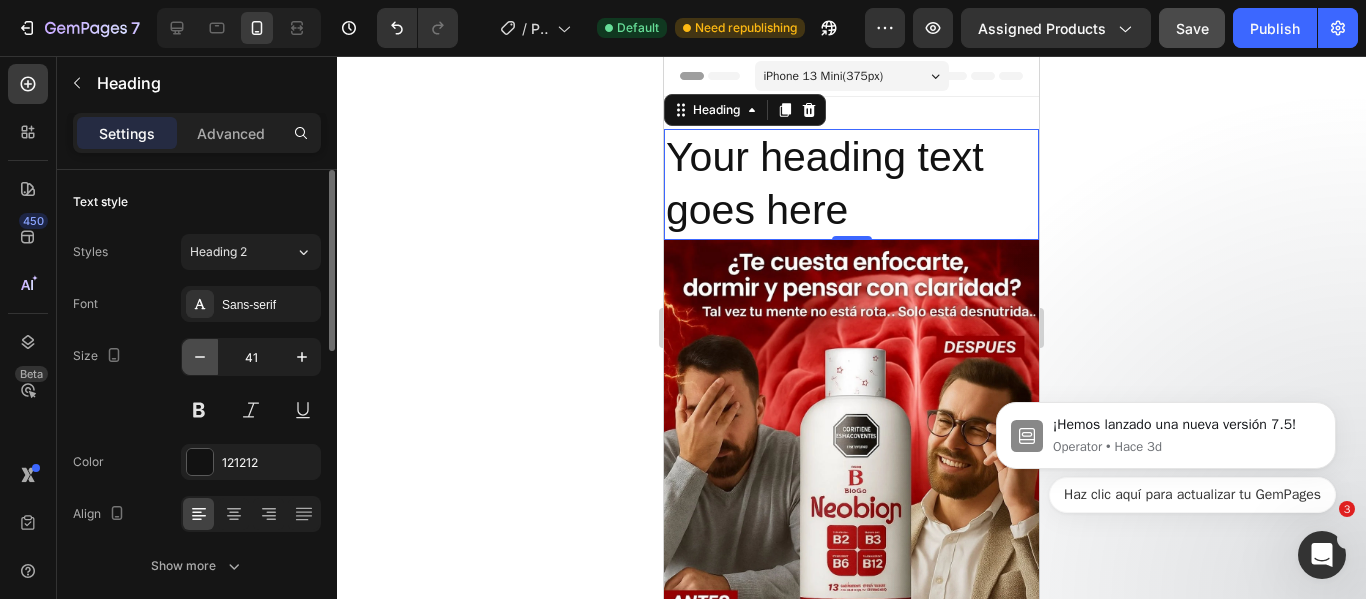 click 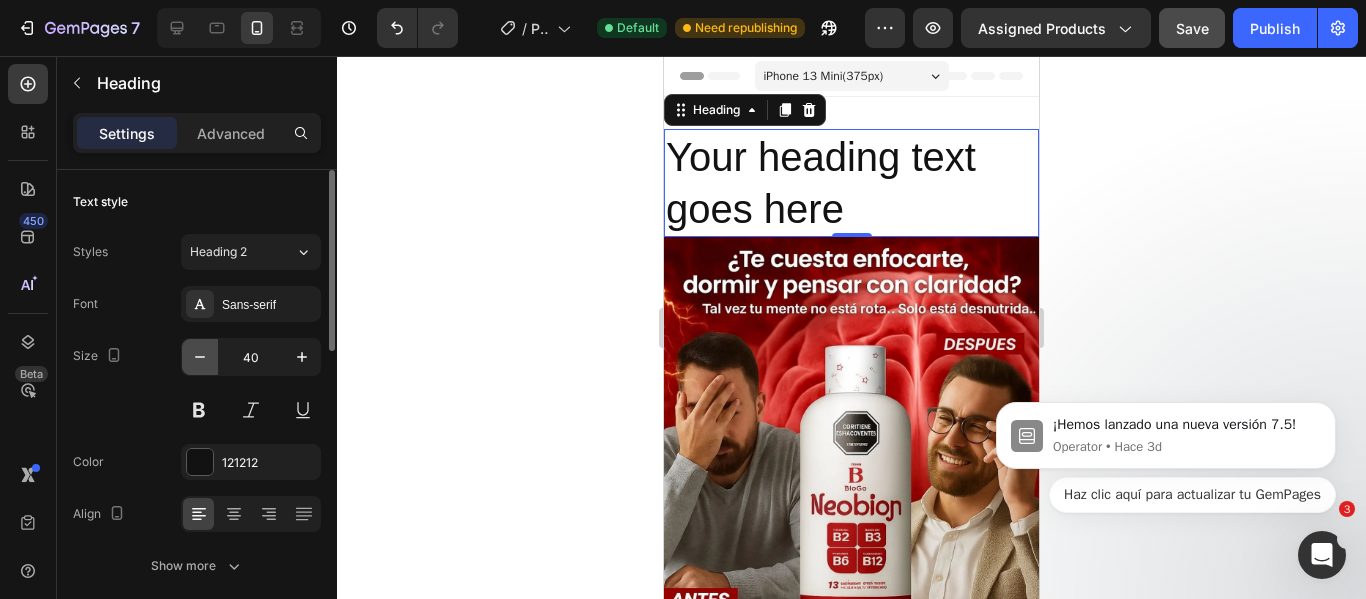 click 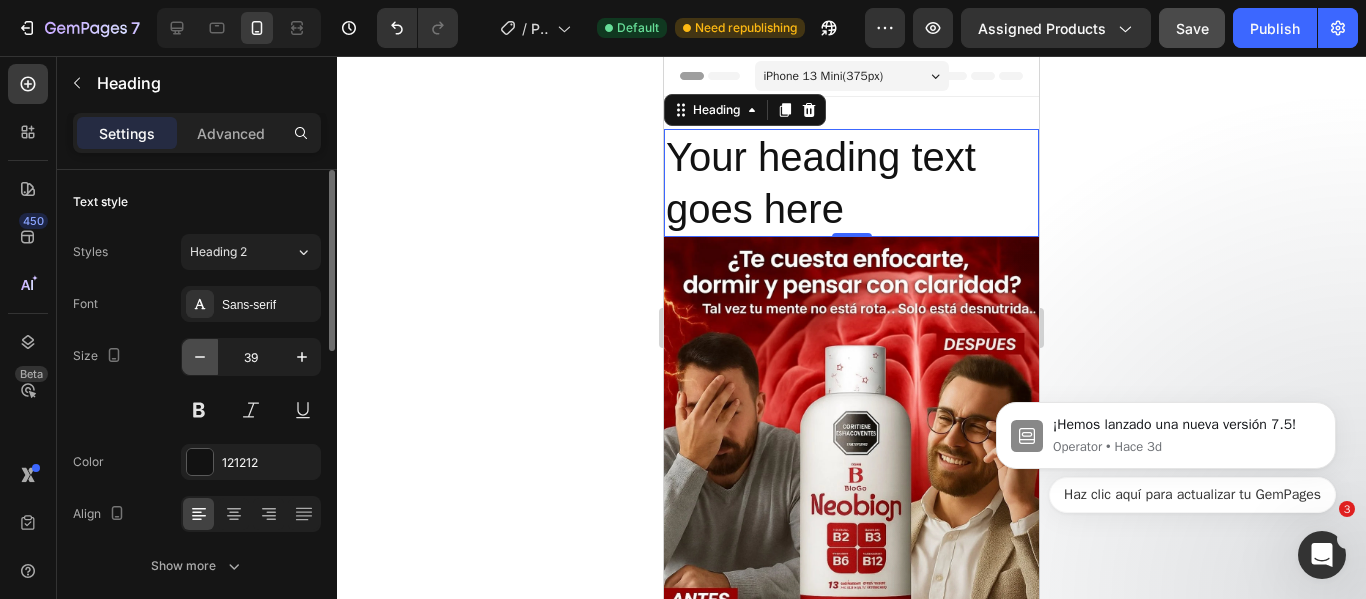 click 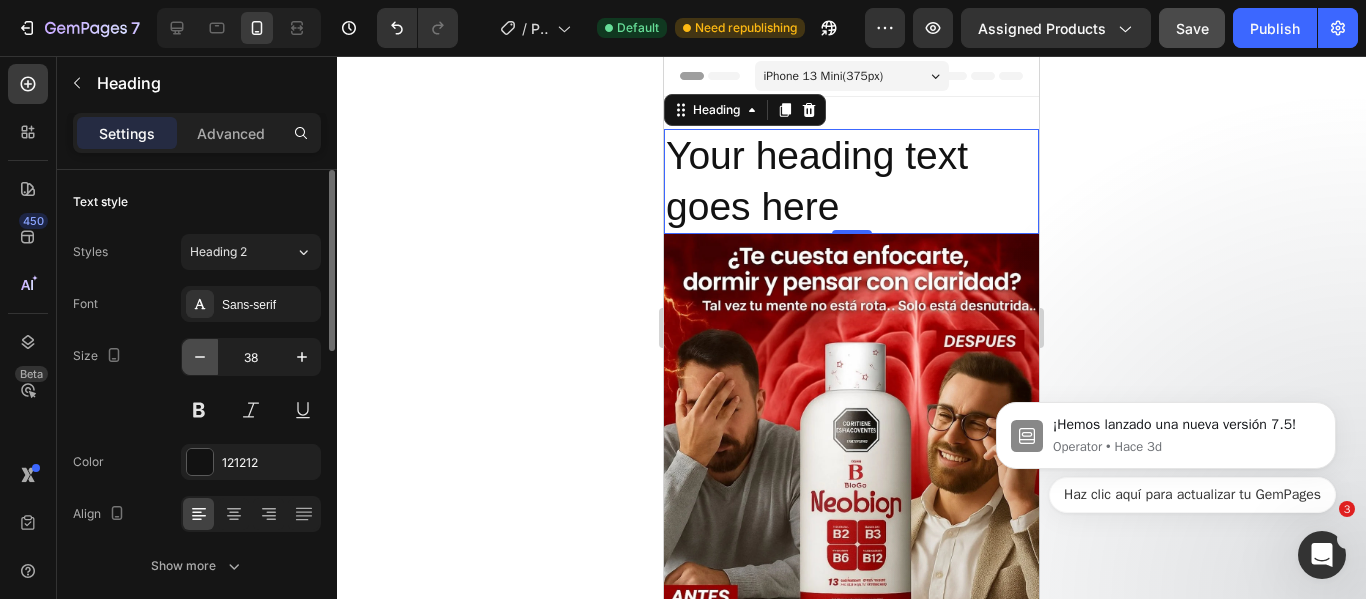 click 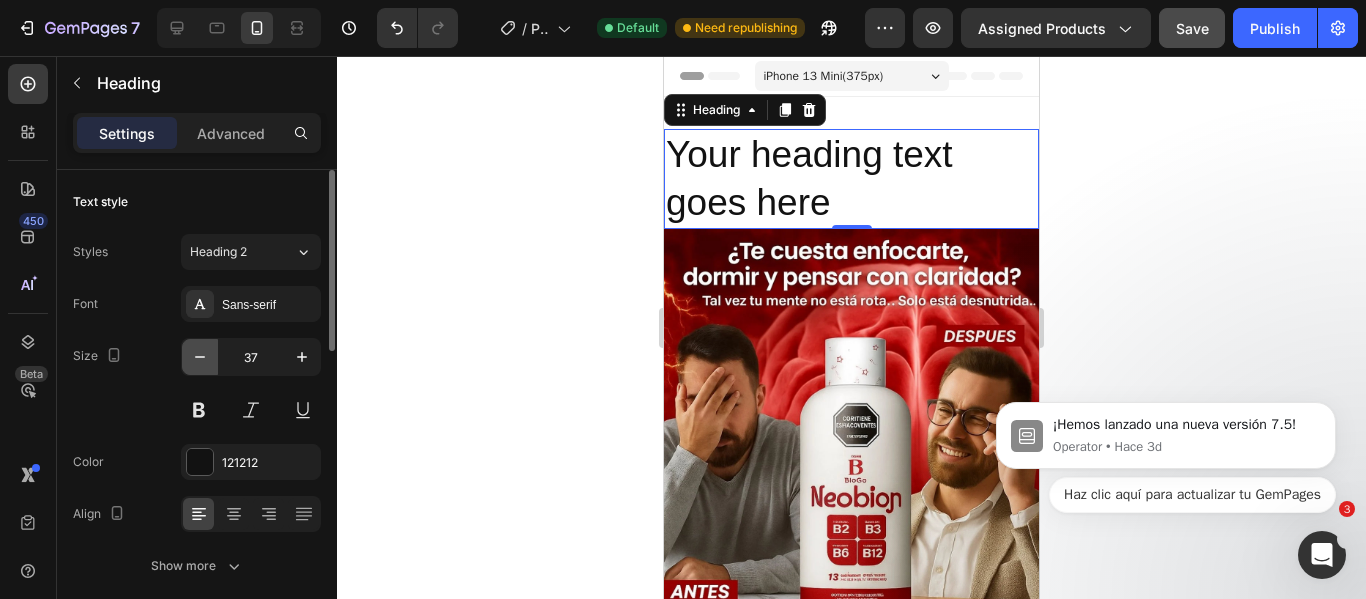 click 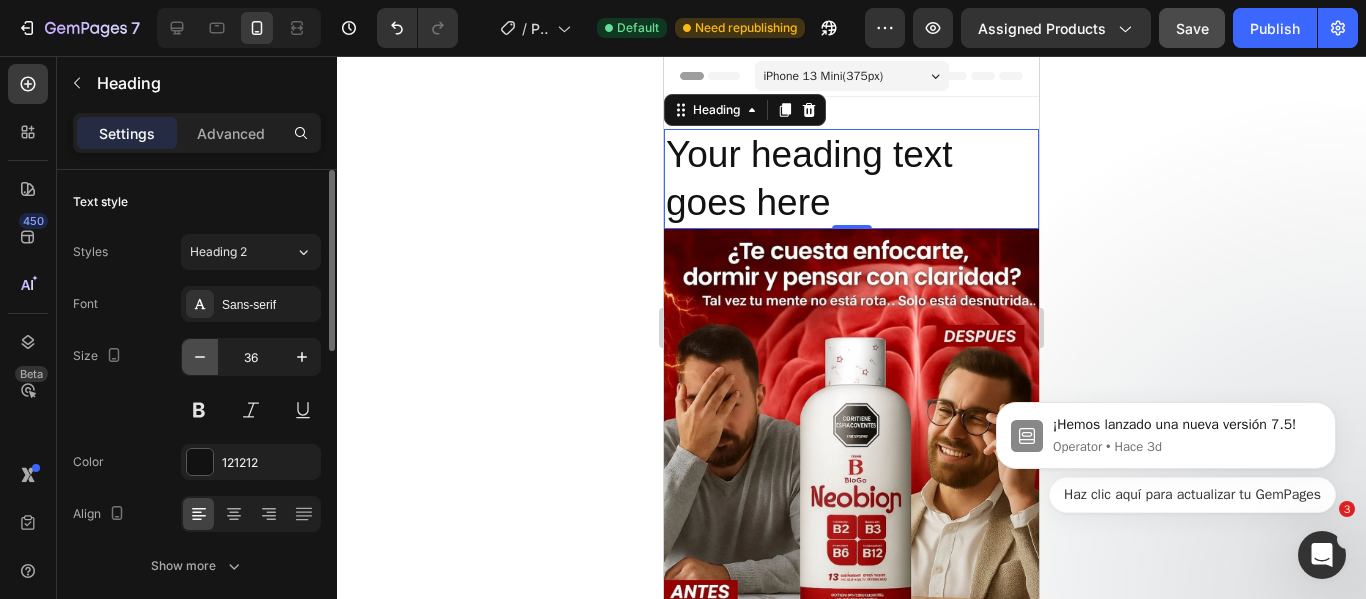 click 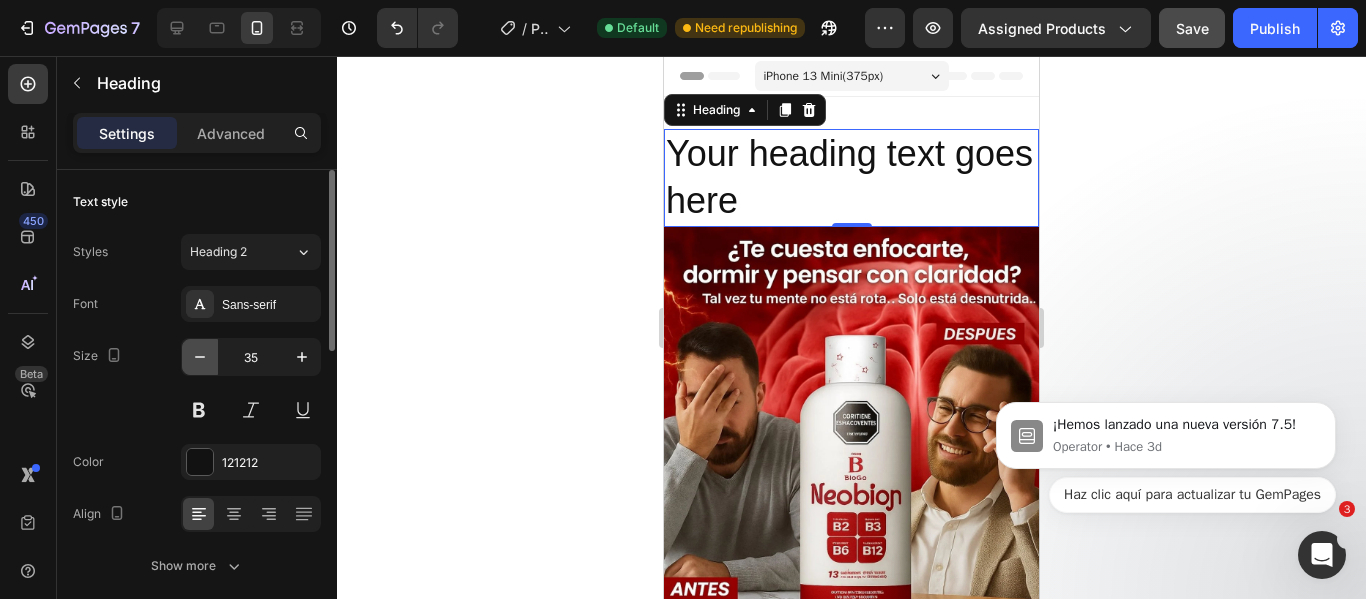 click 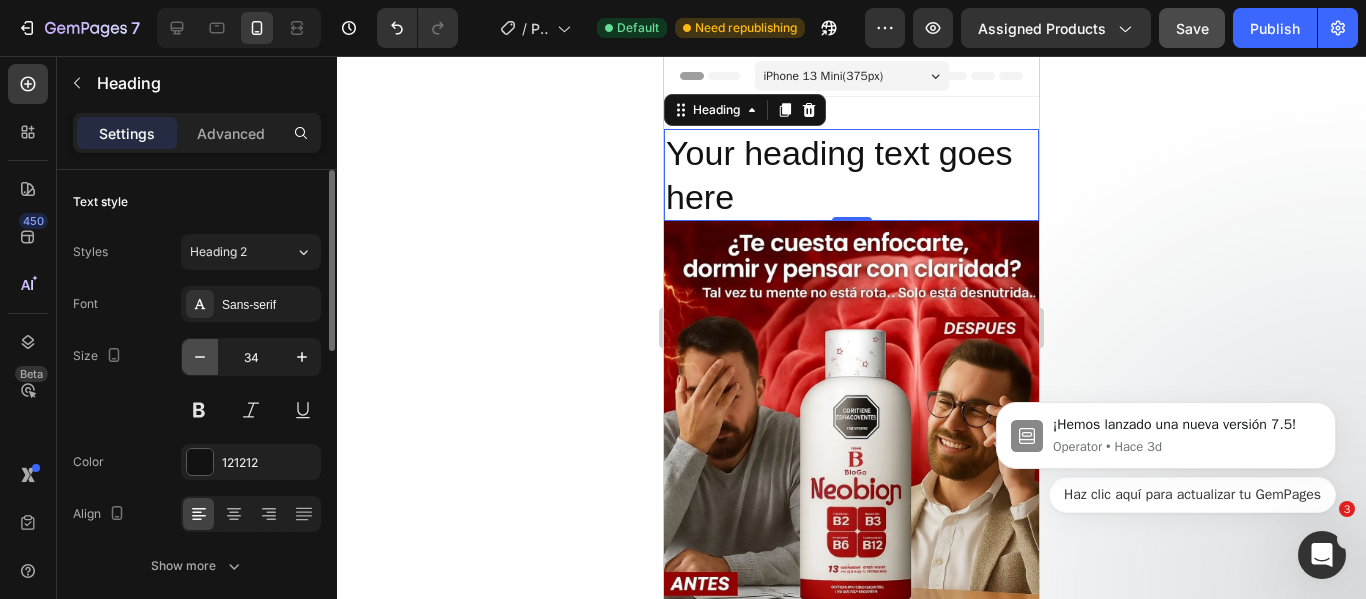 click 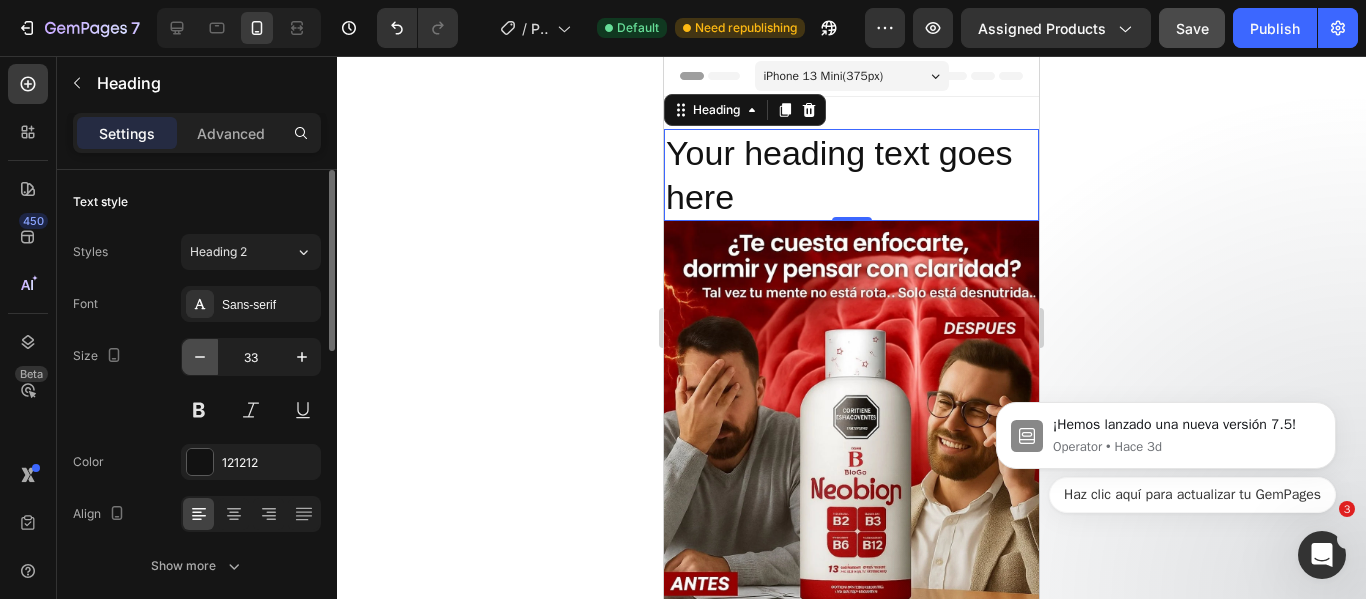 click 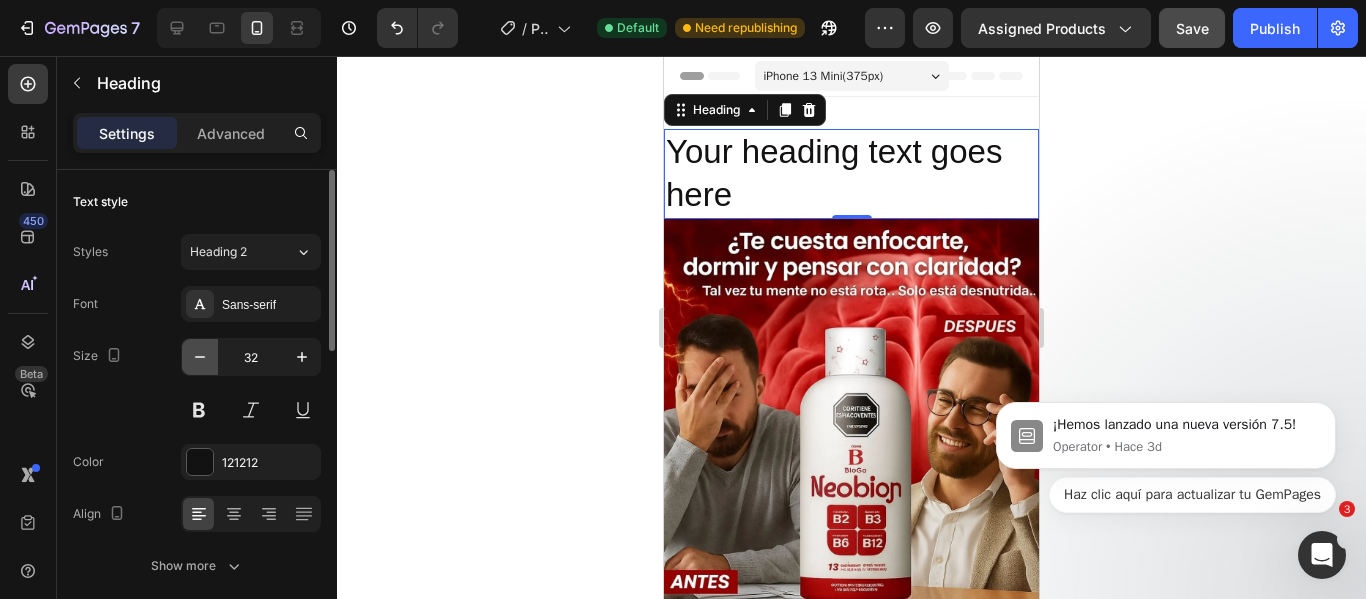 click 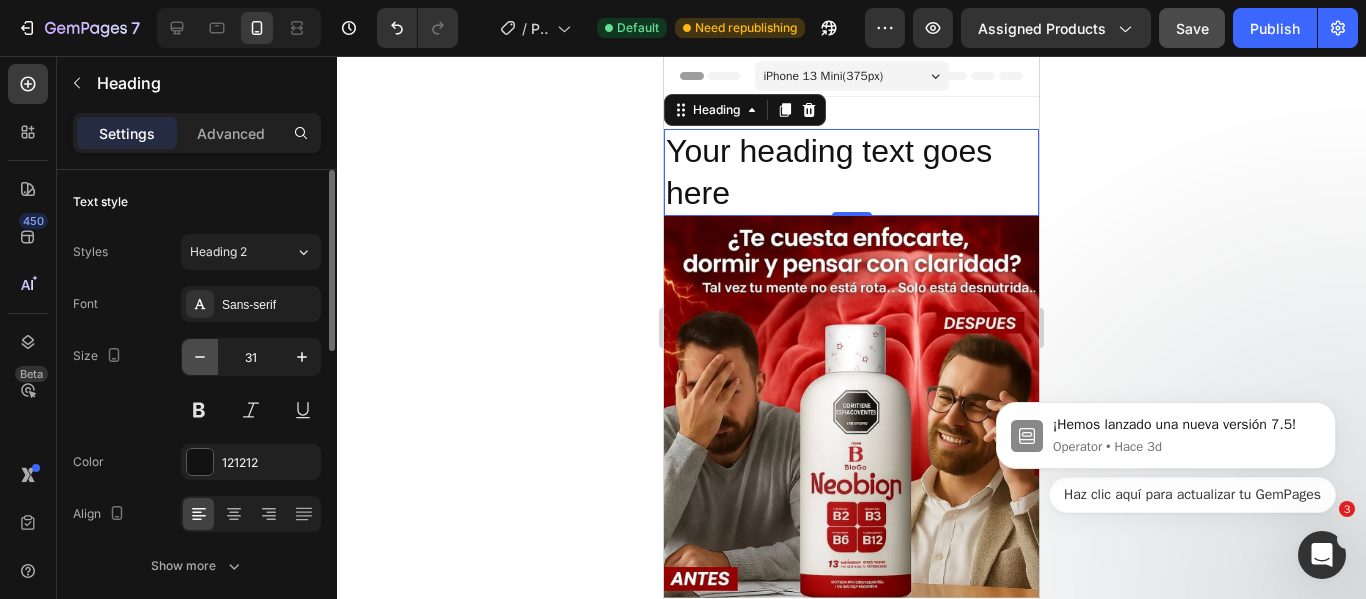 click 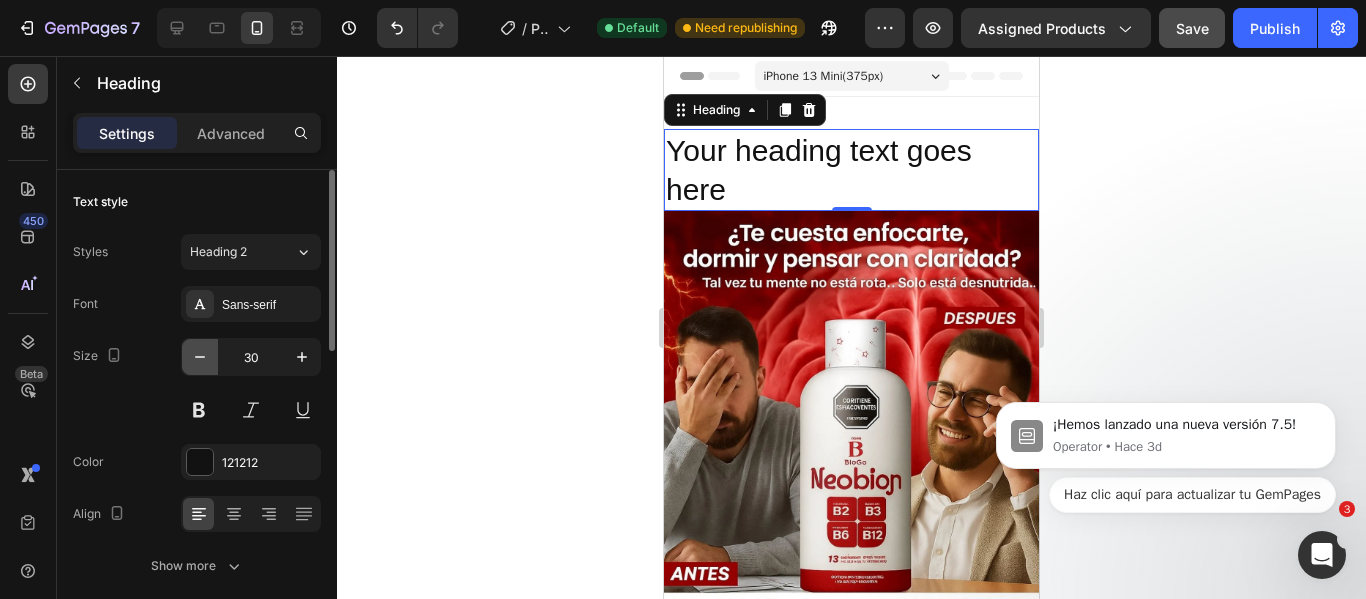 click 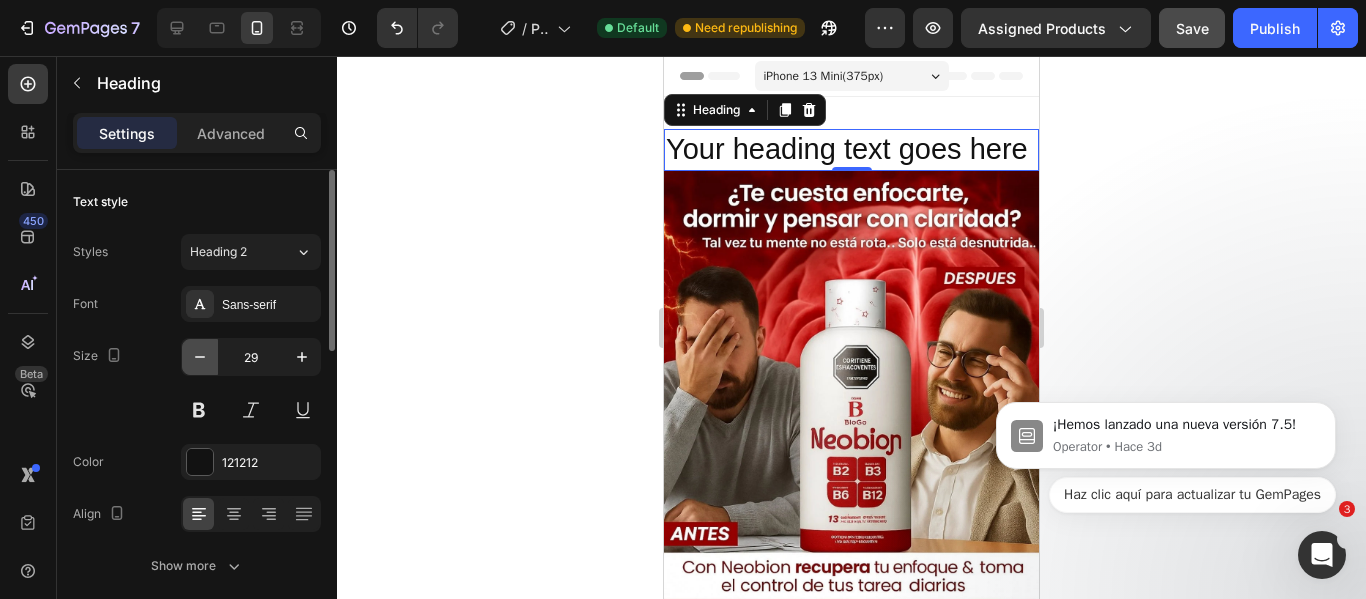 click 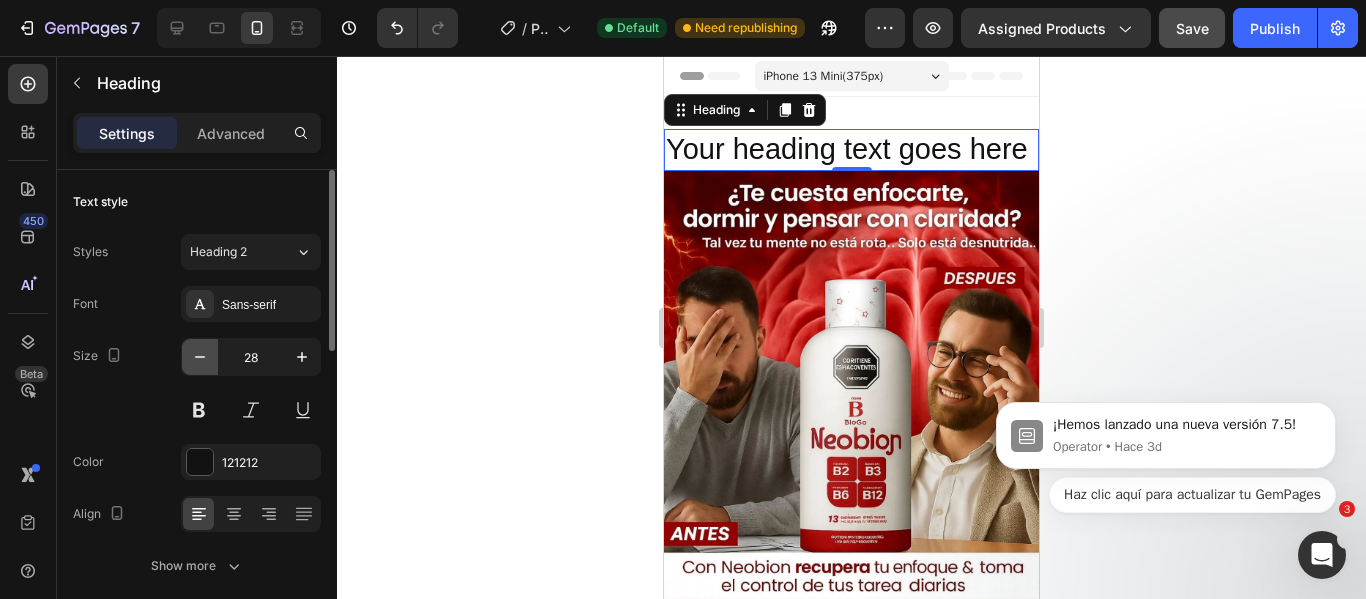 click 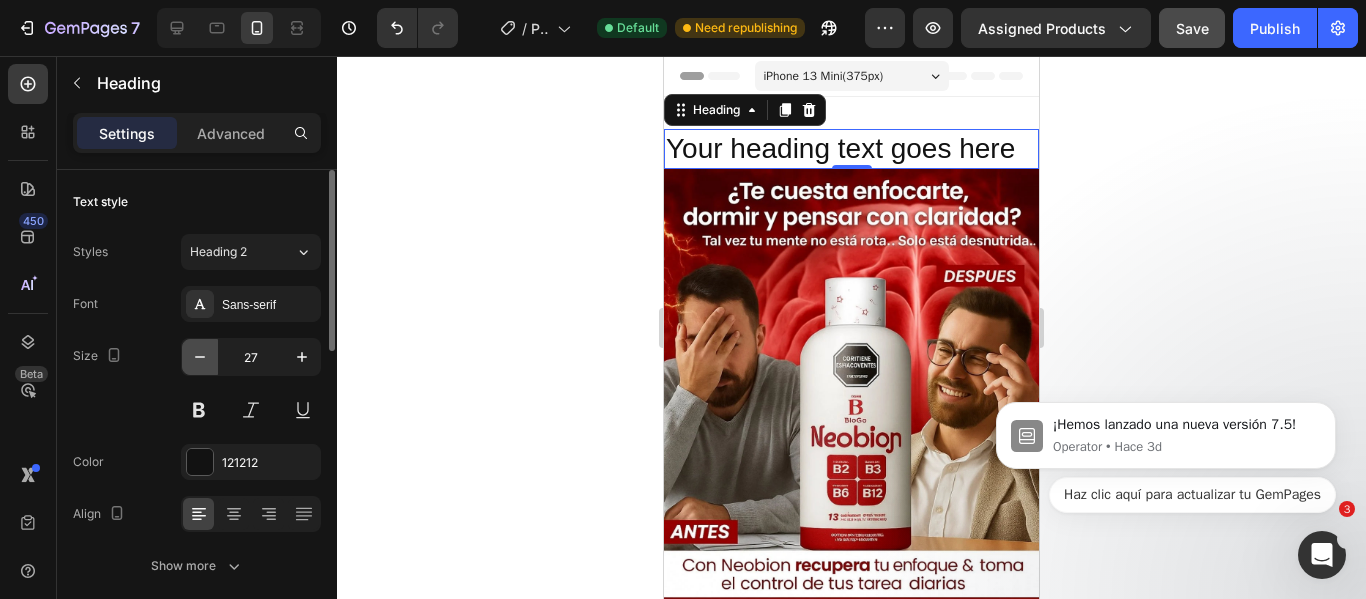 click 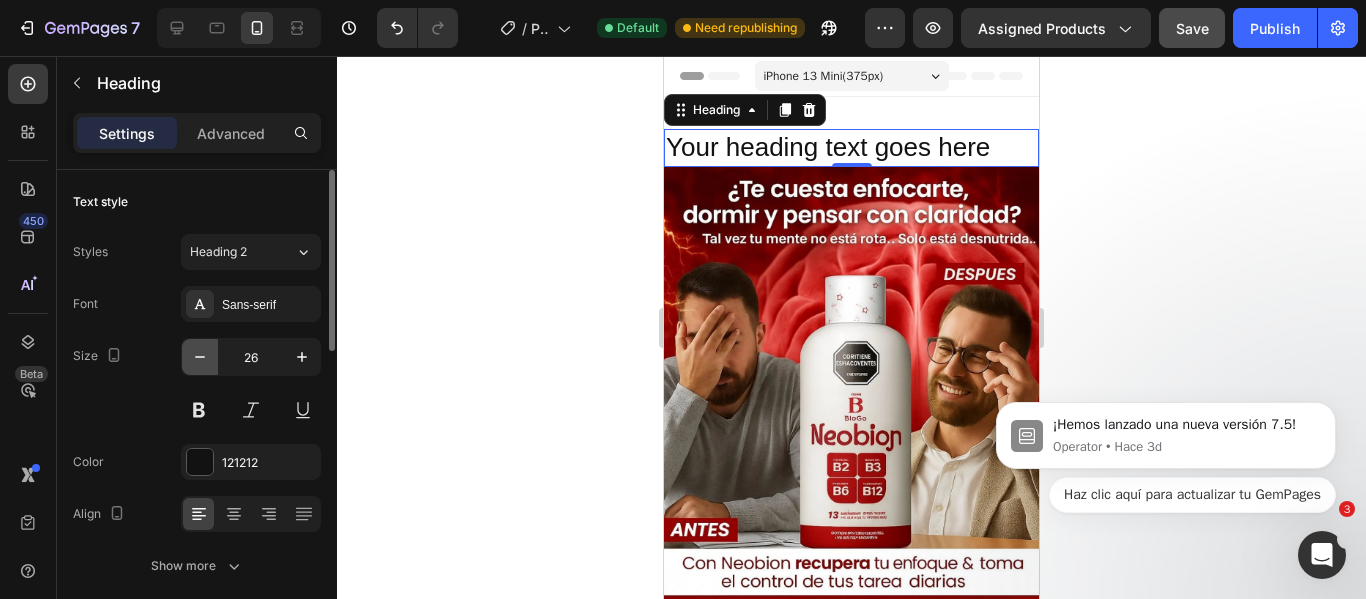 click 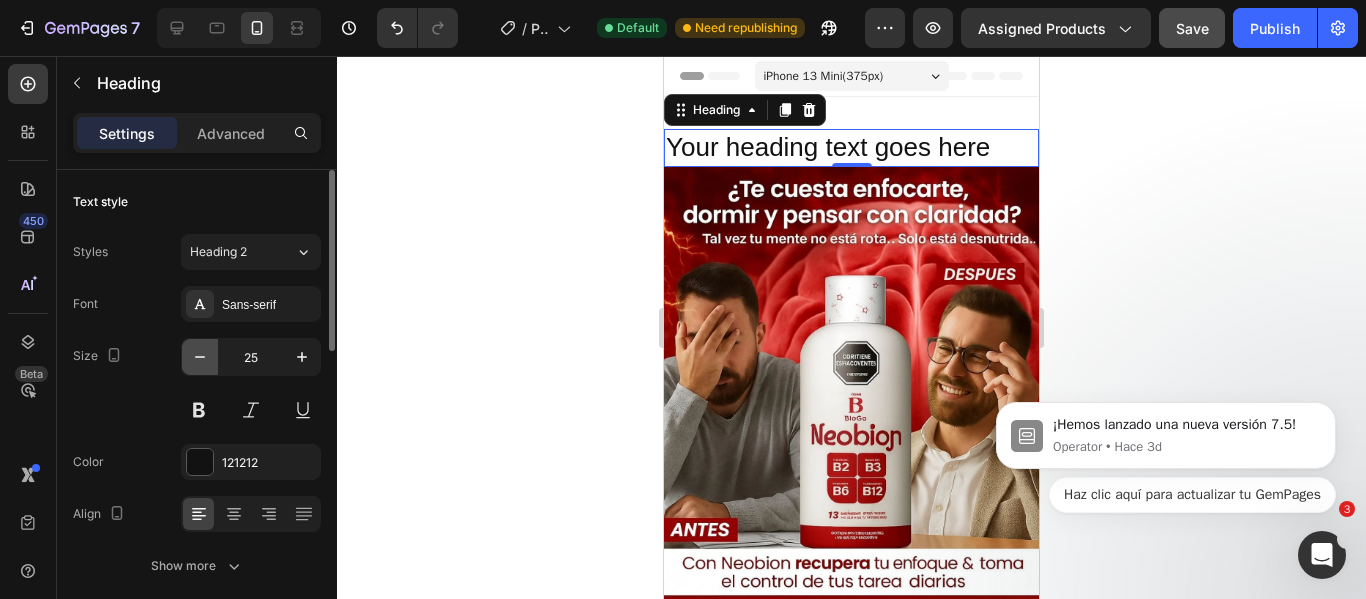 click 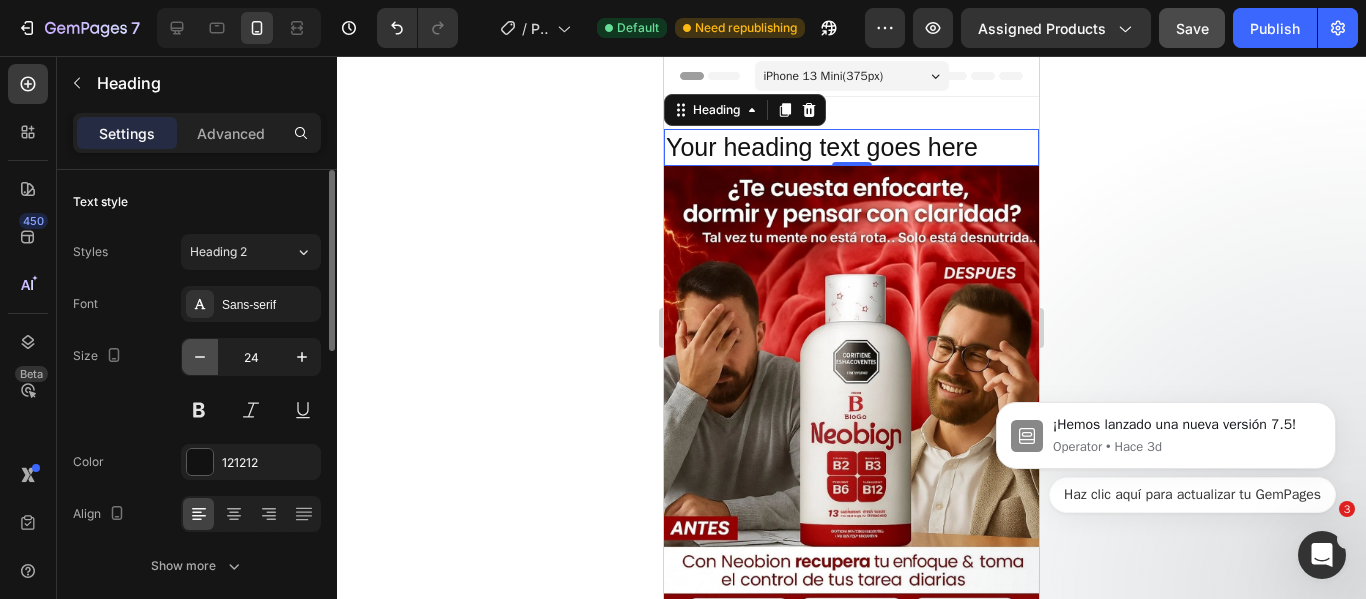 click 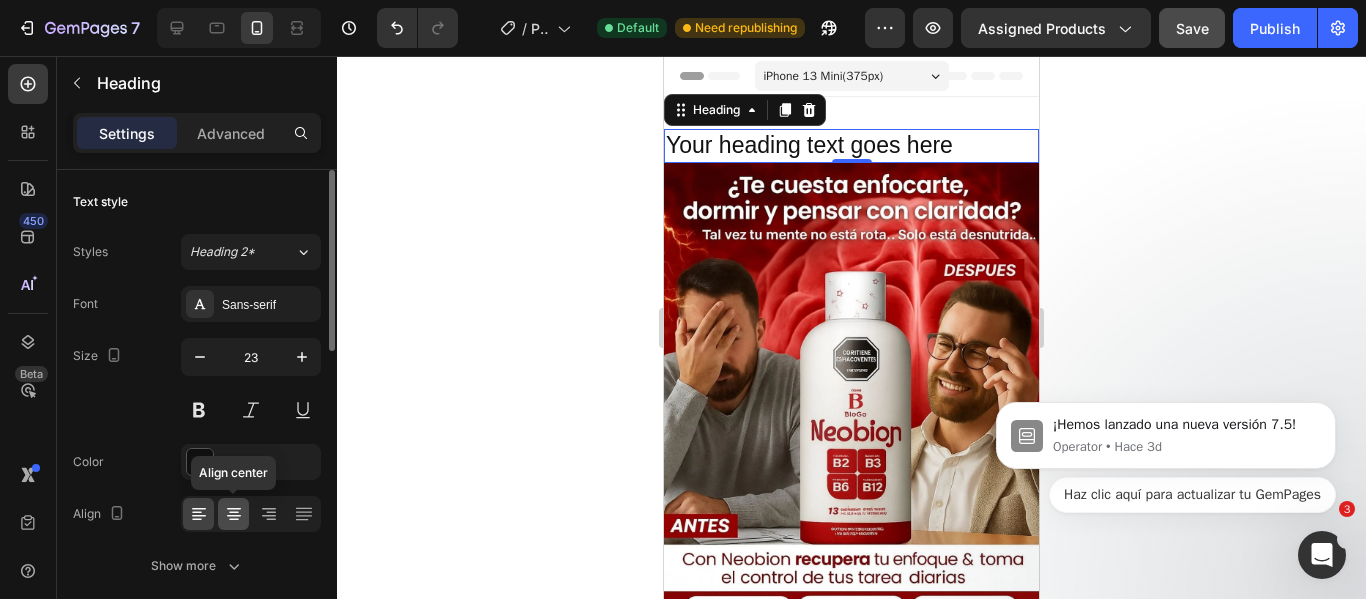 click 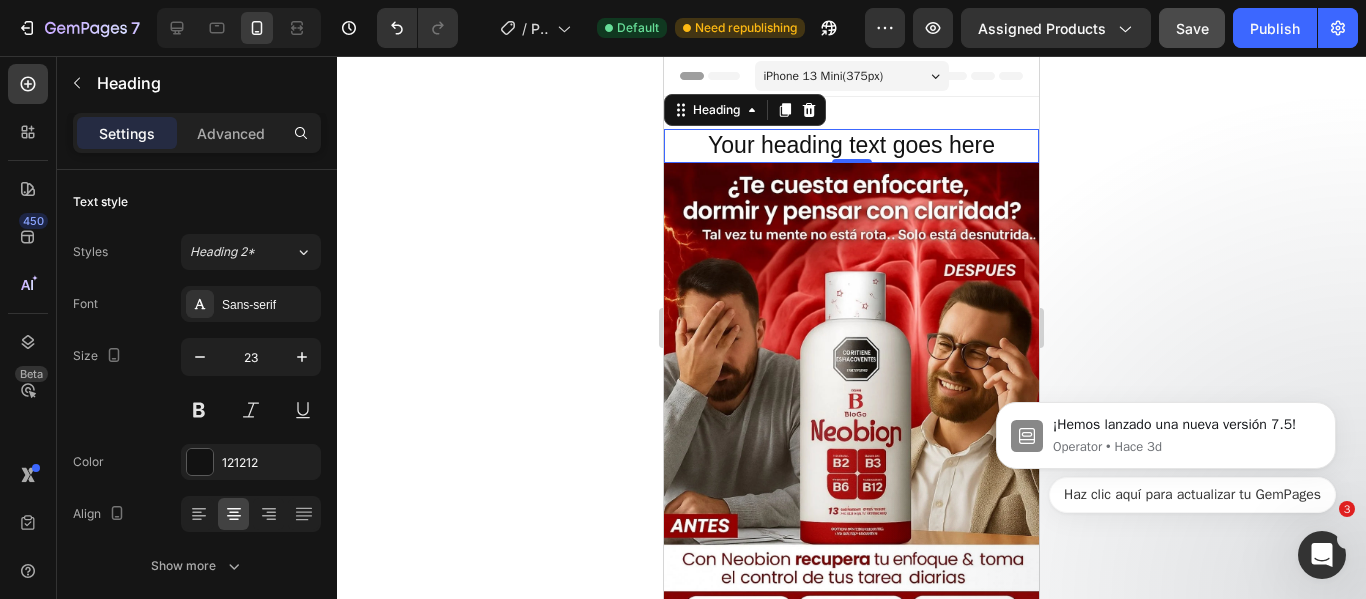 click on "Your heading text goes here" at bounding box center (851, 146) 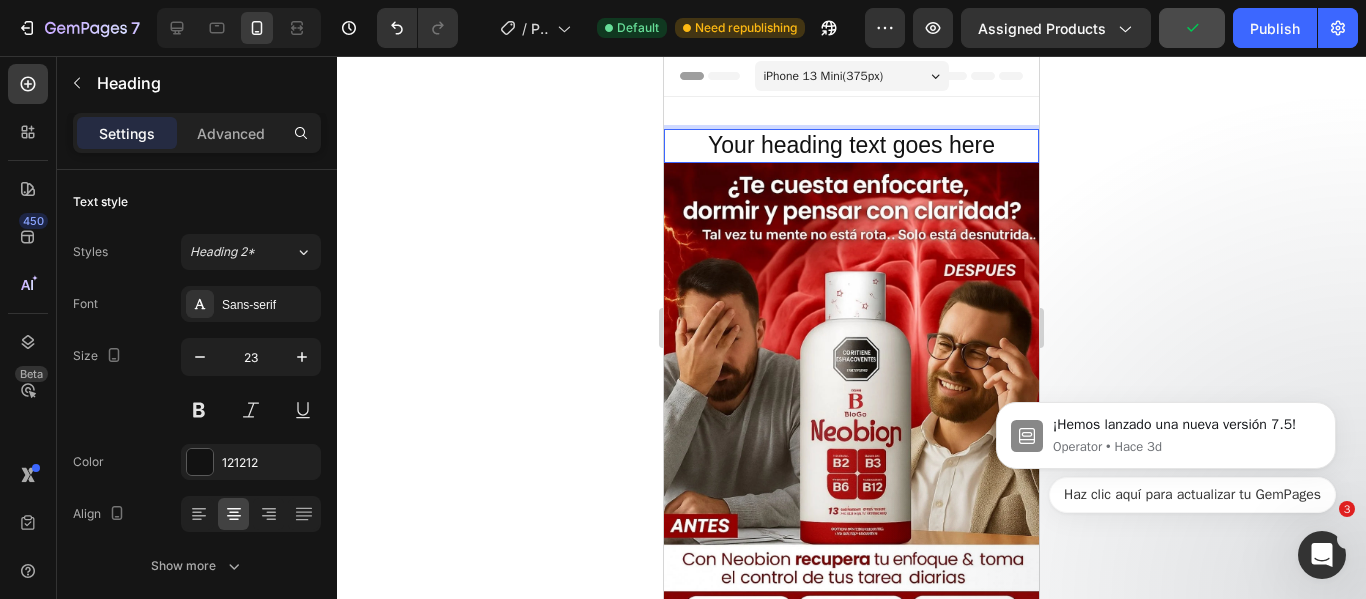 click on "Your heading text goes here" at bounding box center (851, 146) 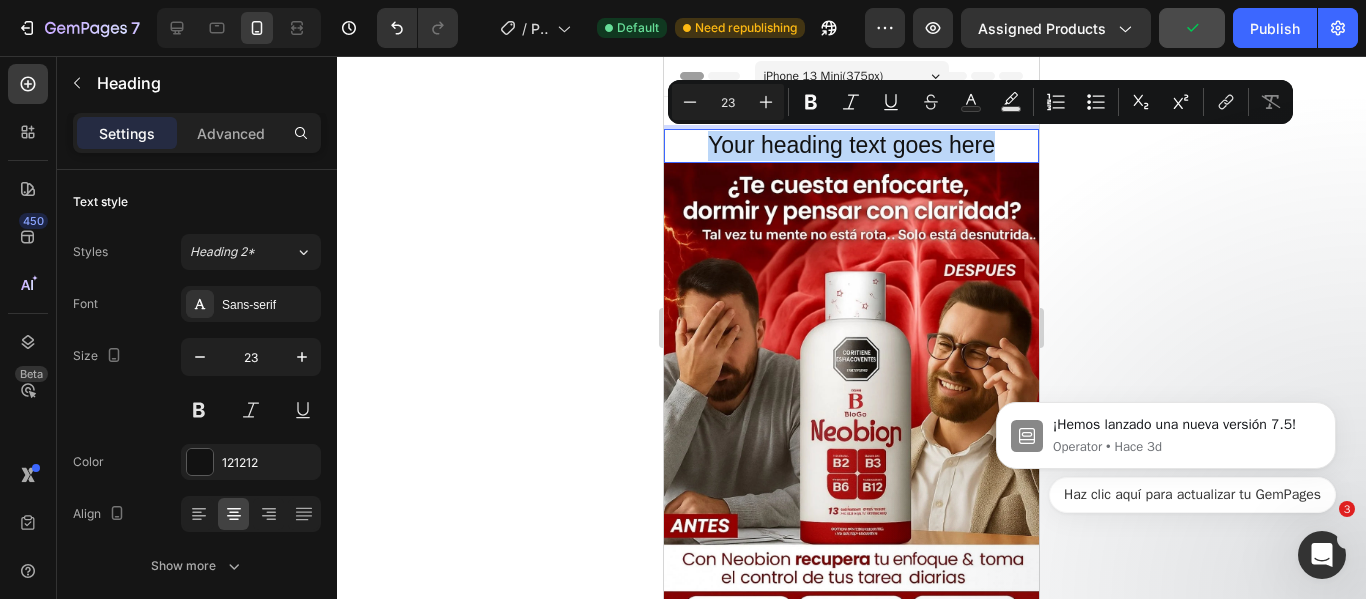 drag, startPoint x: 985, startPoint y: 148, endPoint x: 697, endPoint y: 148, distance: 288 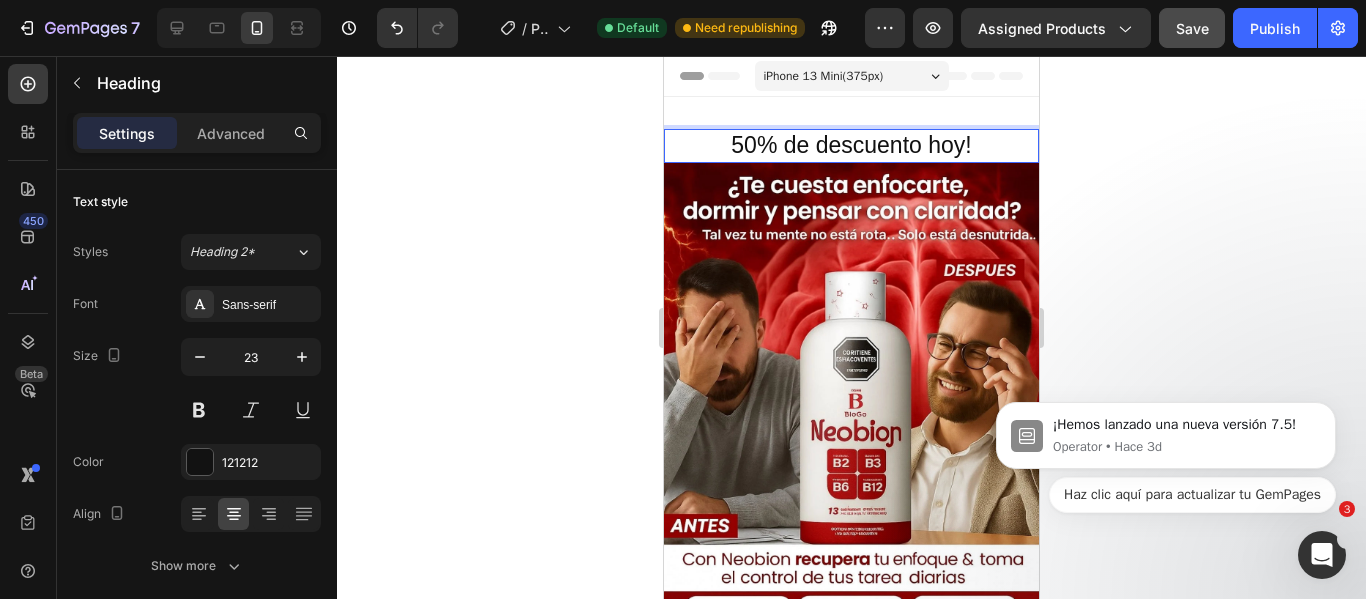 click on "50% de descuento hoy!" at bounding box center [851, 146] 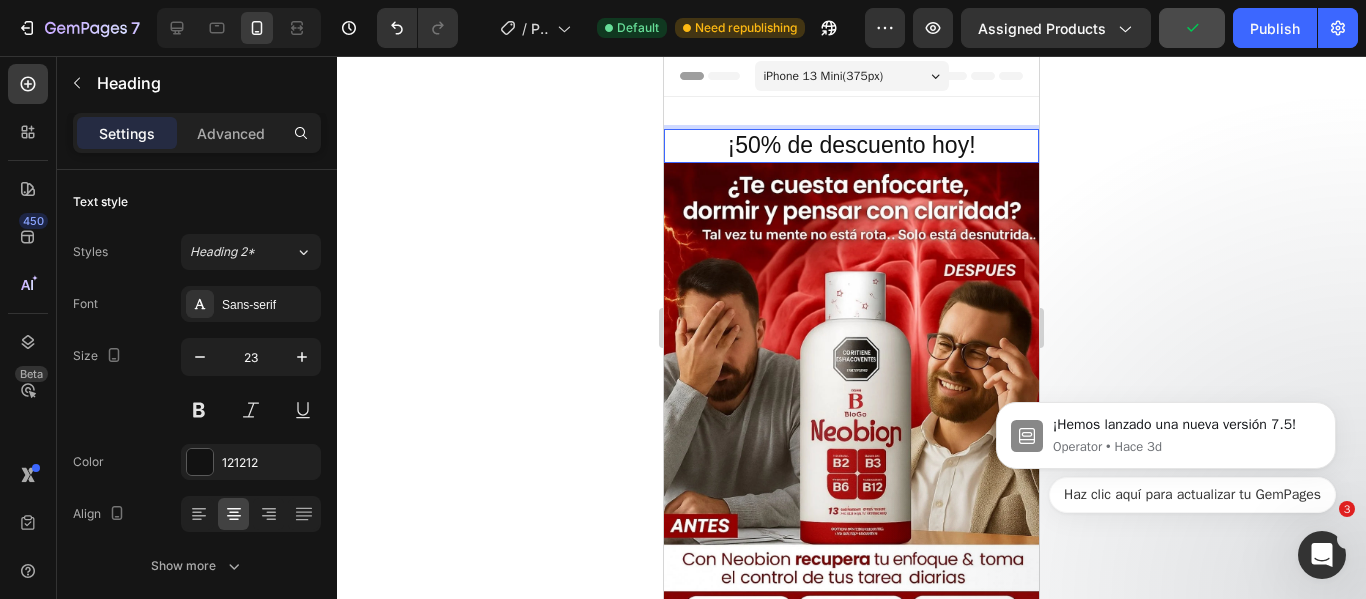 click on "¡50% de descuento hoy!" at bounding box center [851, 146] 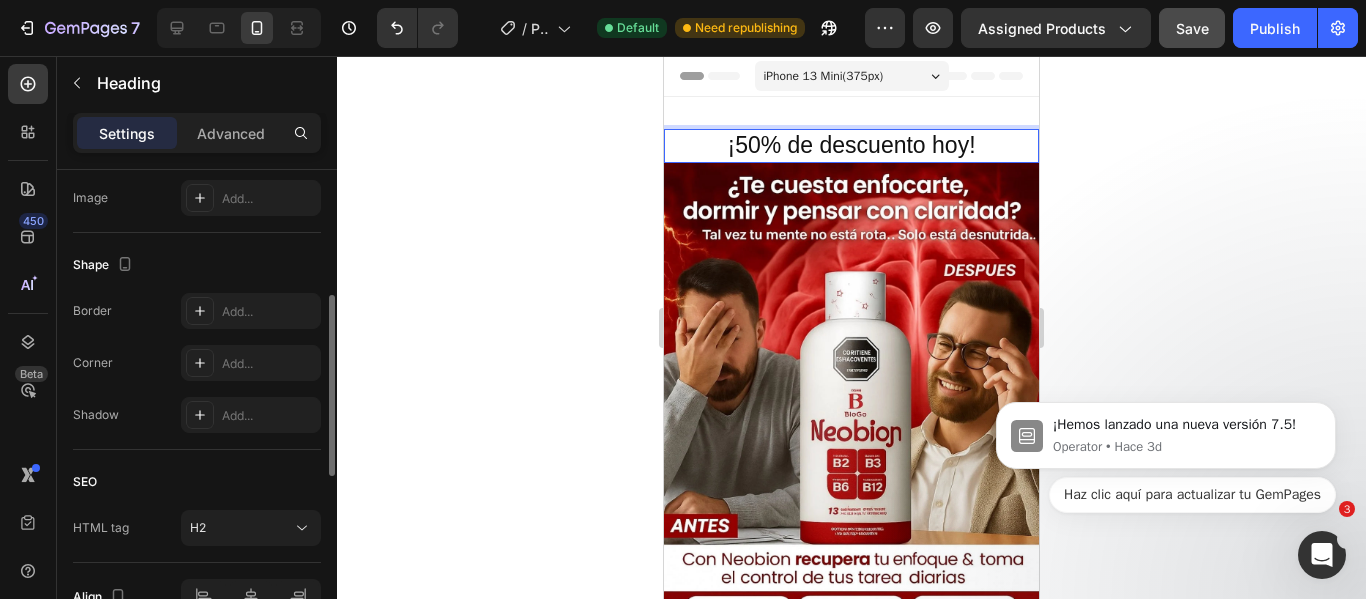 scroll, scrollTop: 600, scrollLeft: 0, axis: vertical 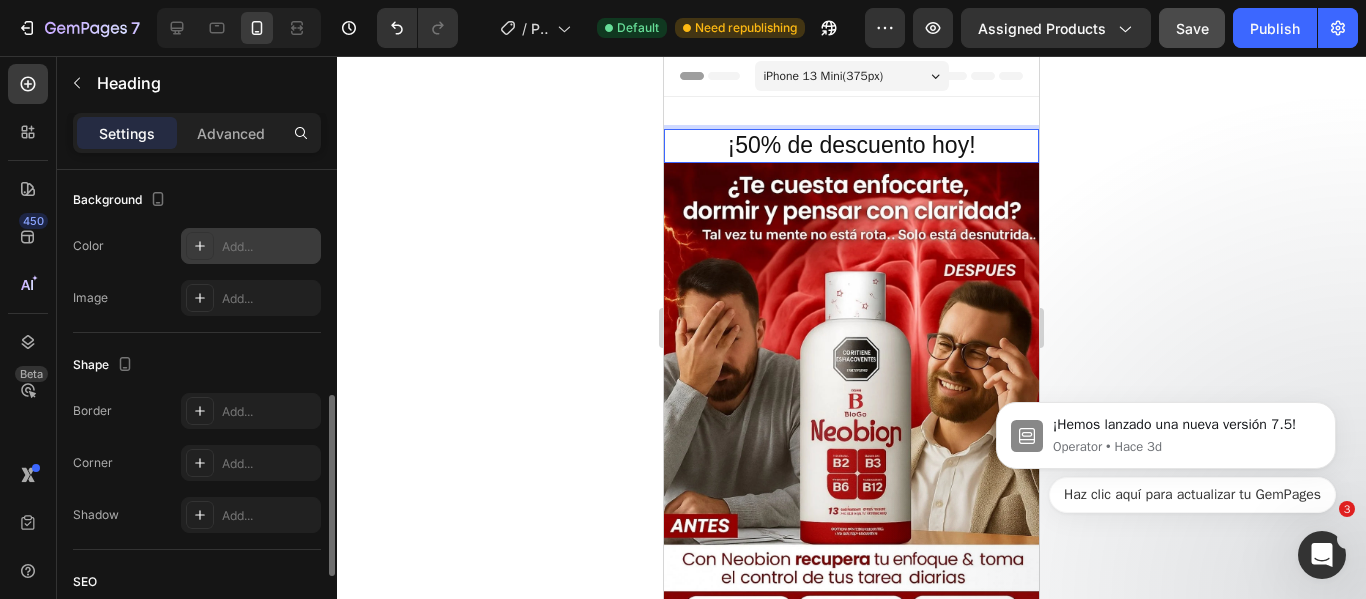 click on "Add..." at bounding box center (251, 246) 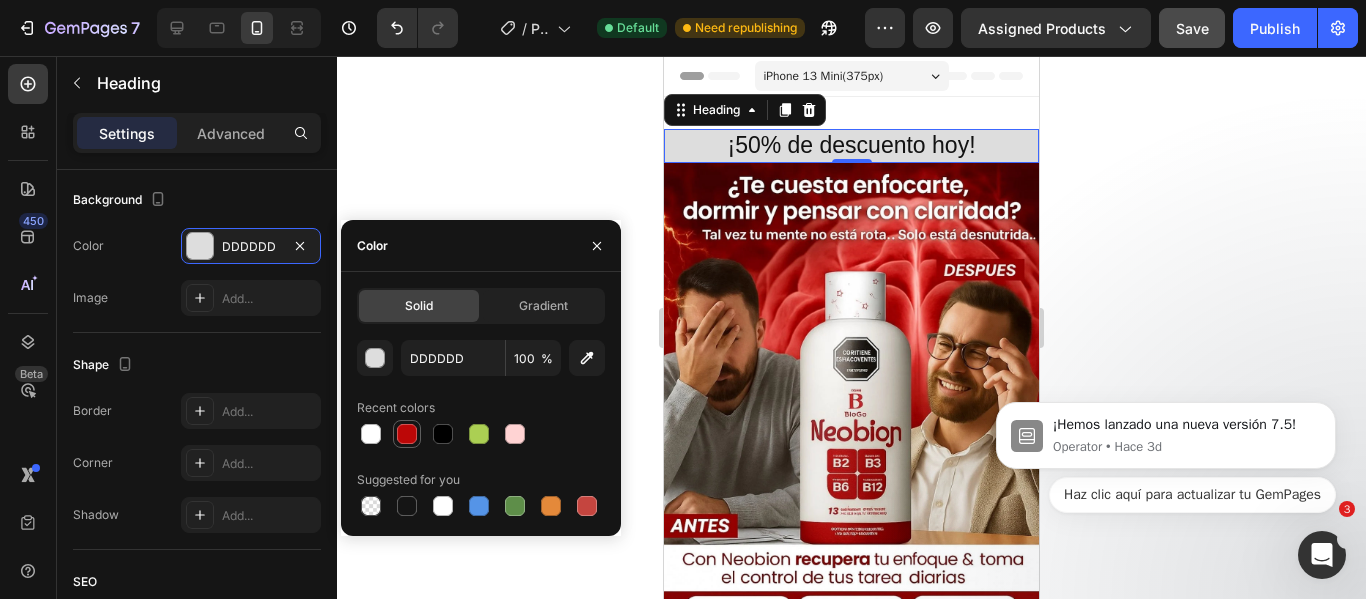 click at bounding box center [407, 434] 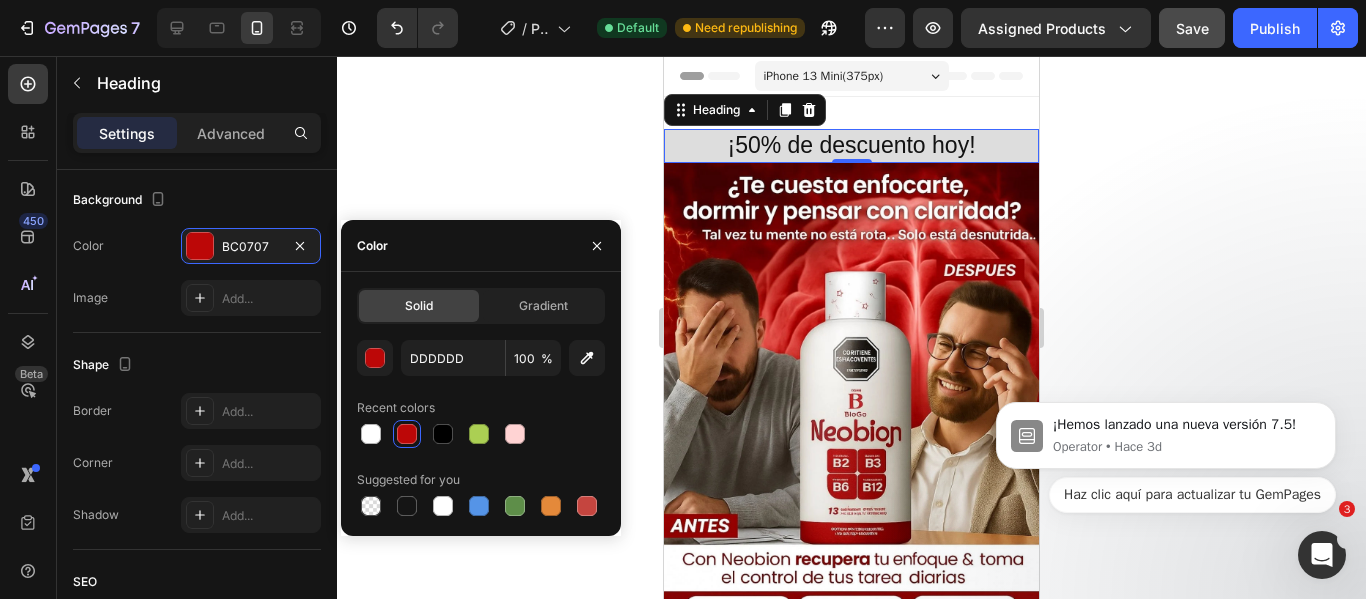 type on "BC0707" 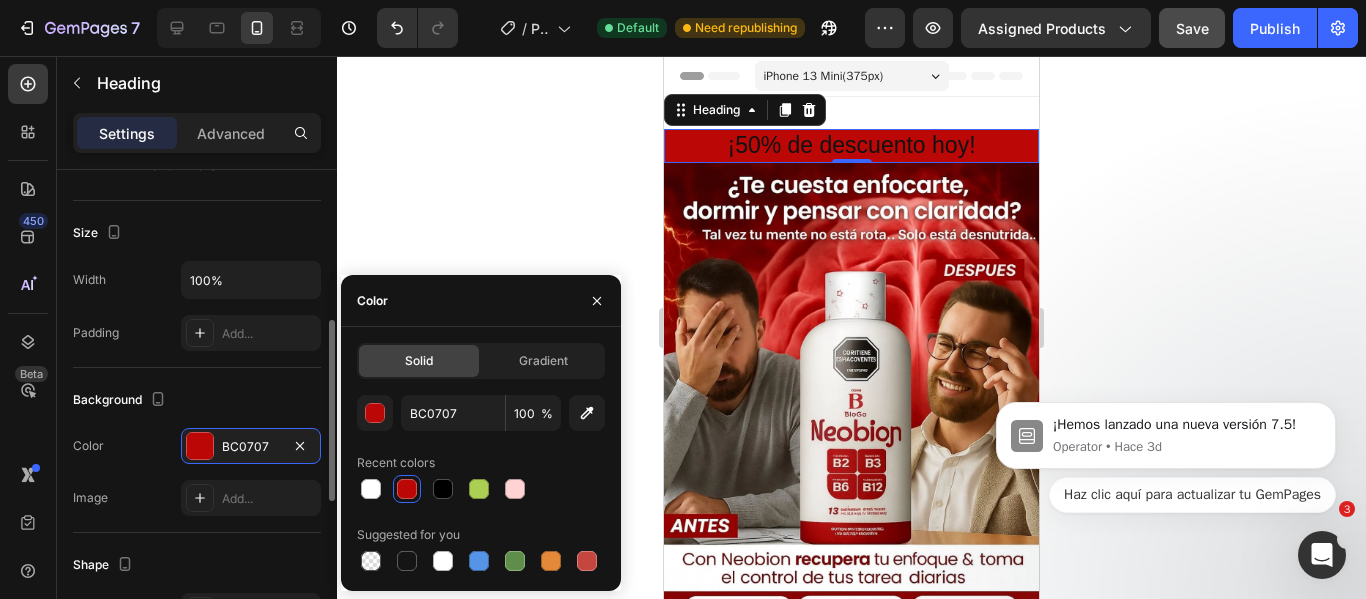 scroll, scrollTop: 200, scrollLeft: 0, axis: vertical 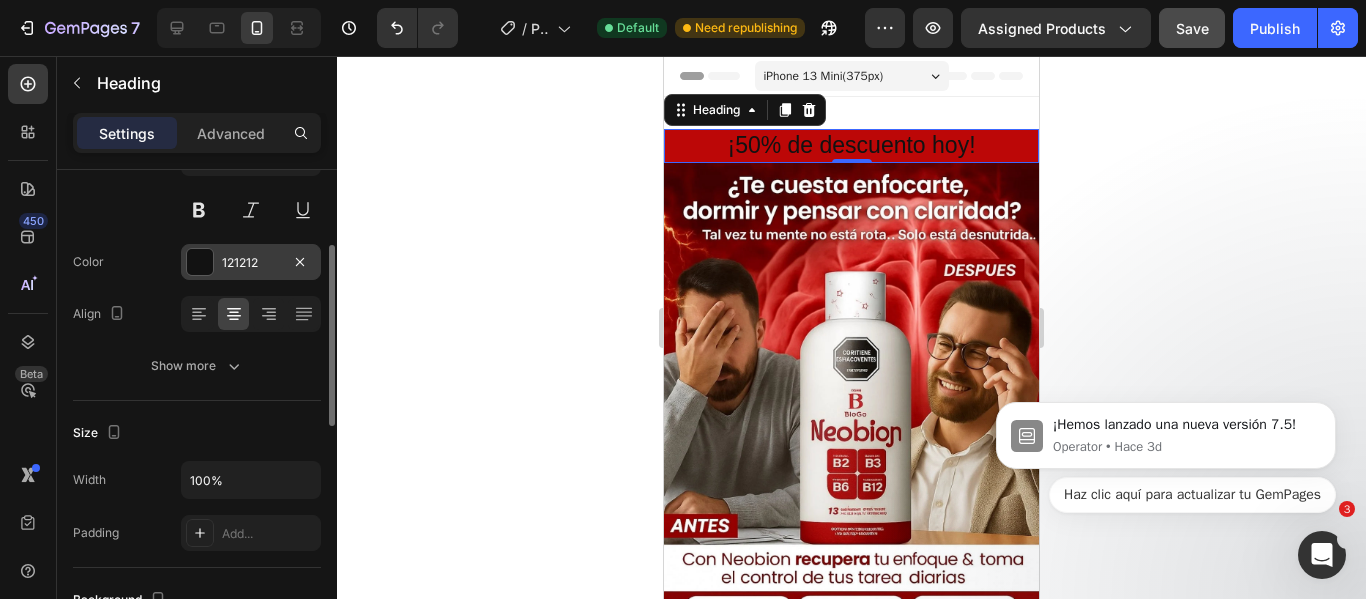click at bounding box center [200, 262] 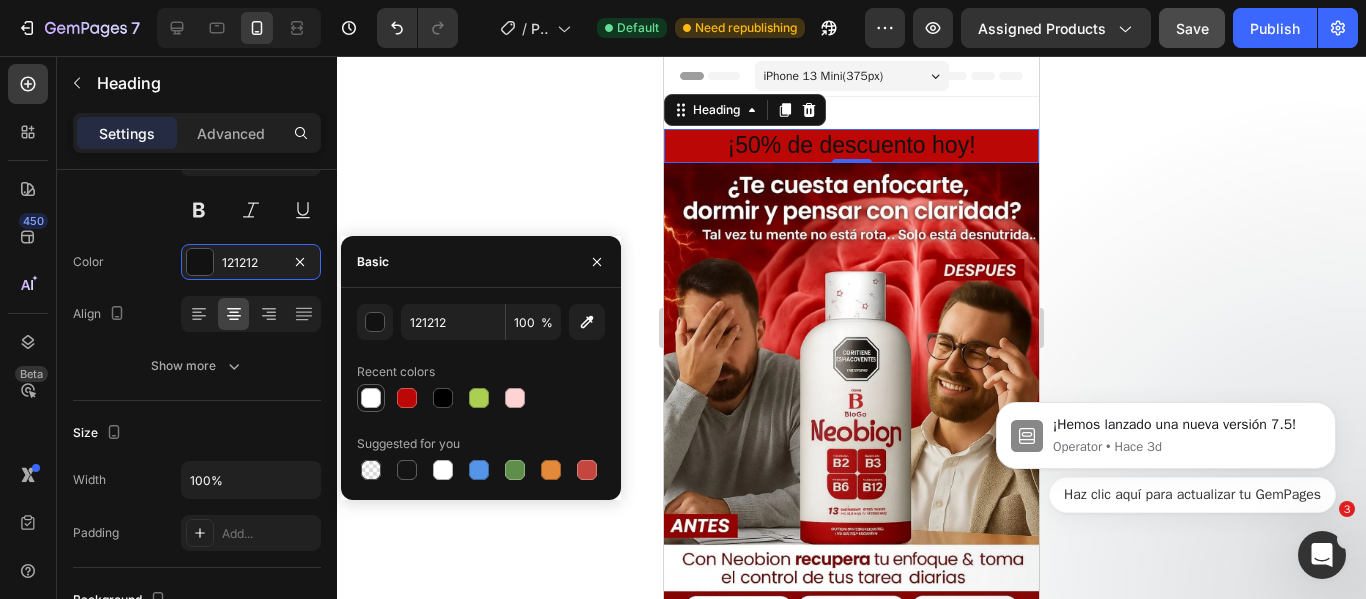 click at bounding box center [371, 398] 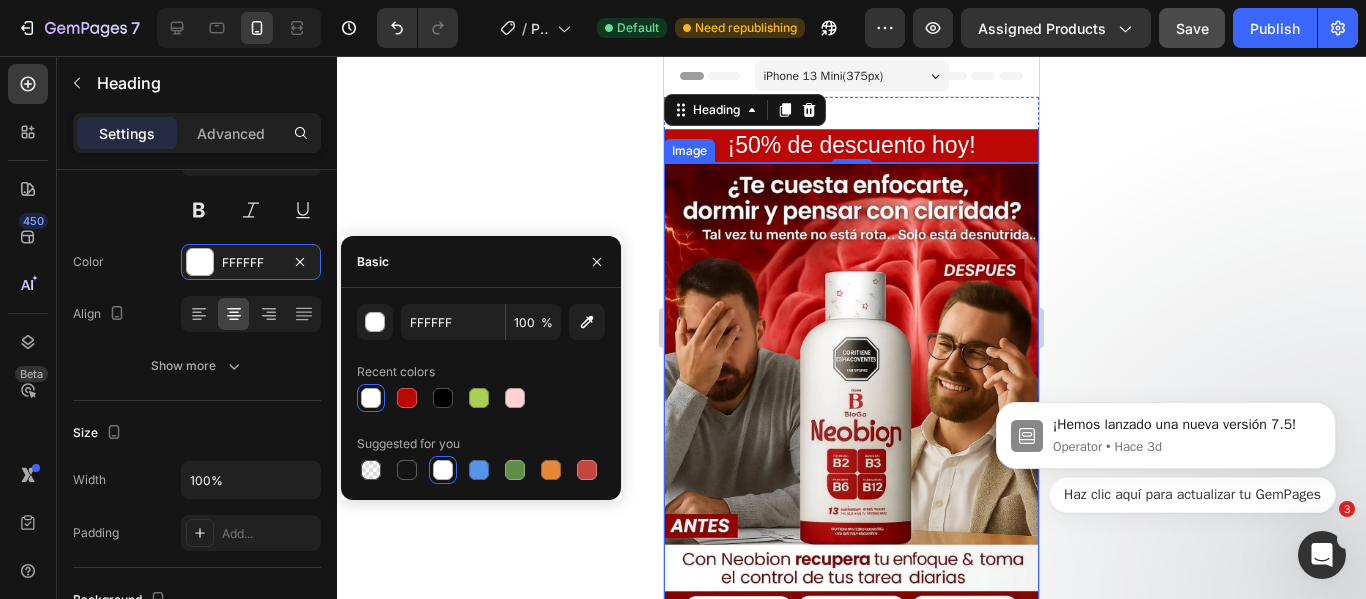 click at bounding box center [851, 442] 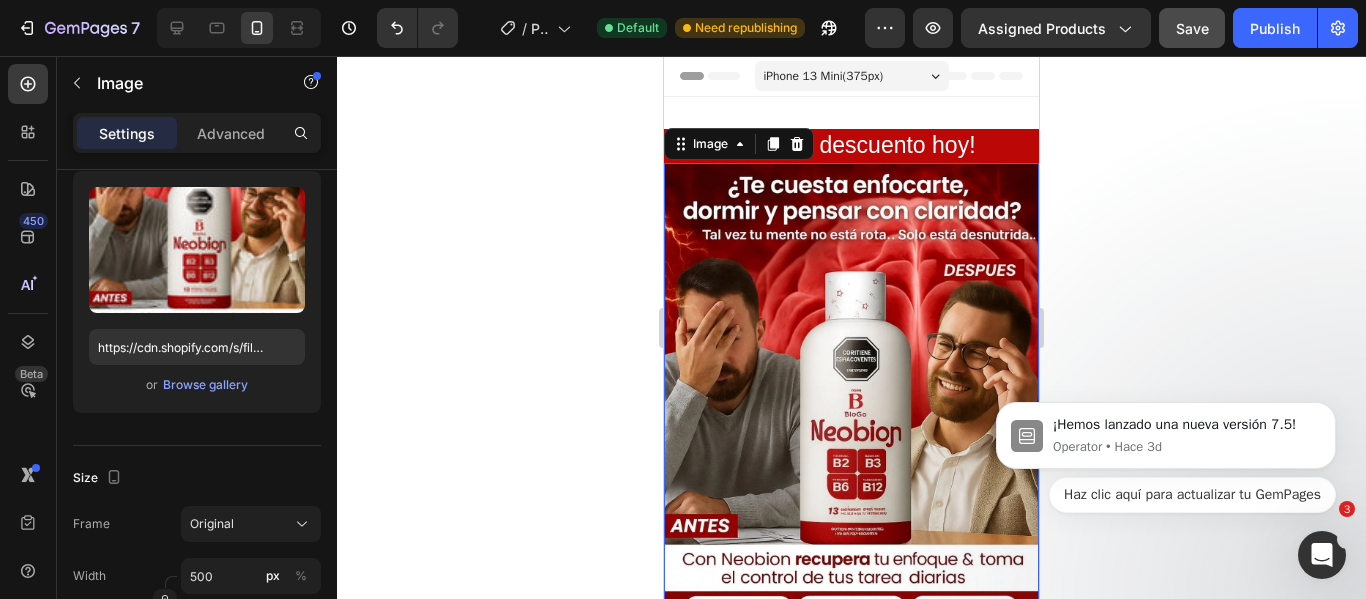 scroll, scrollTop: 0, scrollLeft: 0, axis: both 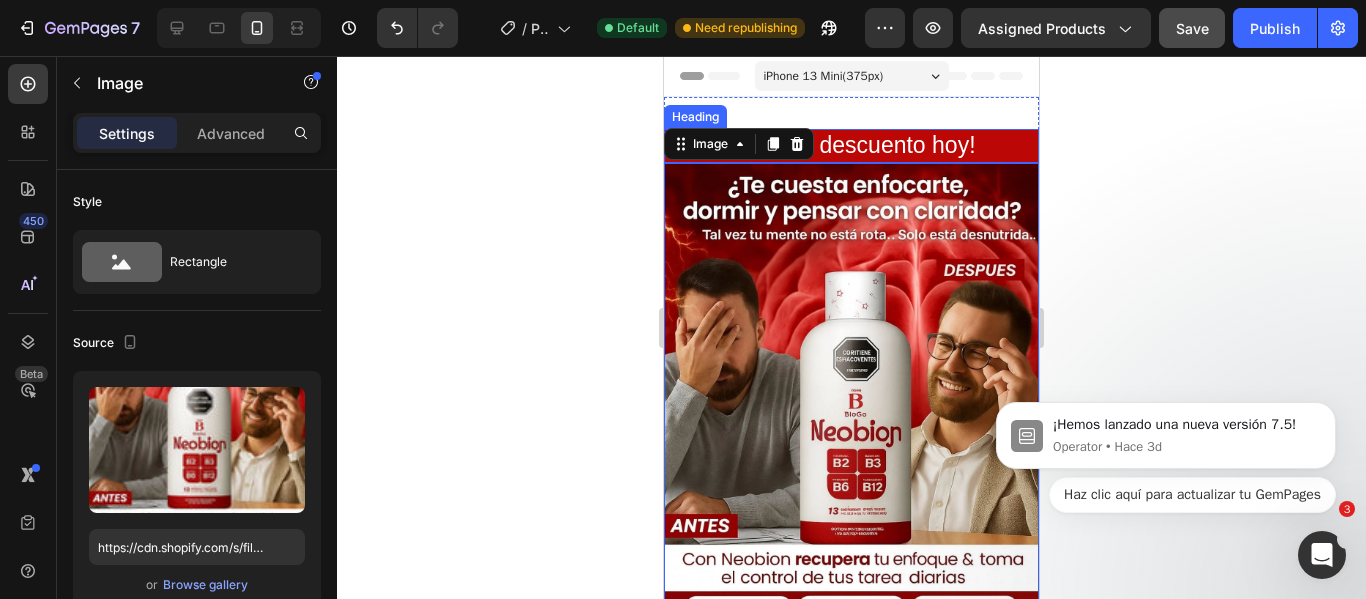 click on "¡50% de descuento hoy!" at bounding box center [851, 146] 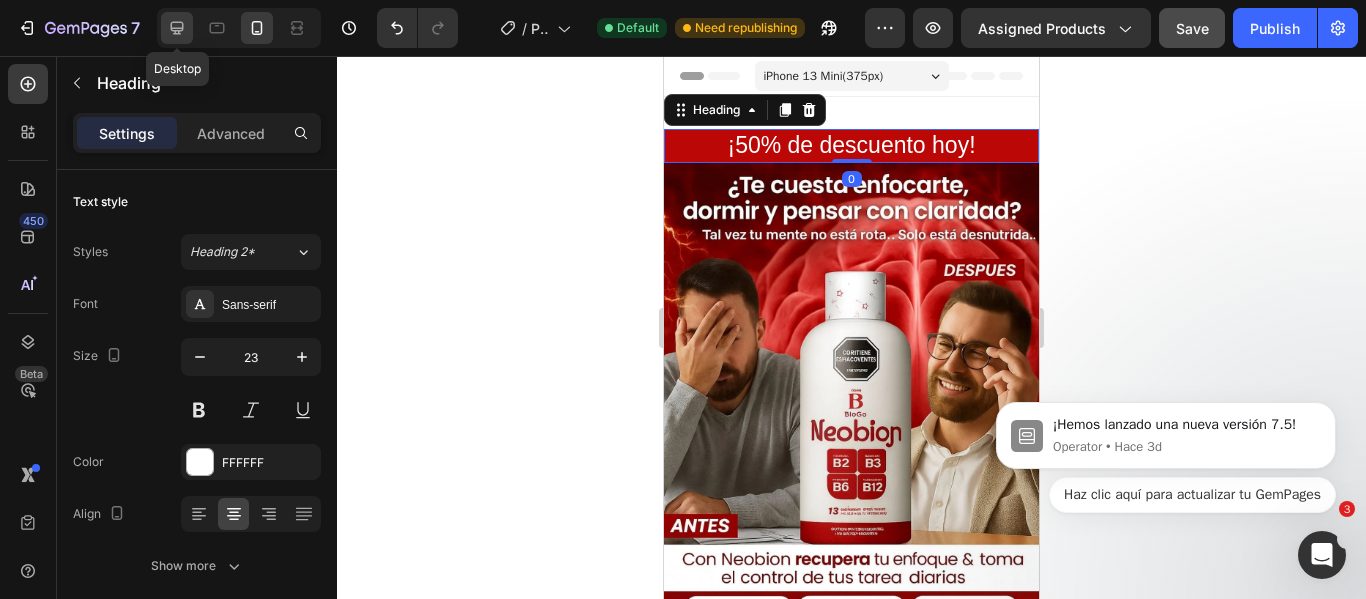 click 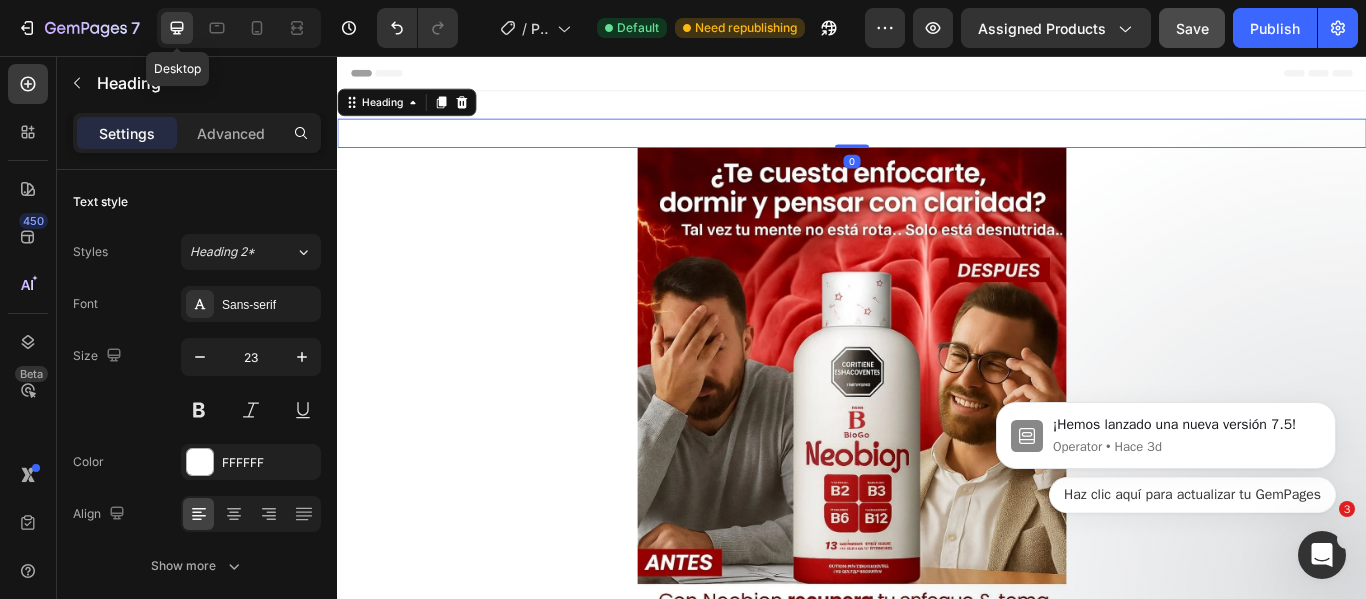 scroll, scrollTop: 3, scrollLeft: 0, axis: vertical 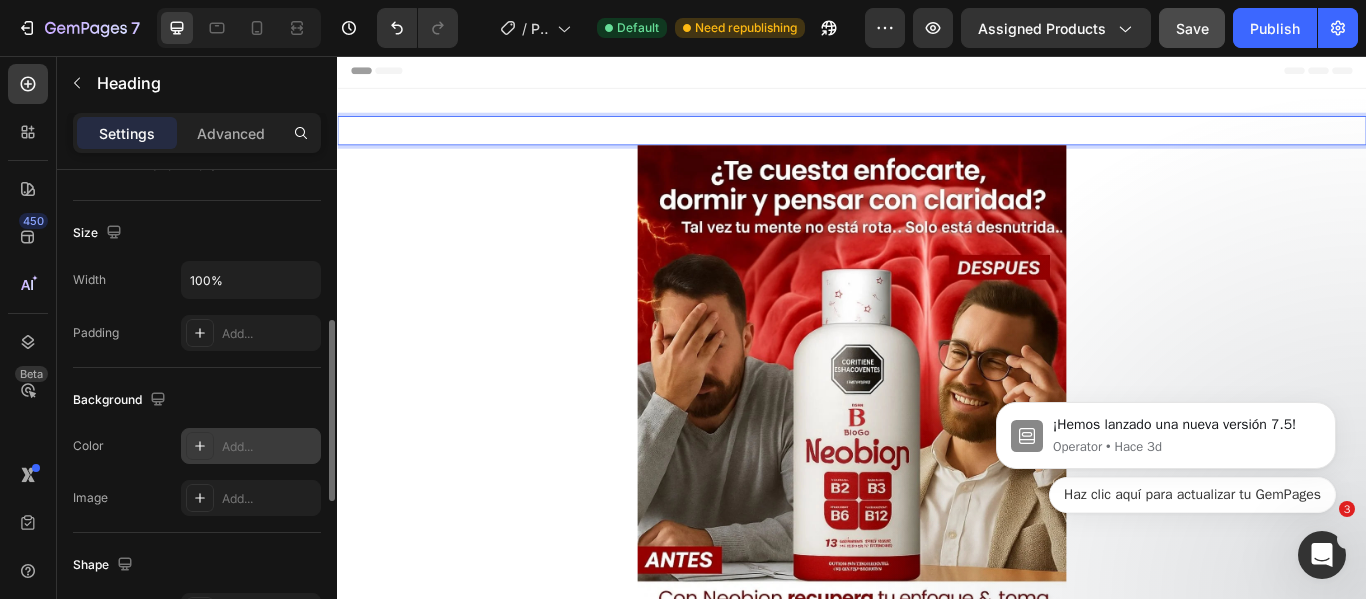 click at bounding box center (200, 446) 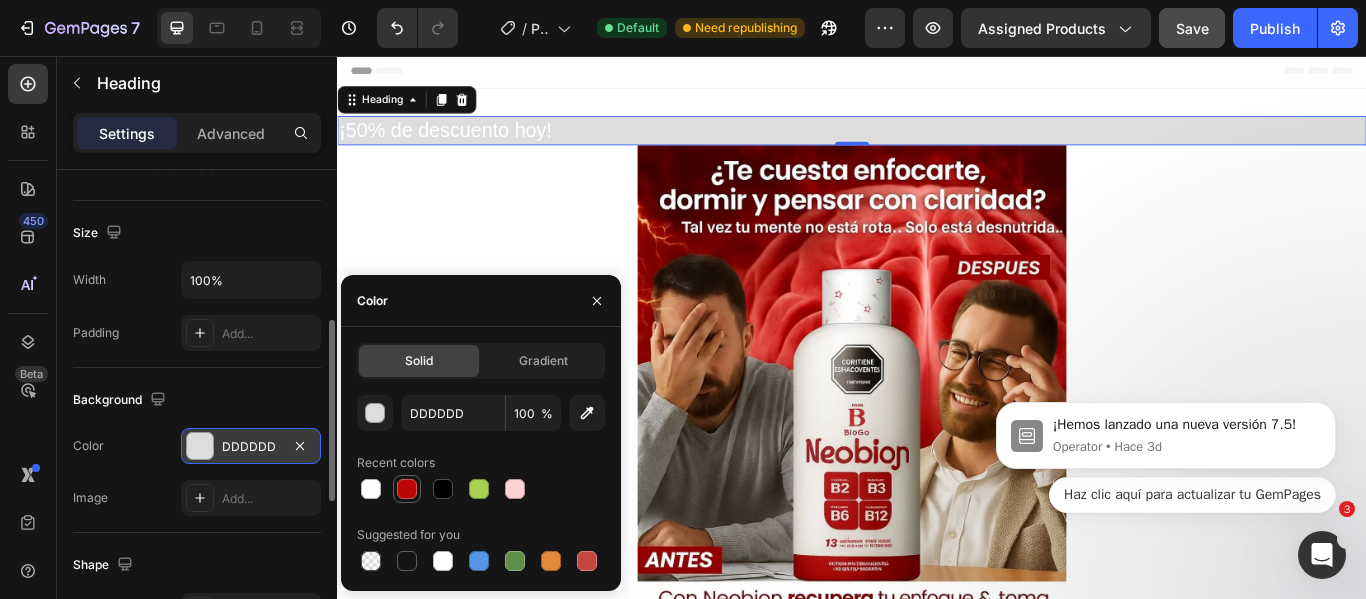 click at bounding box center (407, 489) 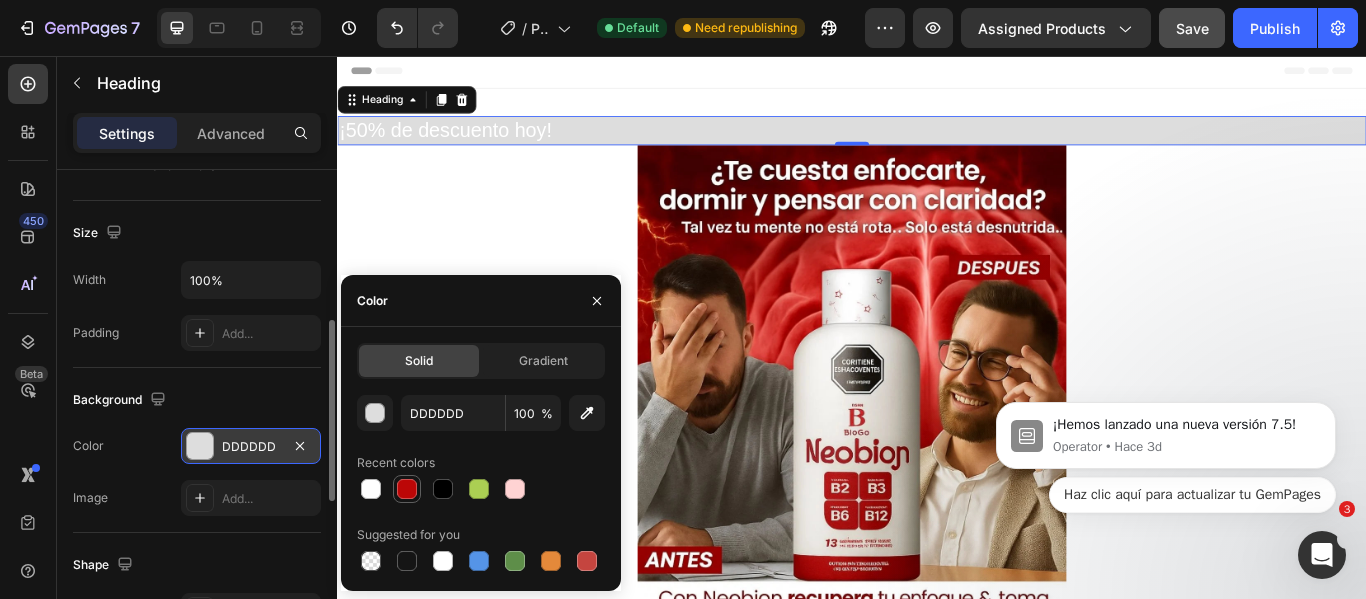 type on "BC0707" 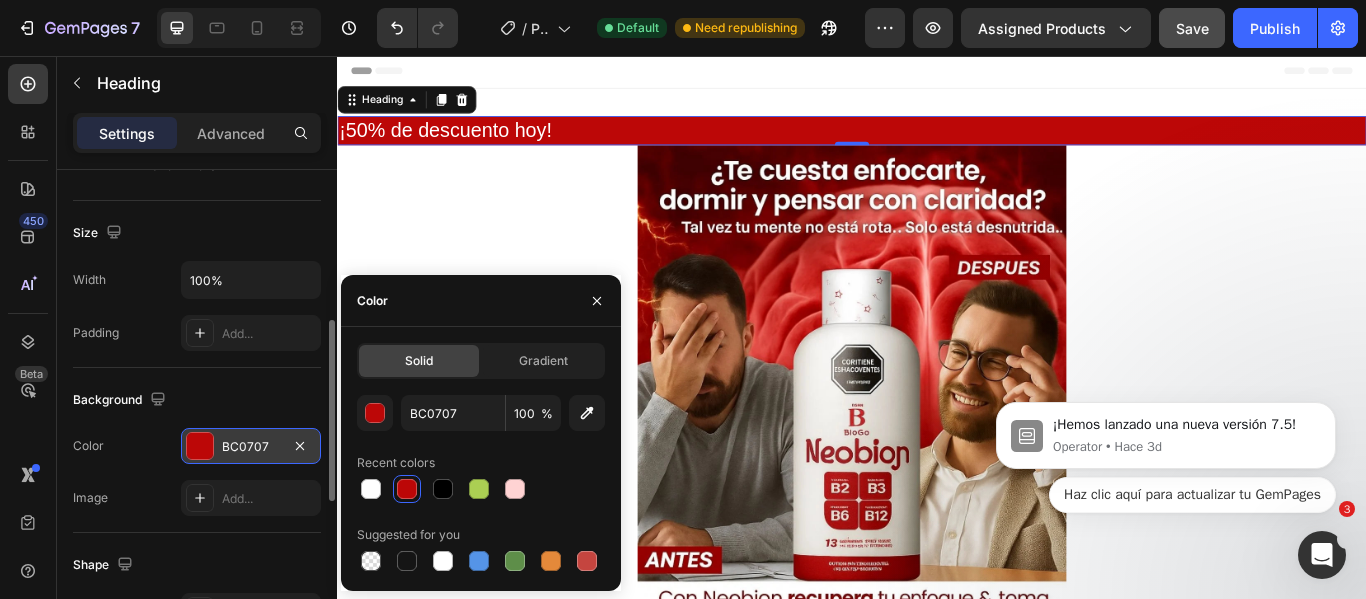 click on "¡50% de descuento hoy!" at bounding box center [937, 143] 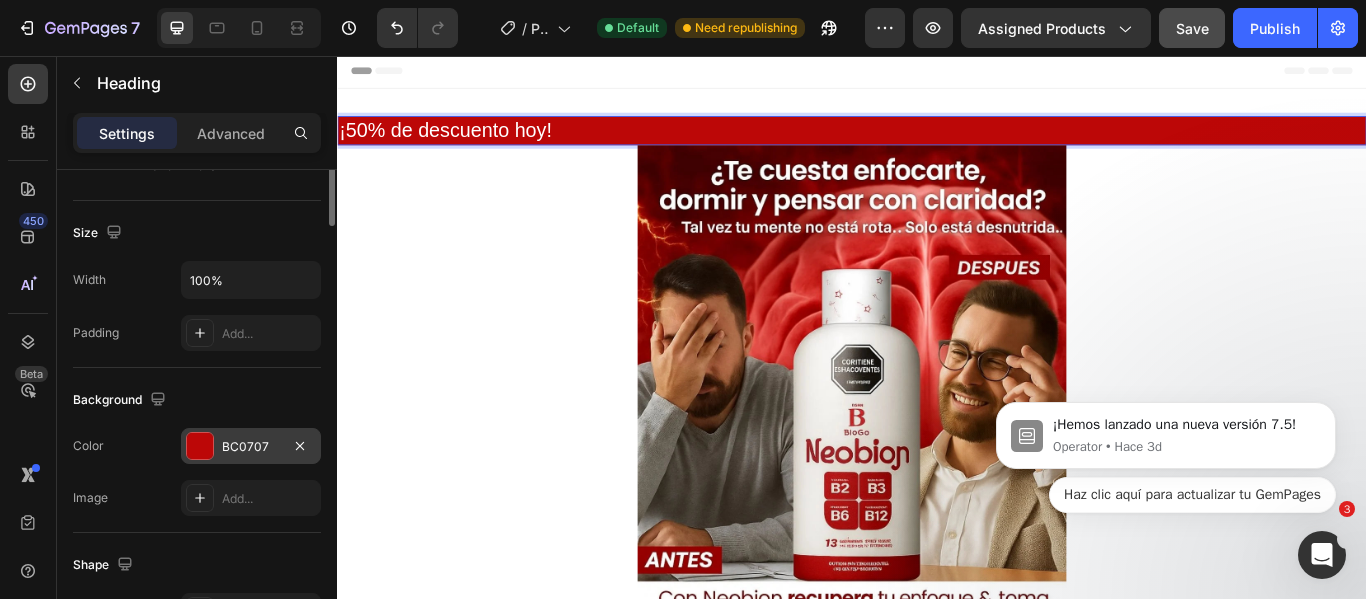 scroll, scrollTop: 200, scrollLeft: 0, axis: vertical 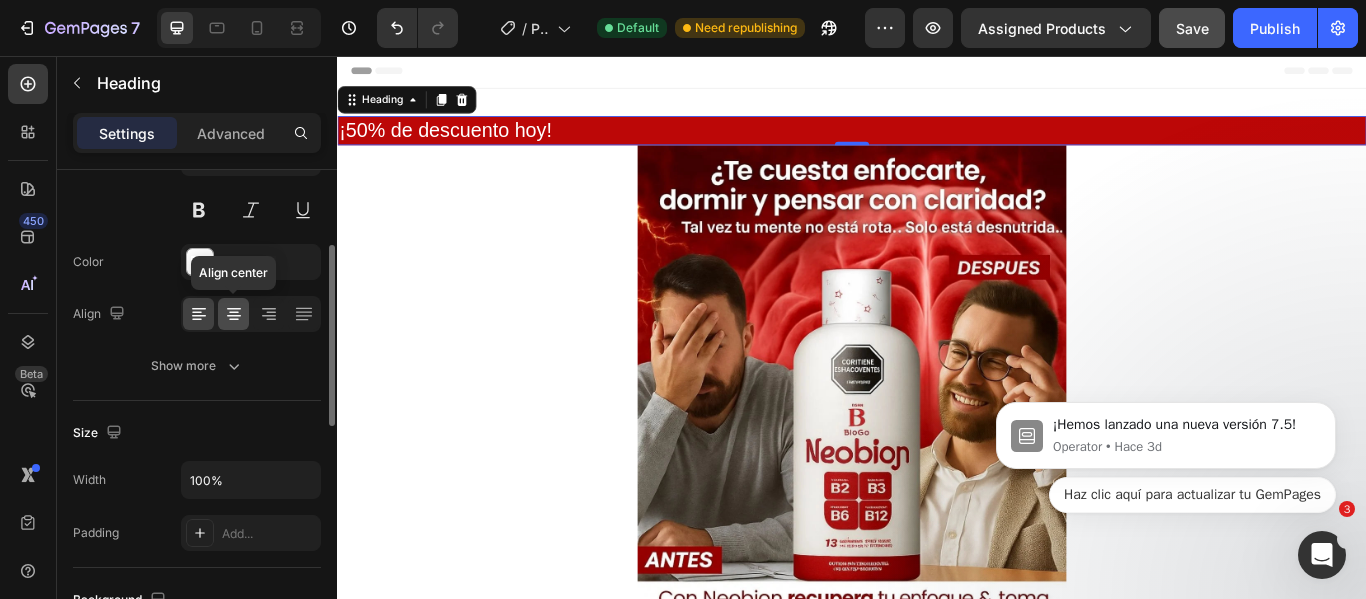 click 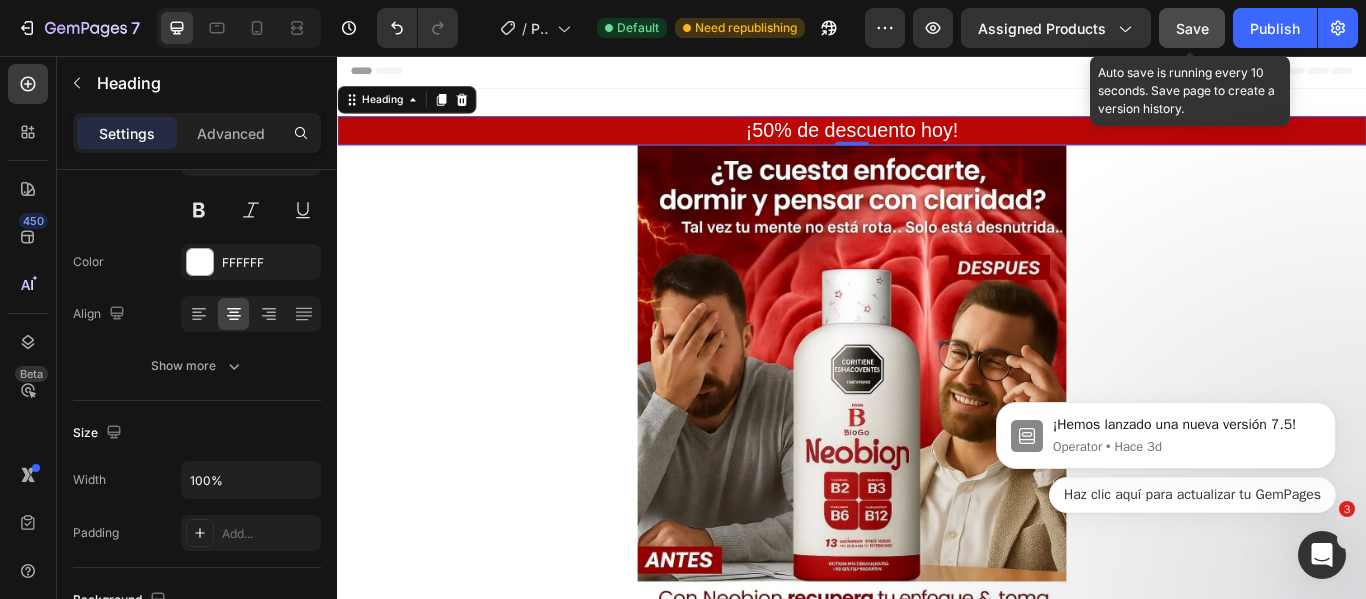 click on "Save" at bounding box center [1192, 28] 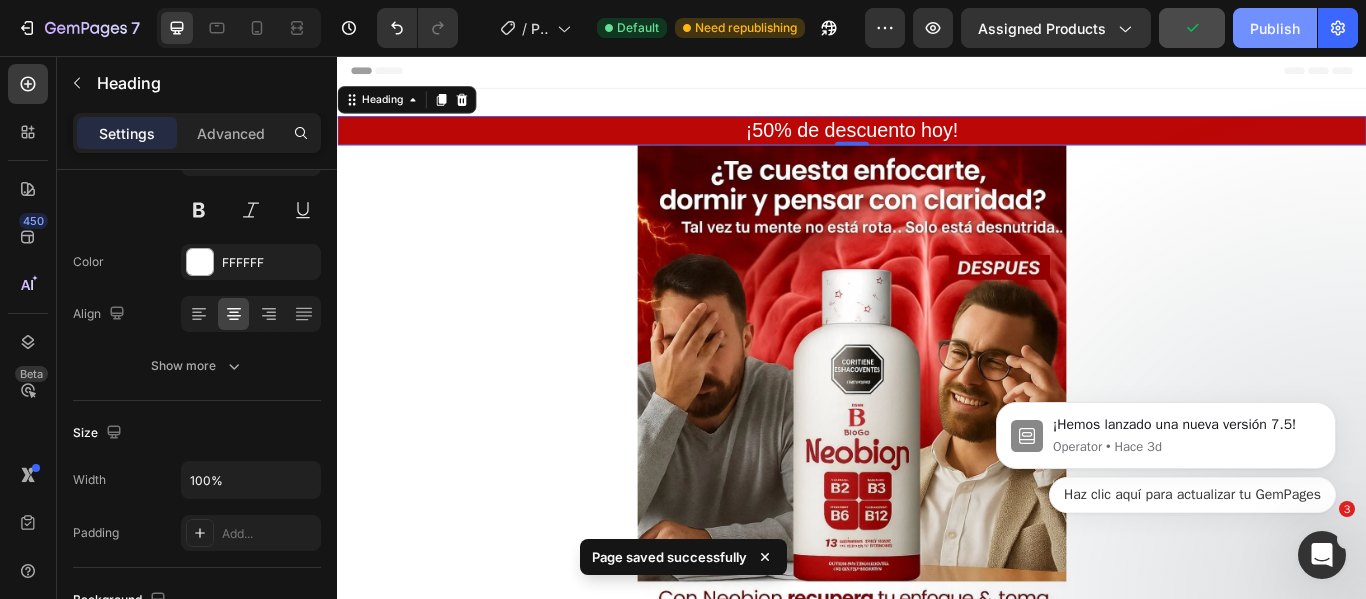 click on "Publish" at bounding box center (1275, 28) 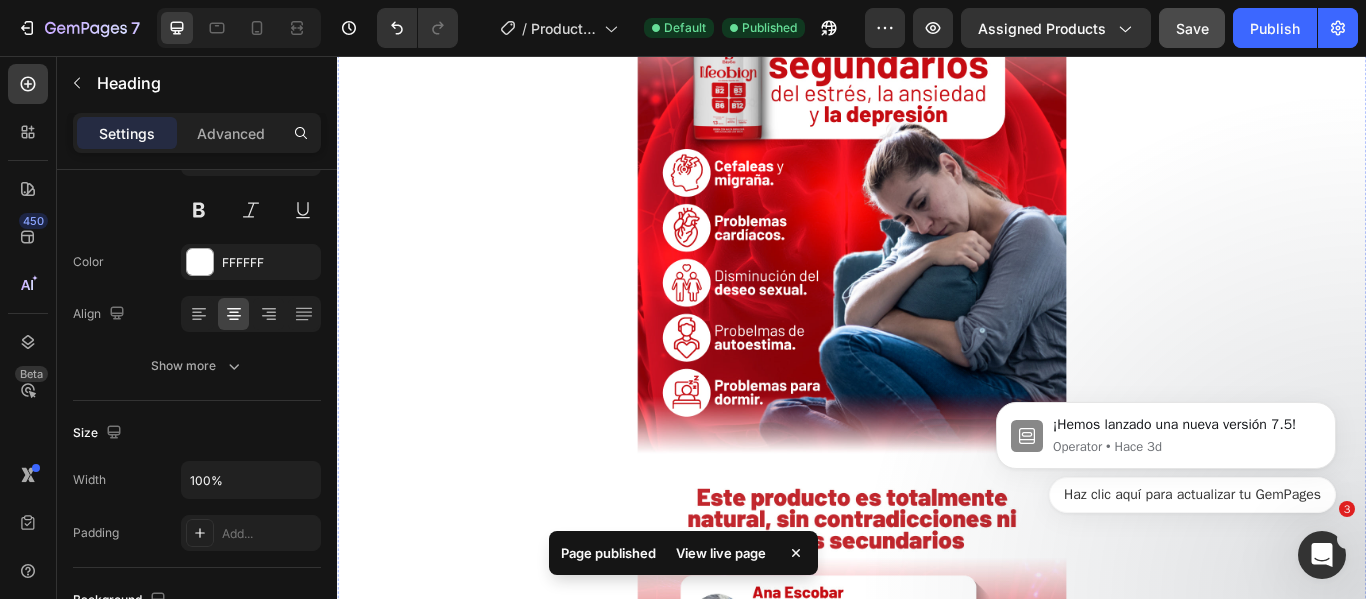 scroll, scrollTop: 2203, scrollLeft: 0, axis: vertical 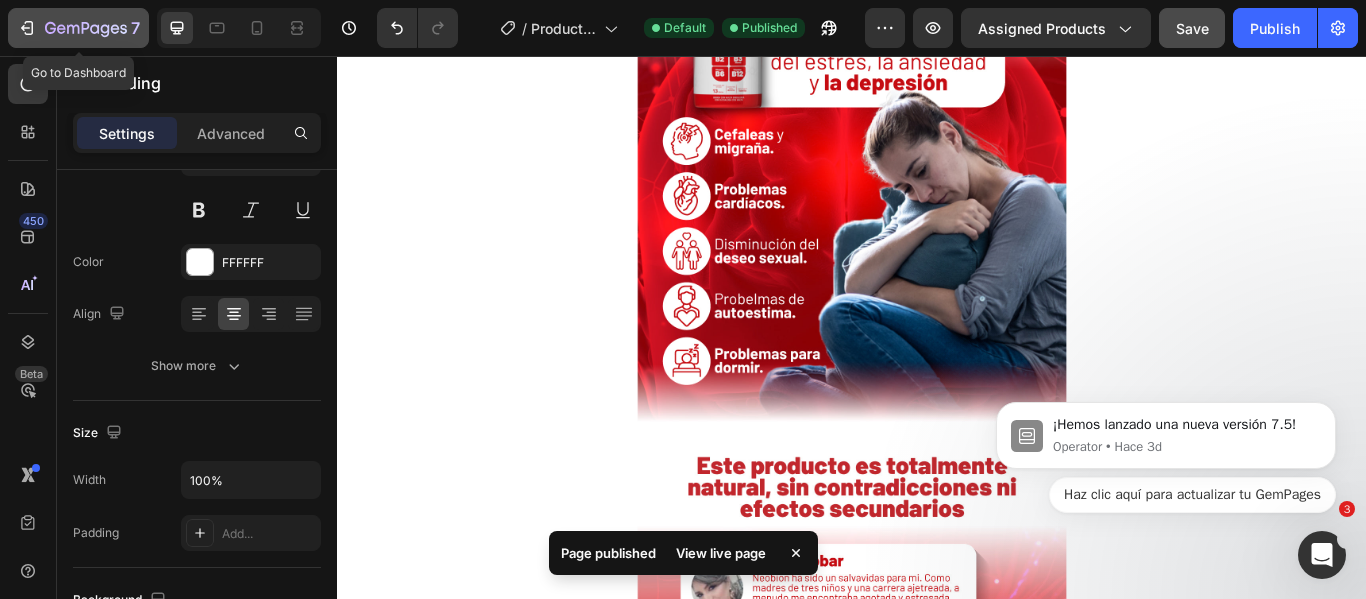 click 